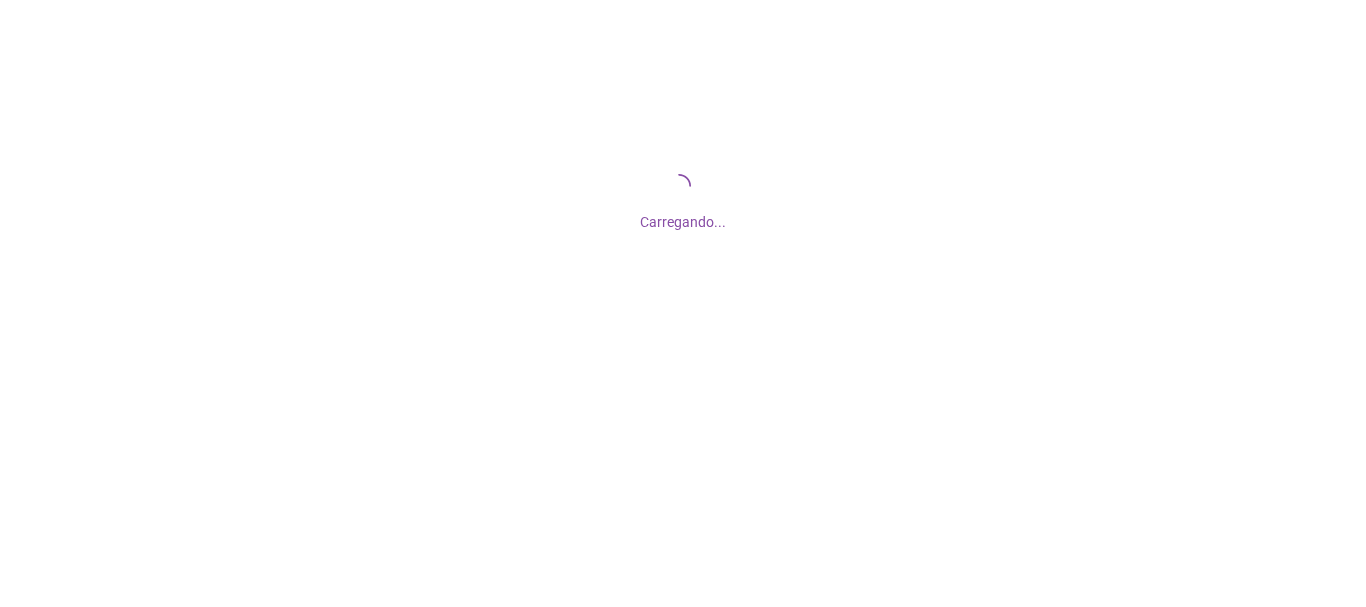 scroll, scrollTop: 0, scrollLeft: 0, axis: both 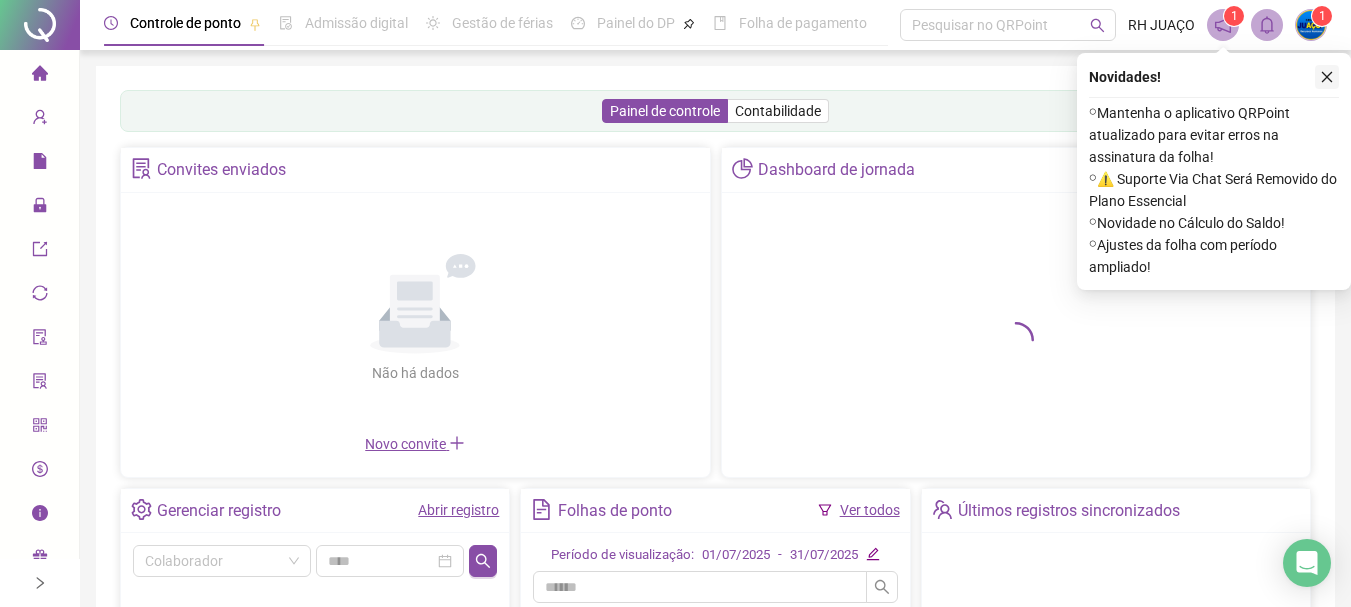 click 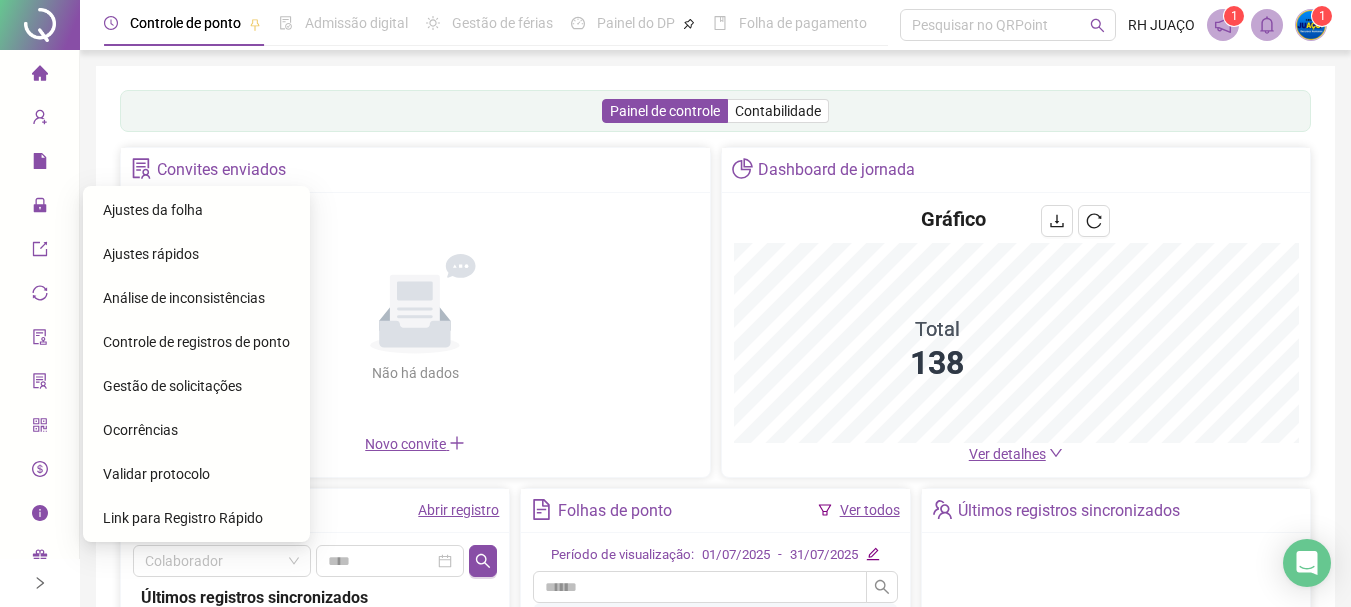 click 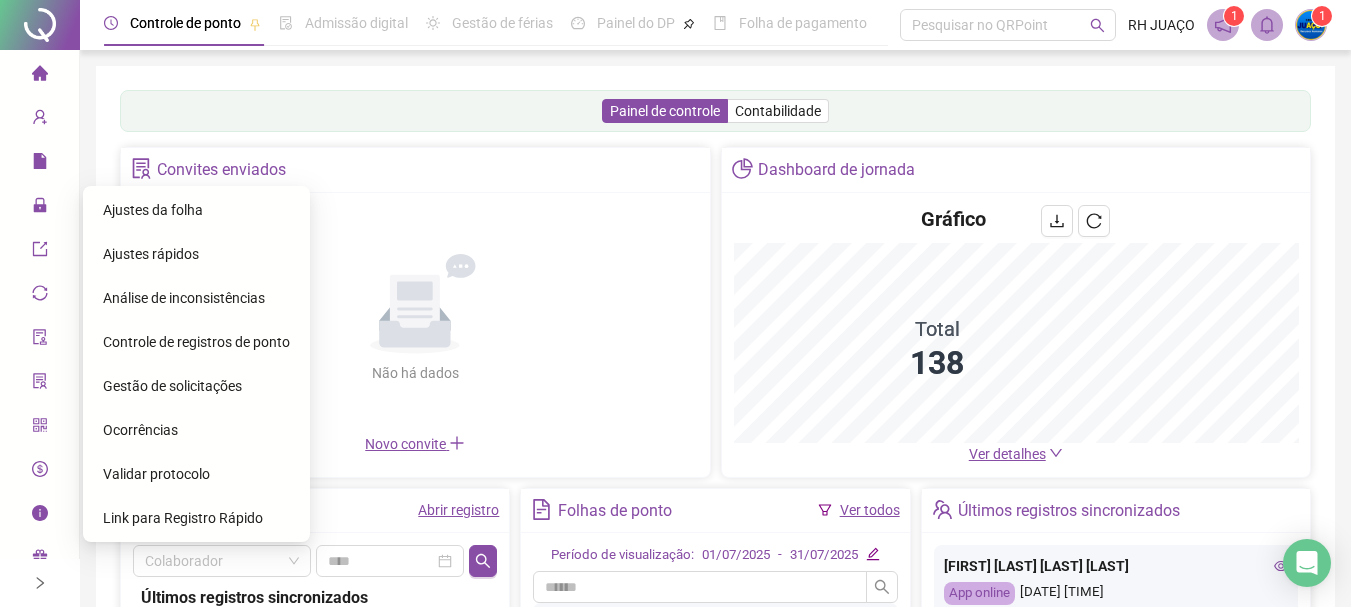 click on "Ajustes da folha" at bounding box center [153, 210] 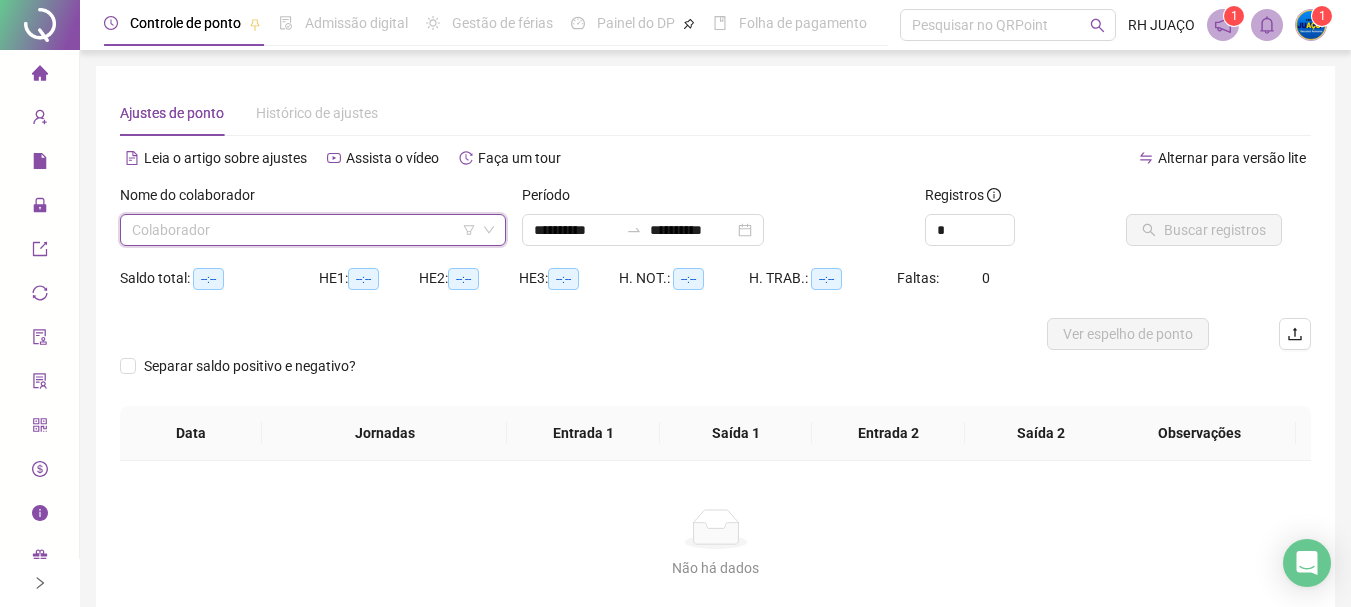 click at bounding box center [304, 230] 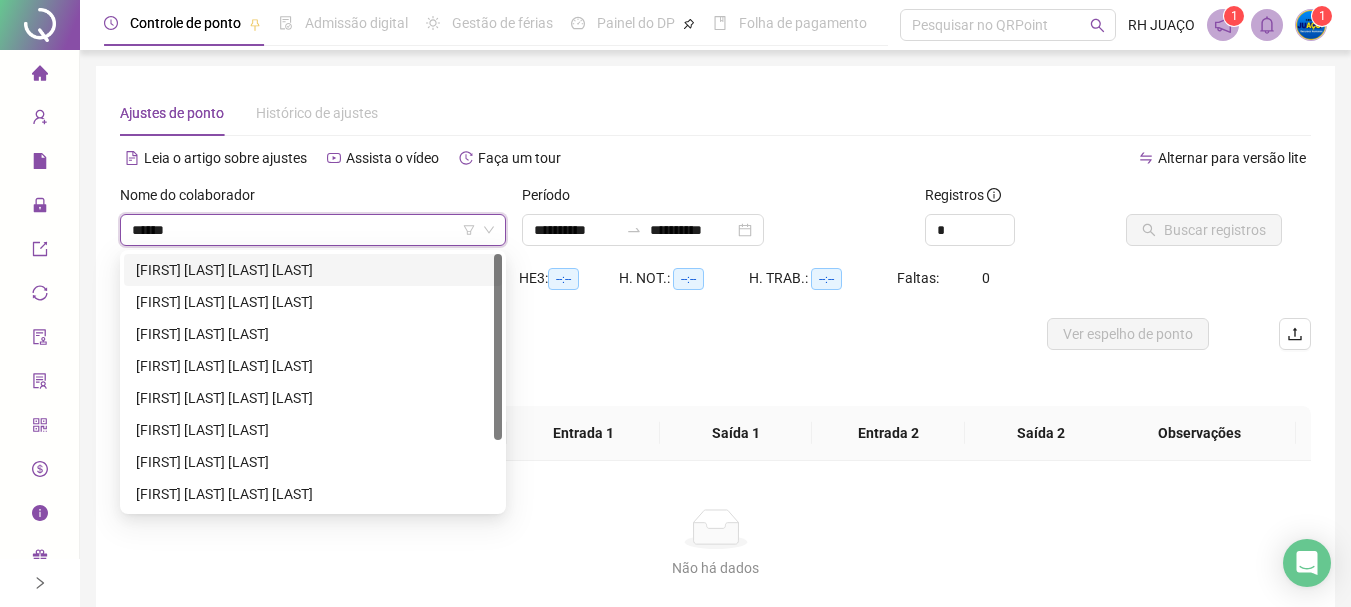 type on "*******" 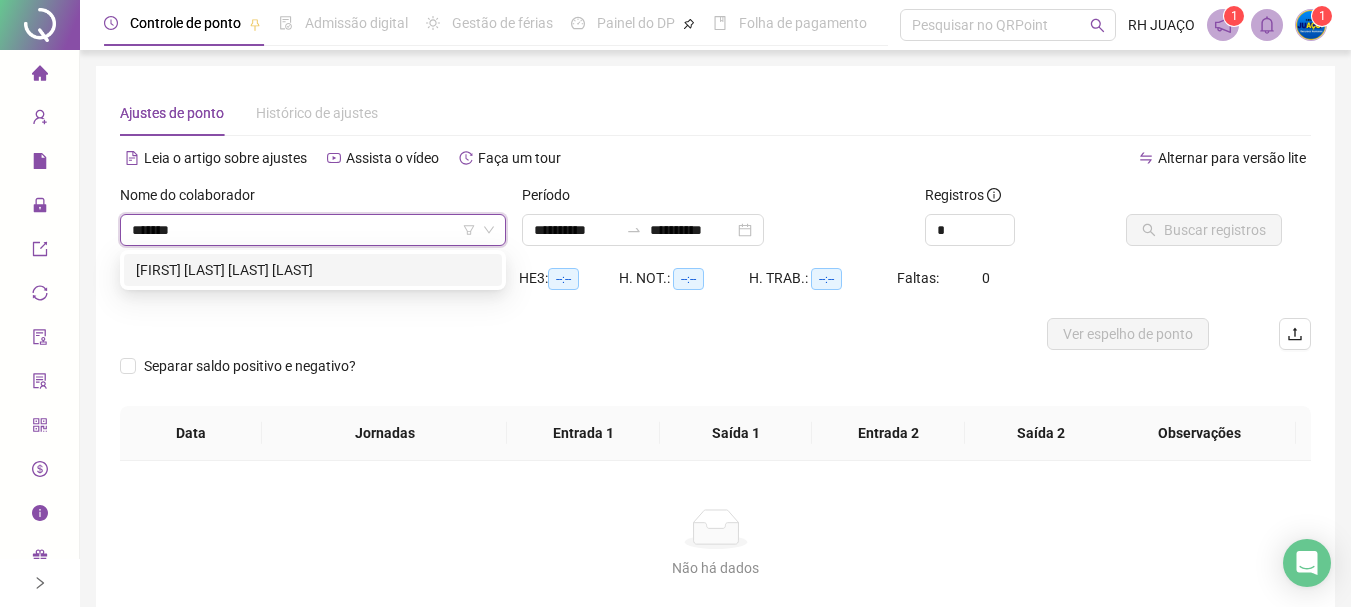 click on "[FIRST] [LAST] [LAST] [LAST]" at bounding box center (313, 270) 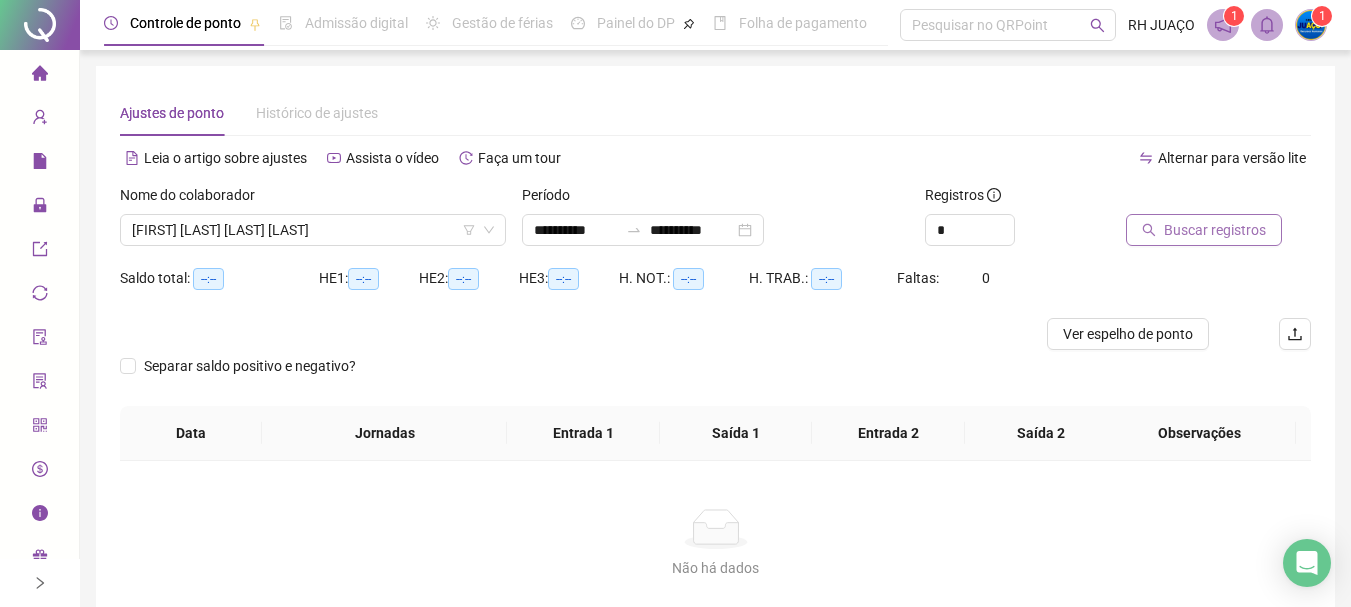 click on "Buscar registros" at bounding box center [1215, 230] 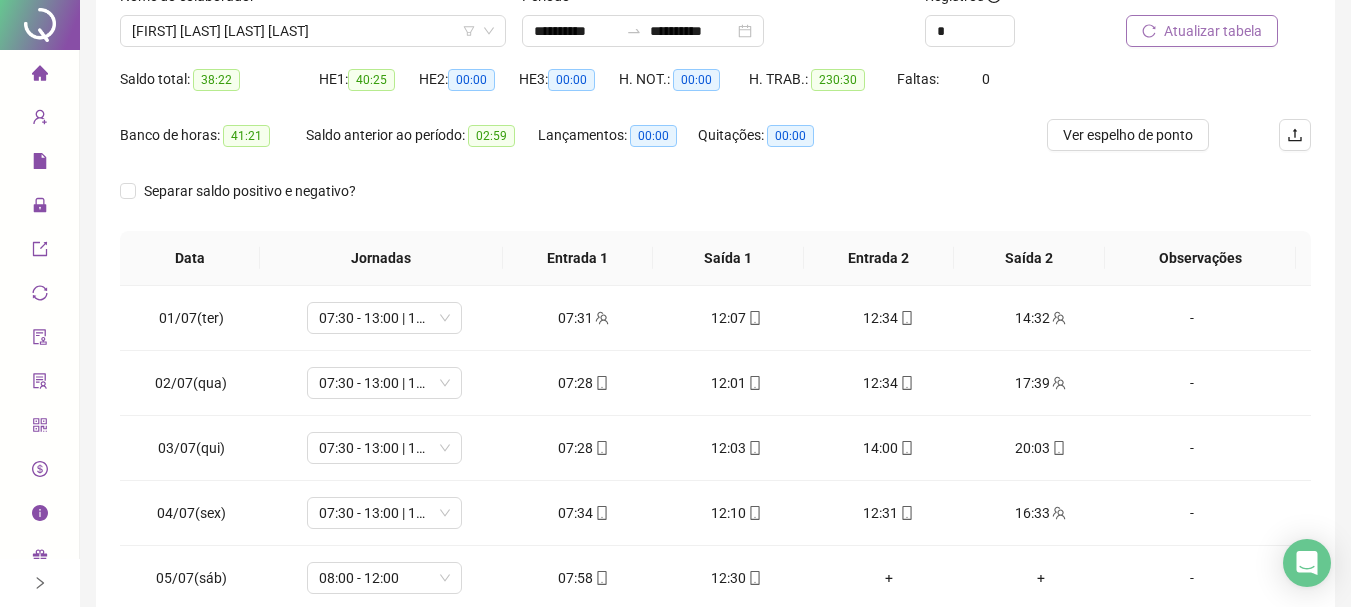 scroll, scrollTop: 200, scrollLeft: 0, axis: vertical 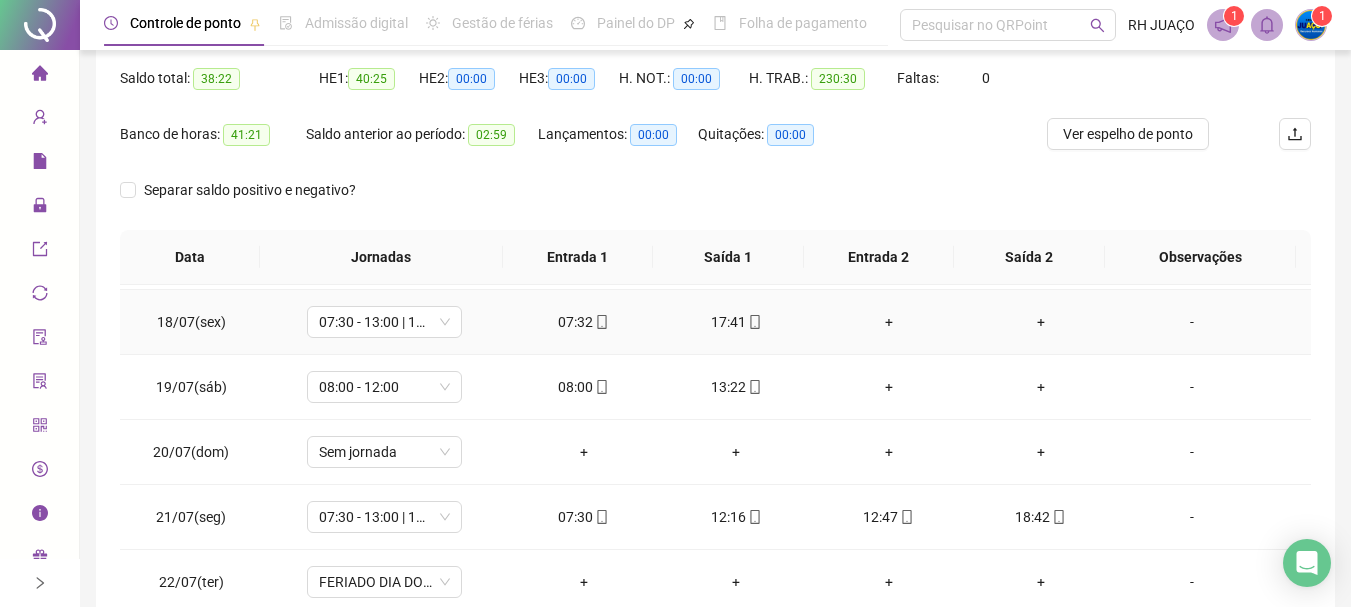 click on "+" at bounding box center (888, 322) 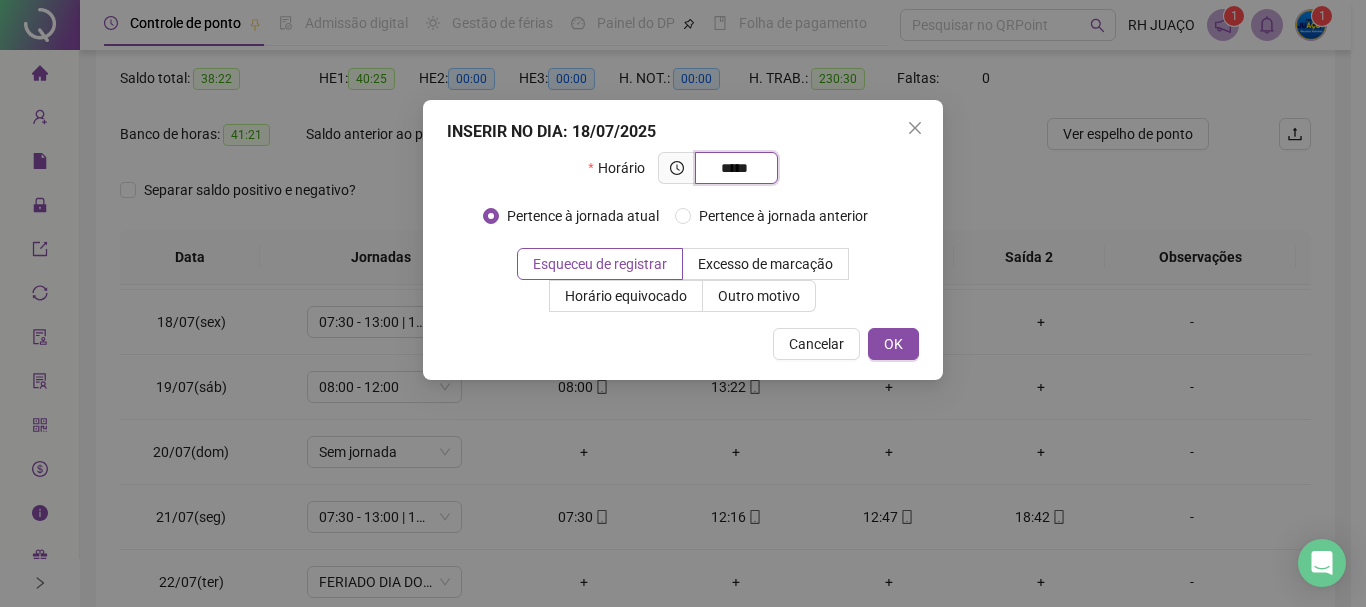 type on "*****" 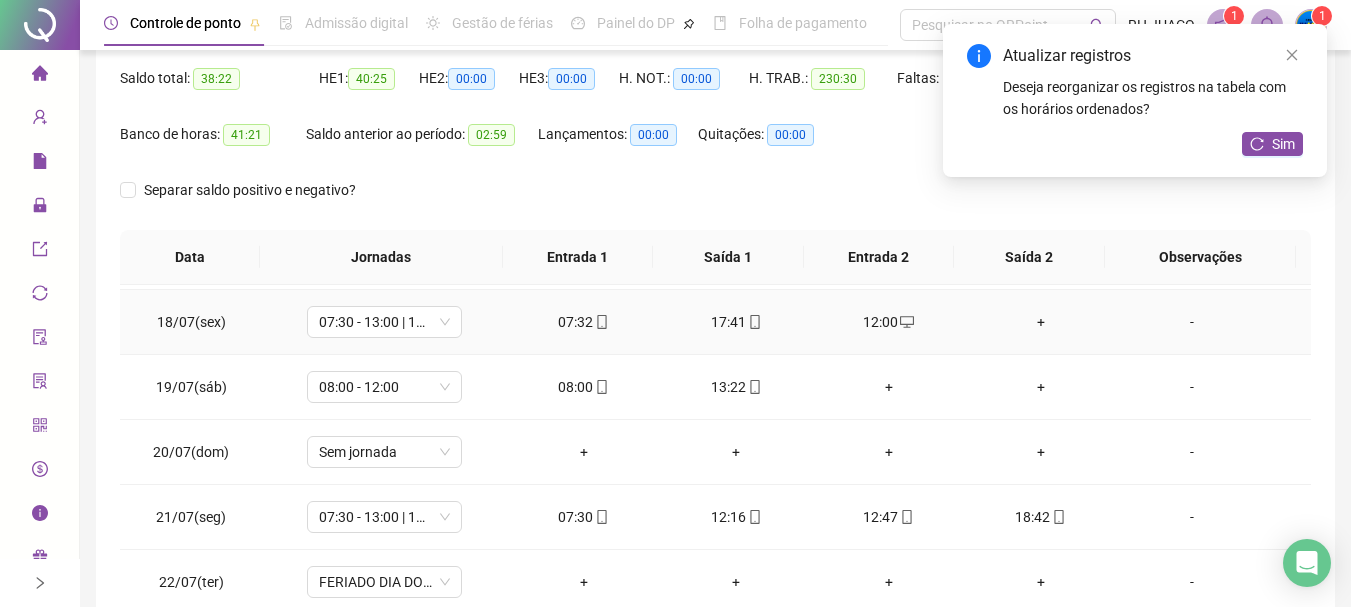click on "+" at bounding box center [1041, 322] 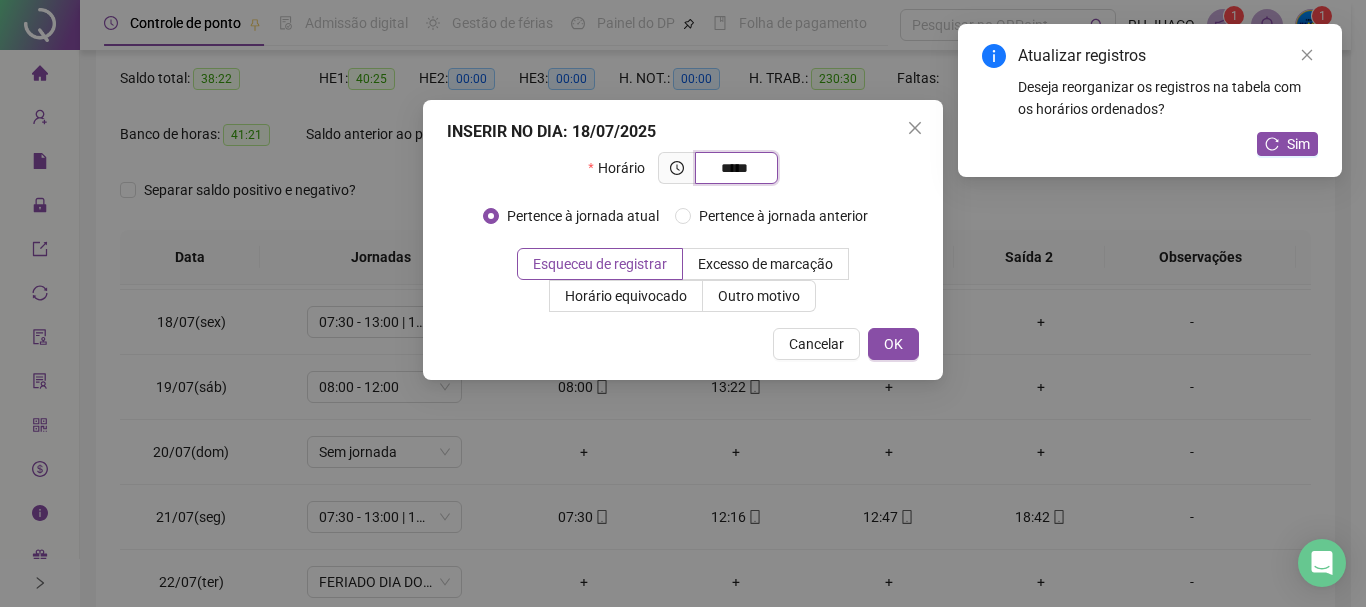 type on "*****" 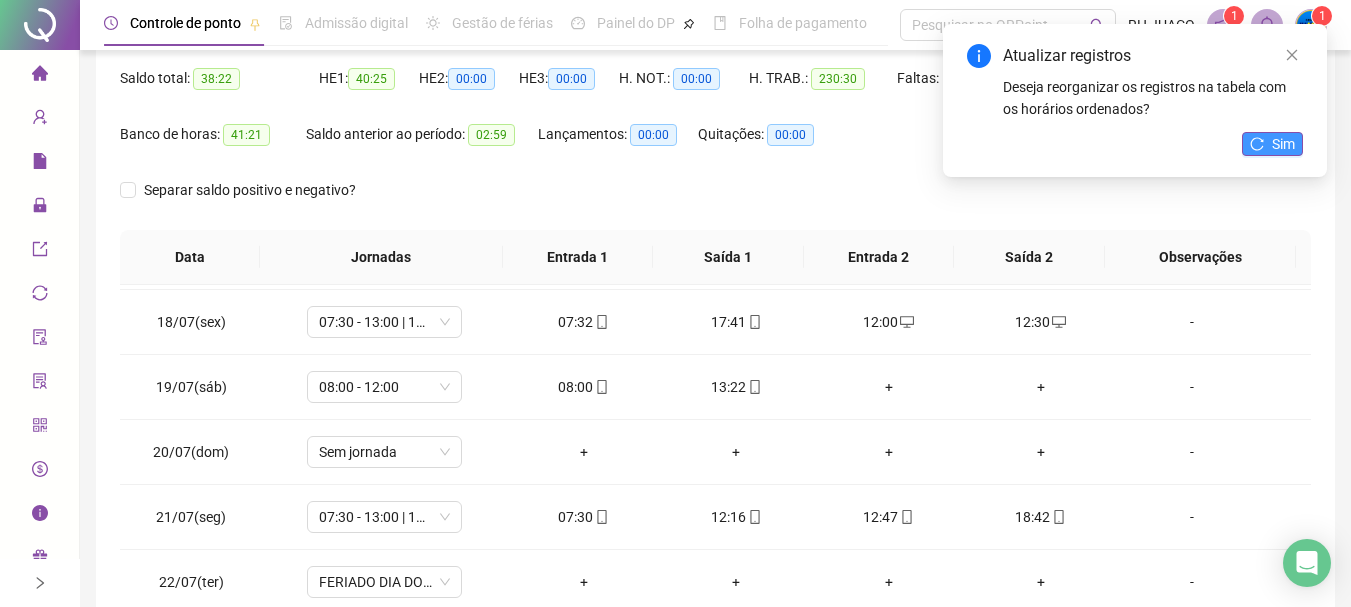 click on "Sim" at bounding box center [1283, 144] 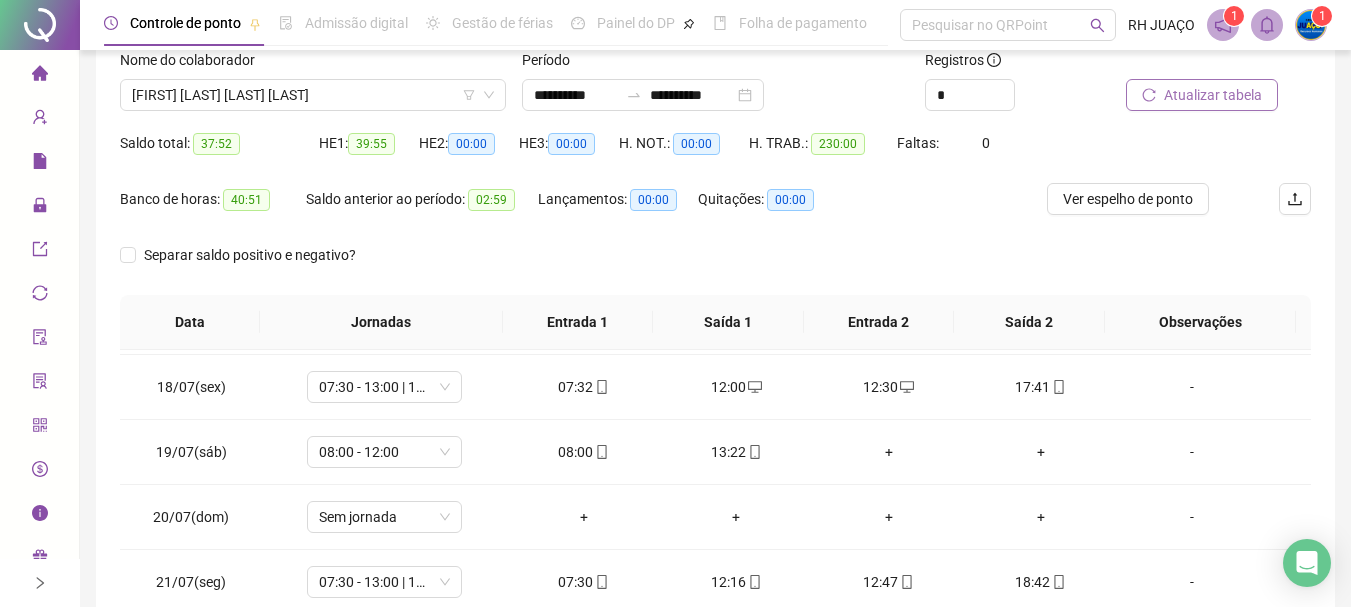 scroll, scrollTop: 100, scrollLeft: 0, axis: vertical 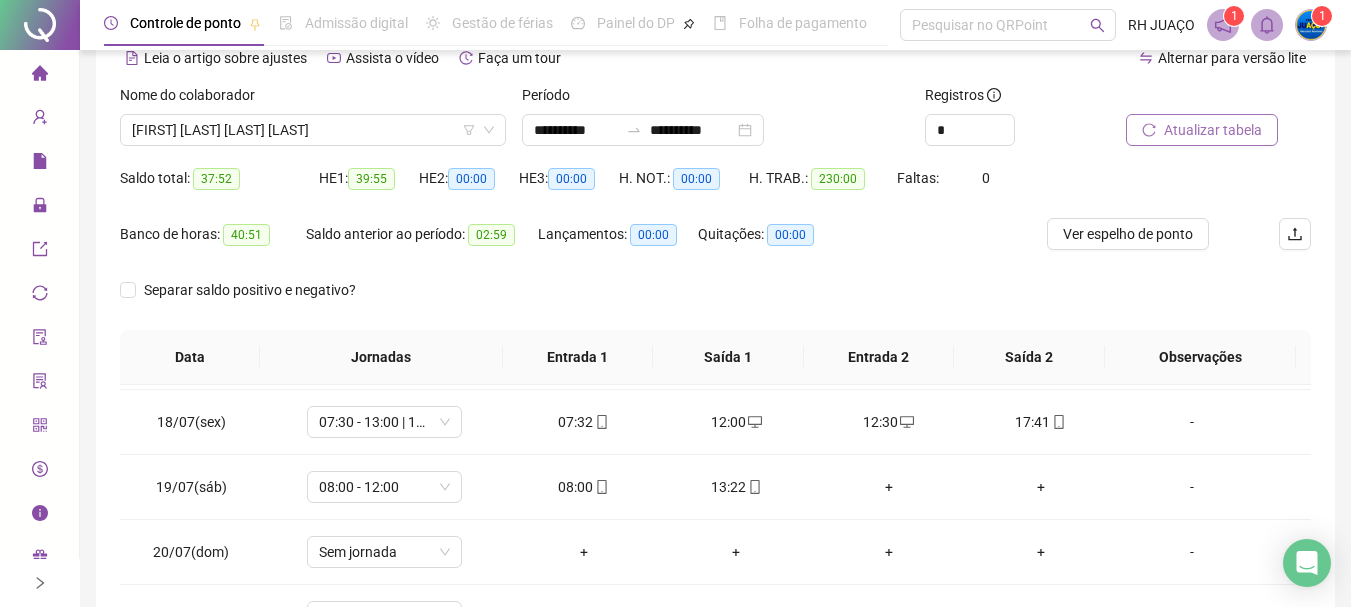 click on "Atualizar tabela" at bounding box center (1213, 130) 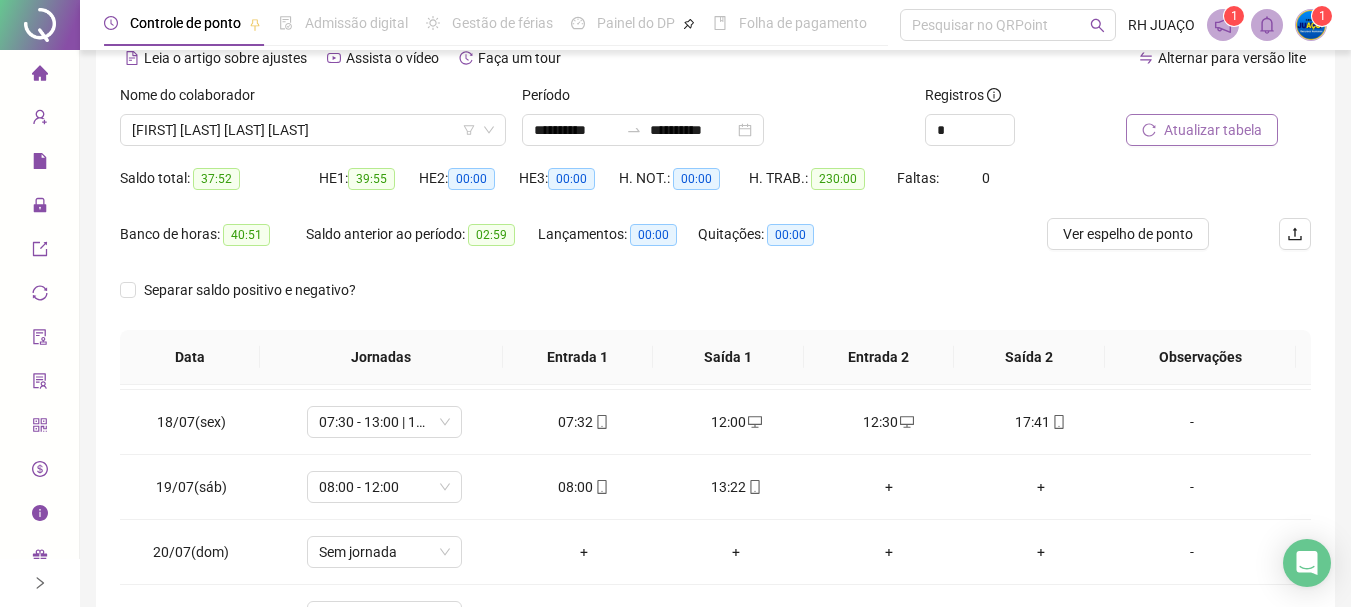 click on "Atualizar tabela" at bounding box center [1202, 130] 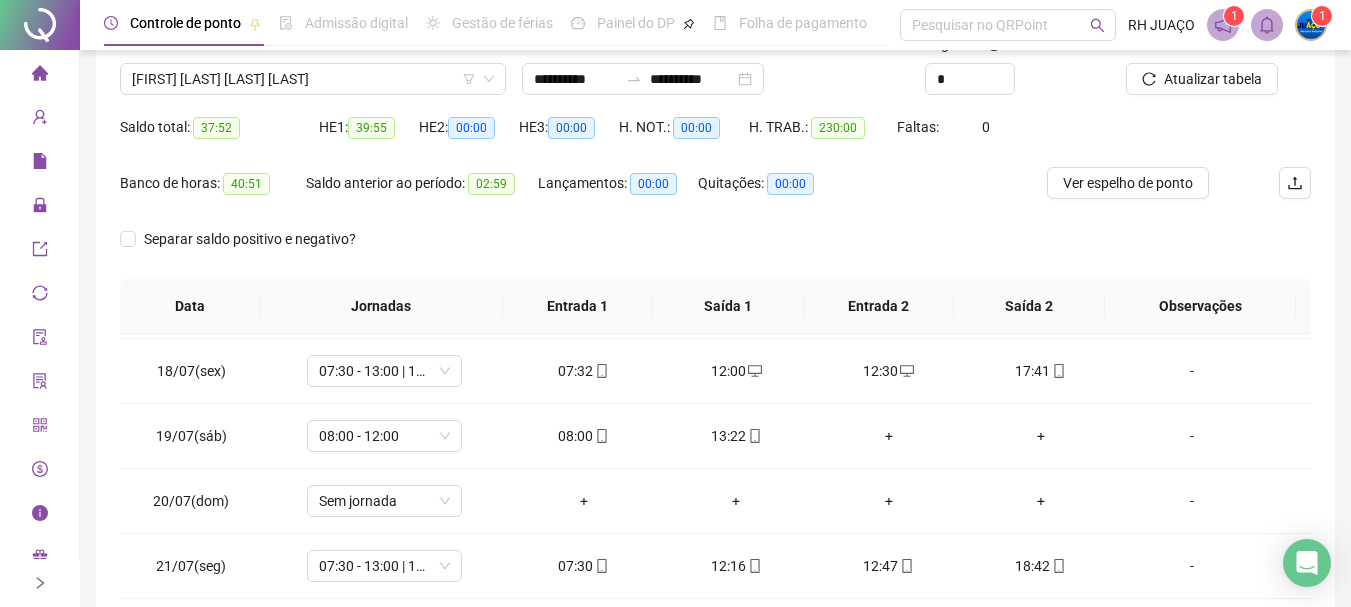 scroll, scrollTop: 300, scrollLeft: 0, axis: vertical 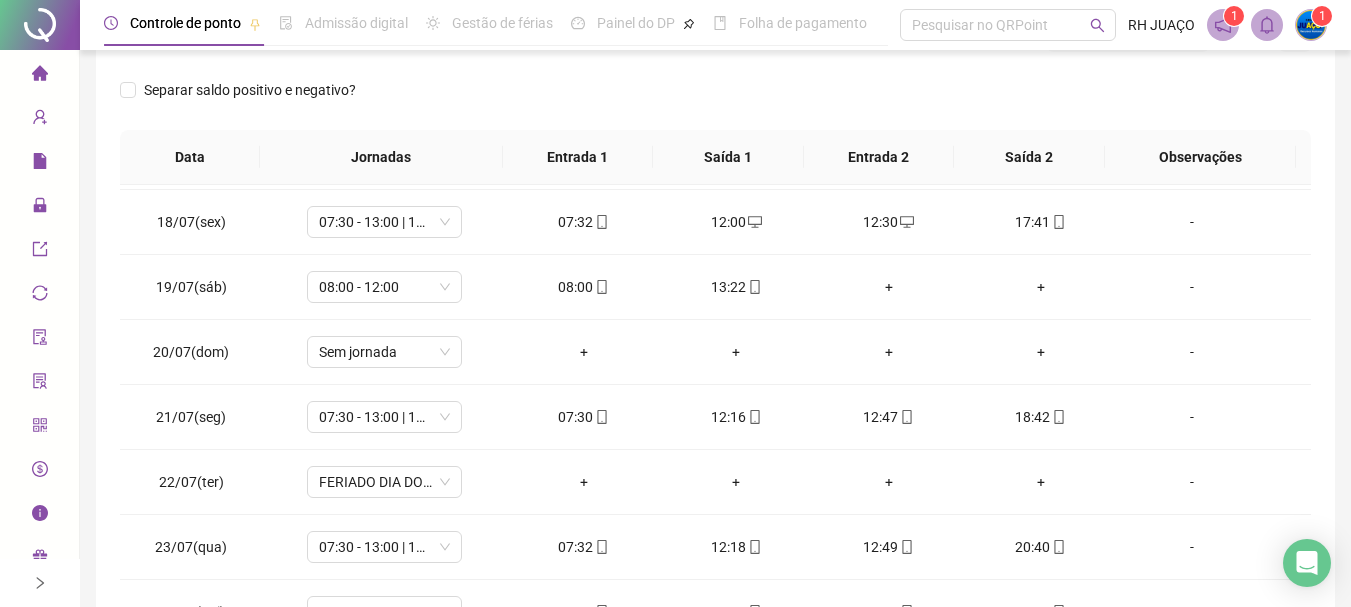 type 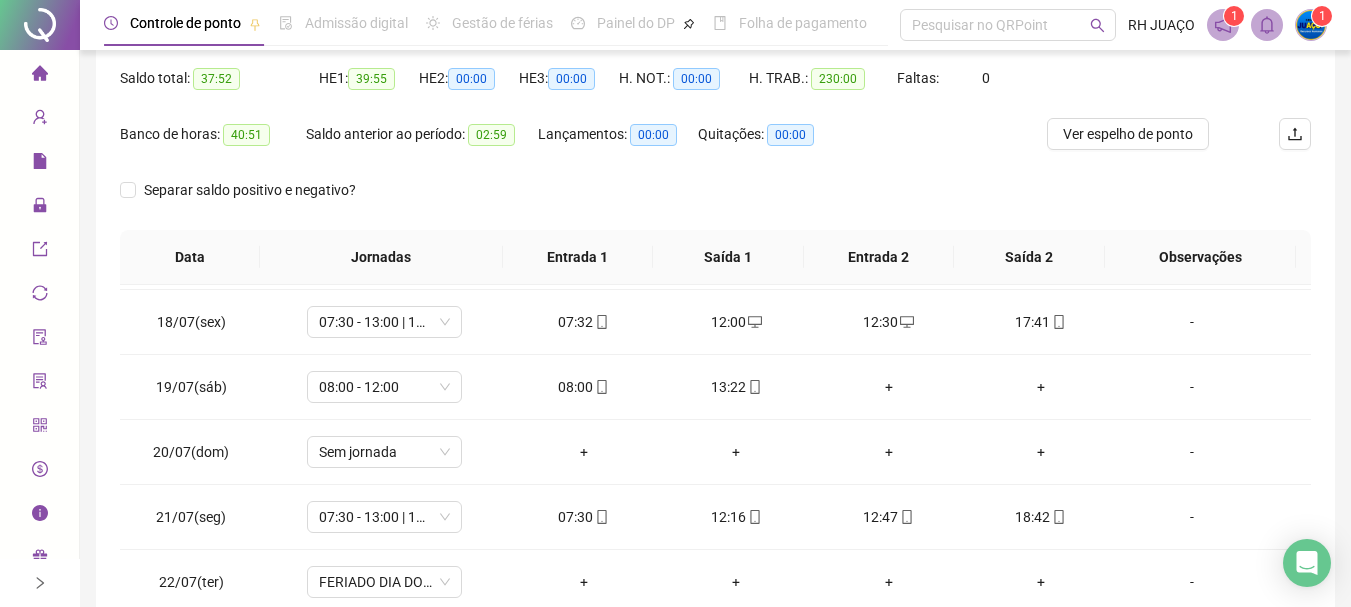 scroll, scrollTop: 0, scrollLeft: 0, axis: both 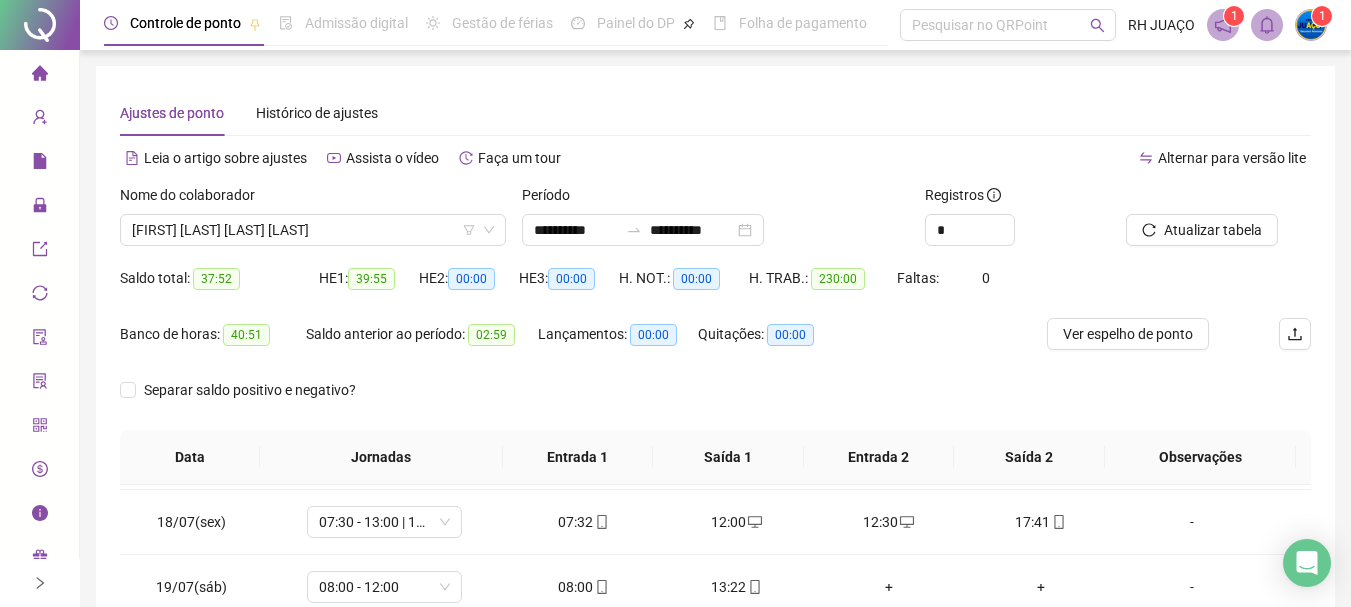 click on "Nome do colaborador [FIRST] [LAST] [LAST]" at bounding box center [313, 223] 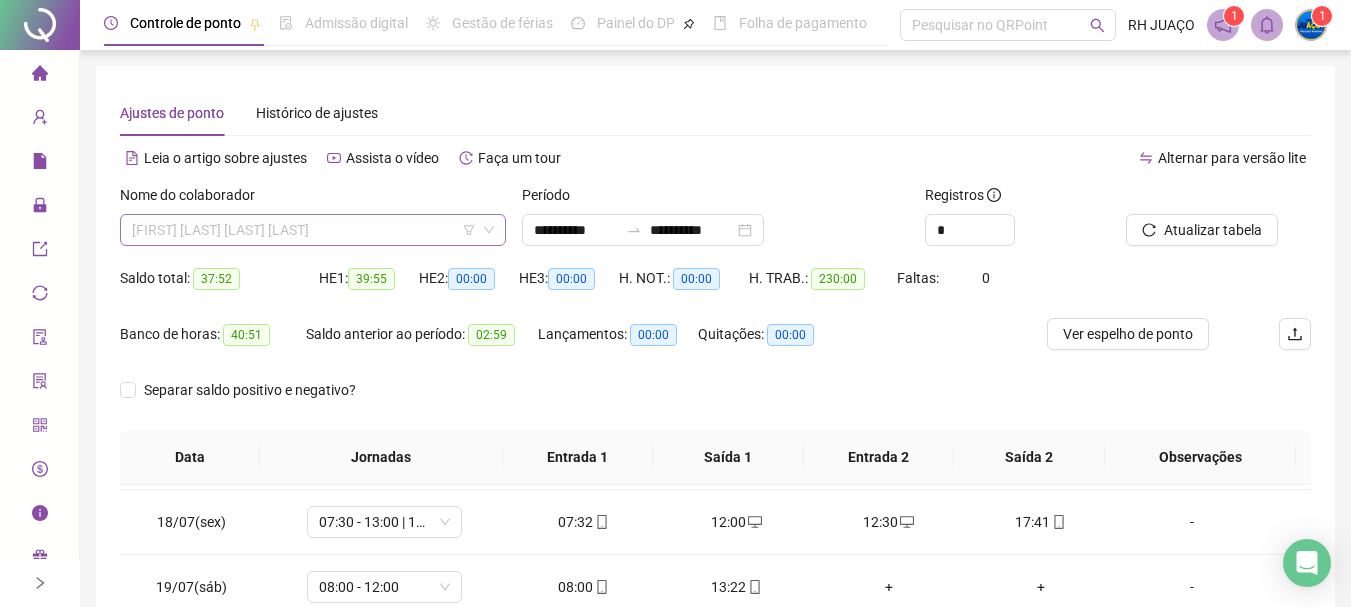 click on "[FIRST] [LAST] [LAST] [LAST]" at bounding box center (313, 230) 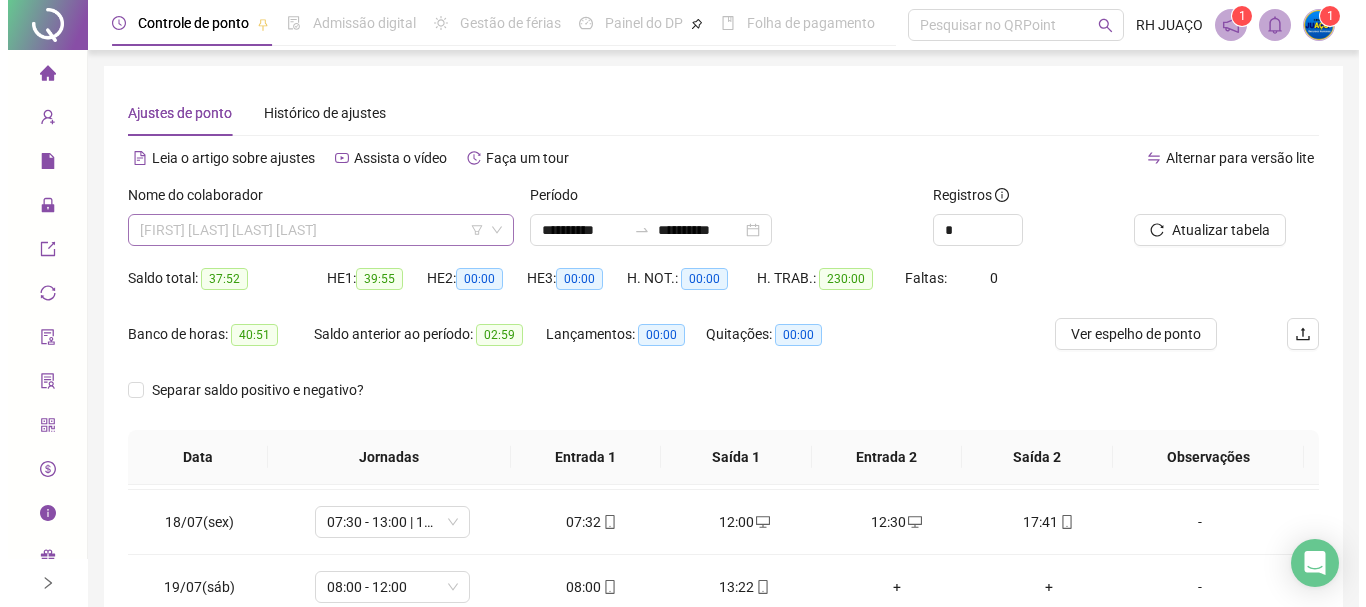 scroll, scrollTop: 2656, scrollLeft: 0, axis: vertical 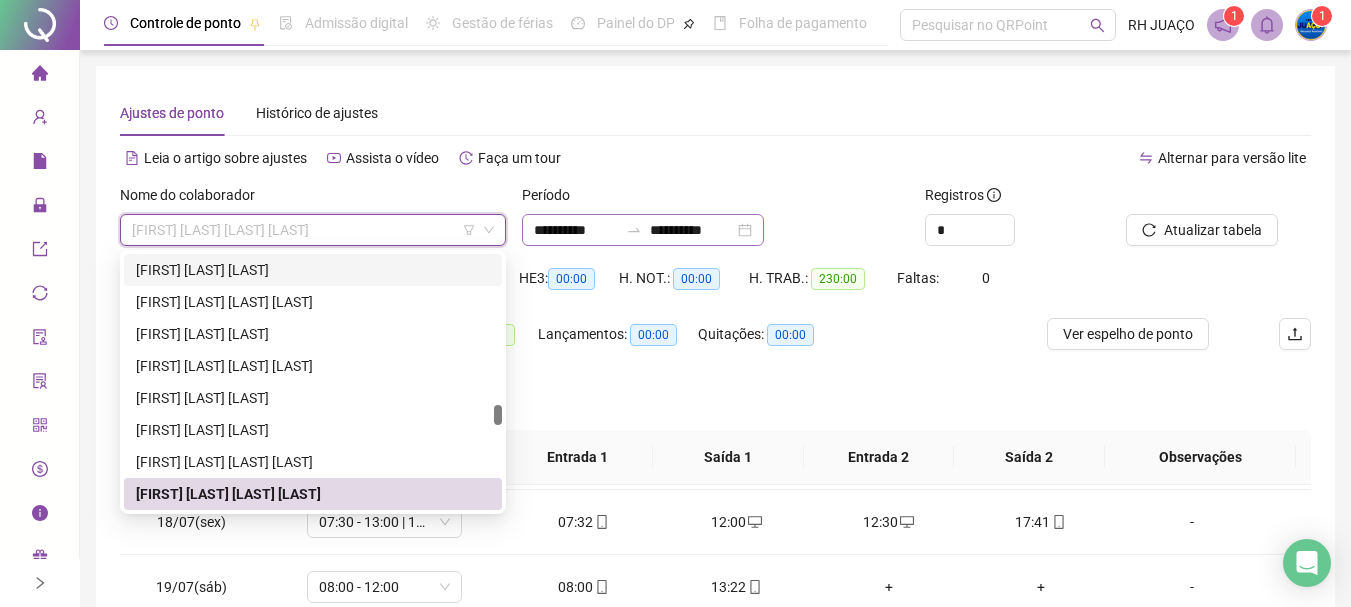 click at bounding box center [634, 230] 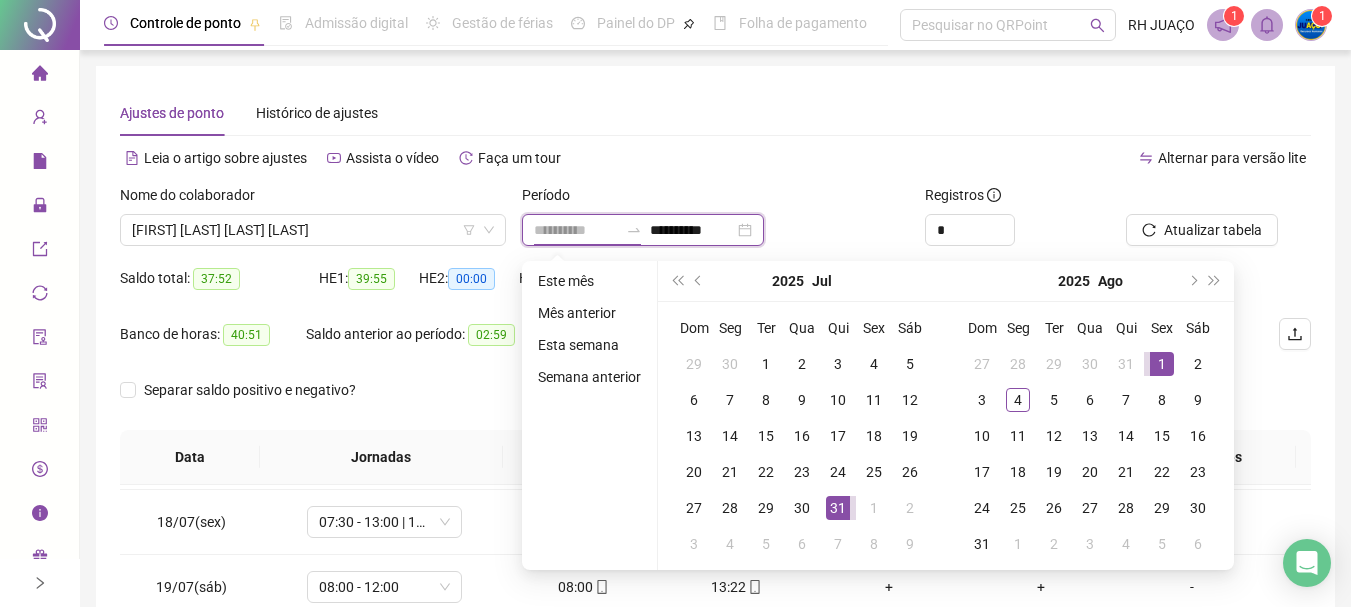type on "**********" 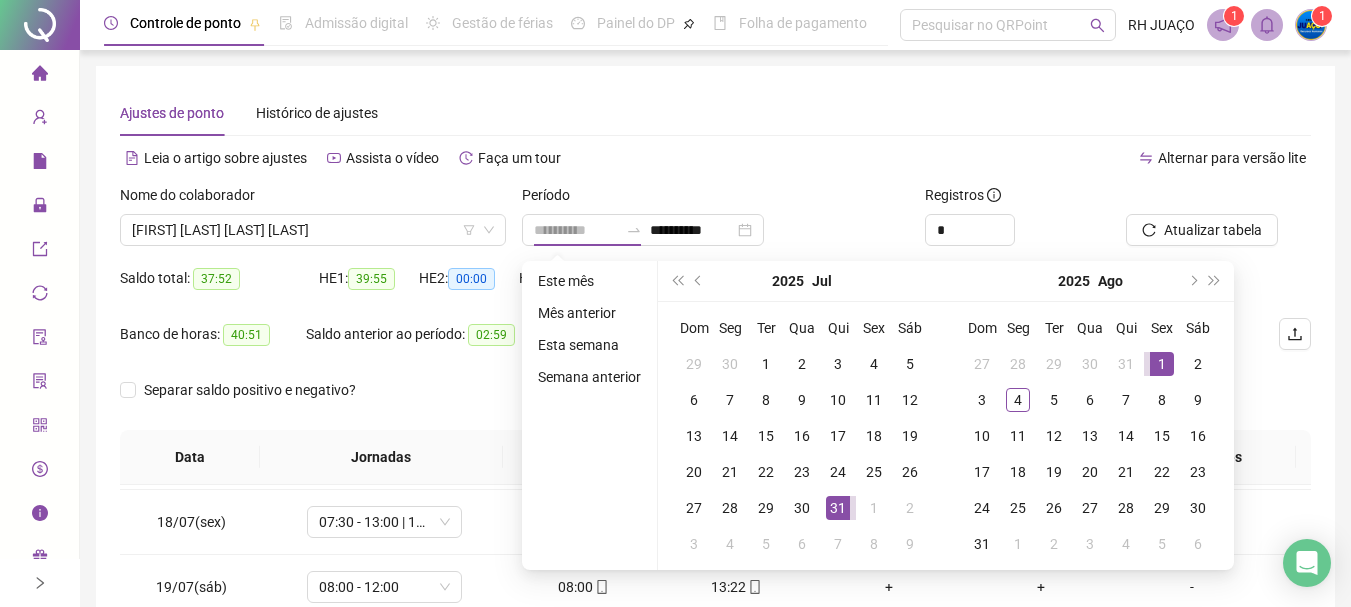 click on "1" at bounding box center [1162, 364] 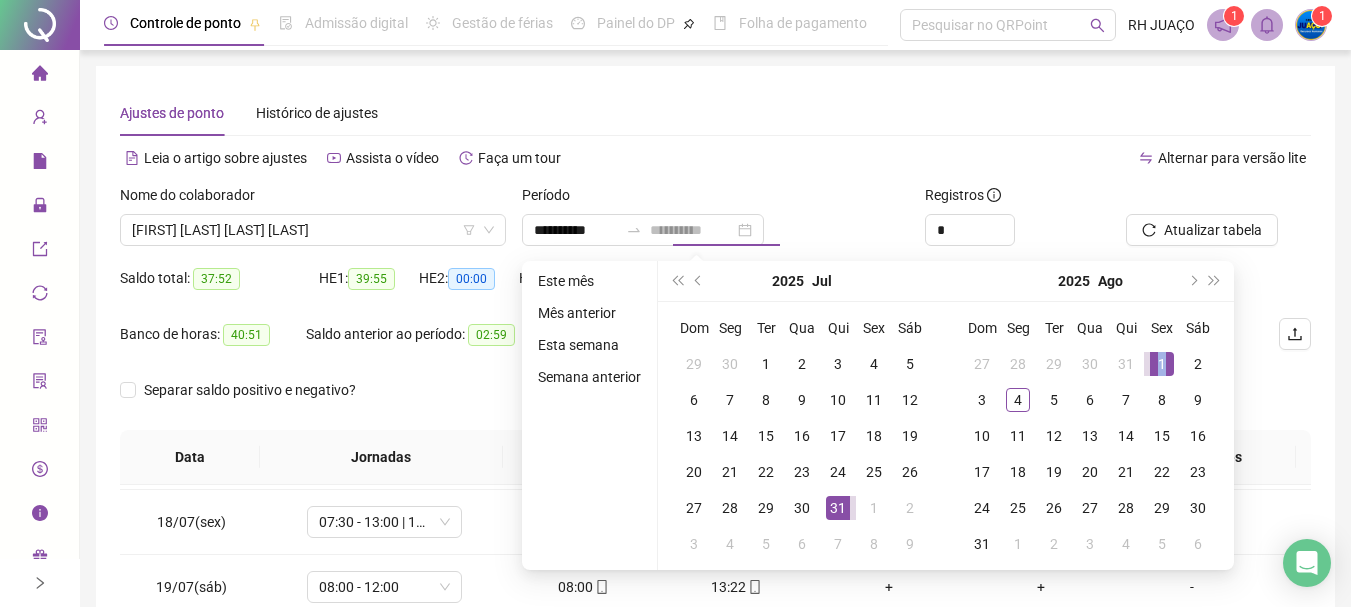 click on "1" at bounding box center [1162, 364] 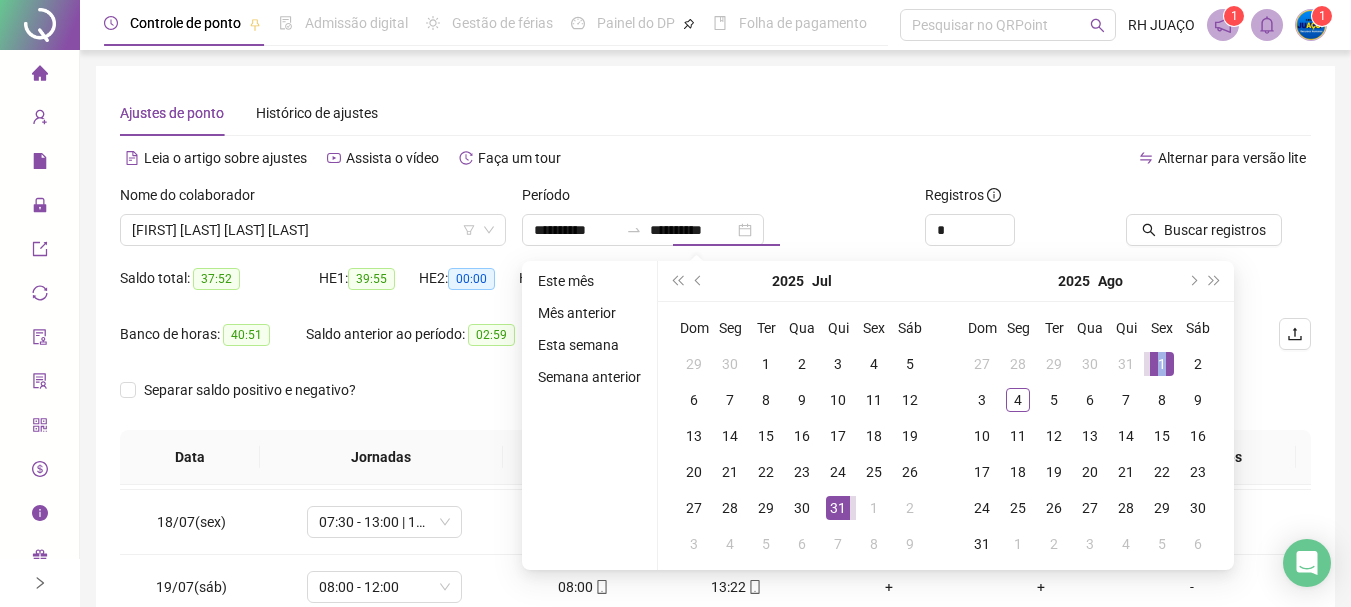 type on "**********" 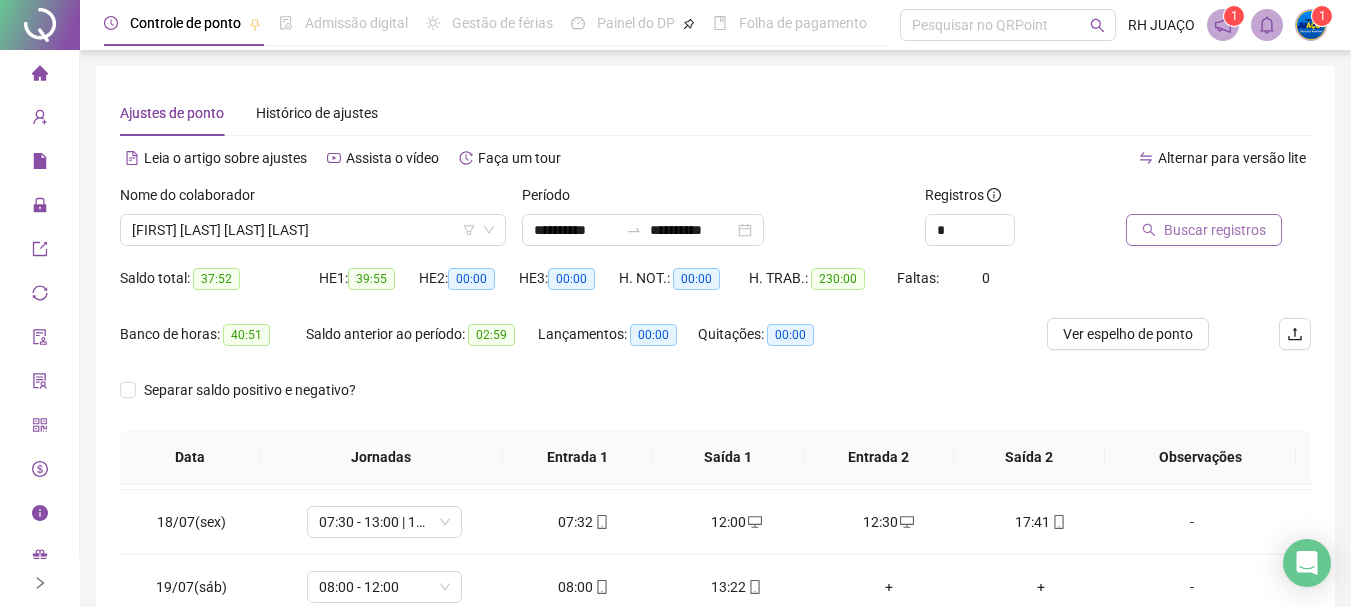 click on "Buscar registros" at bounding box center [1204, 230] 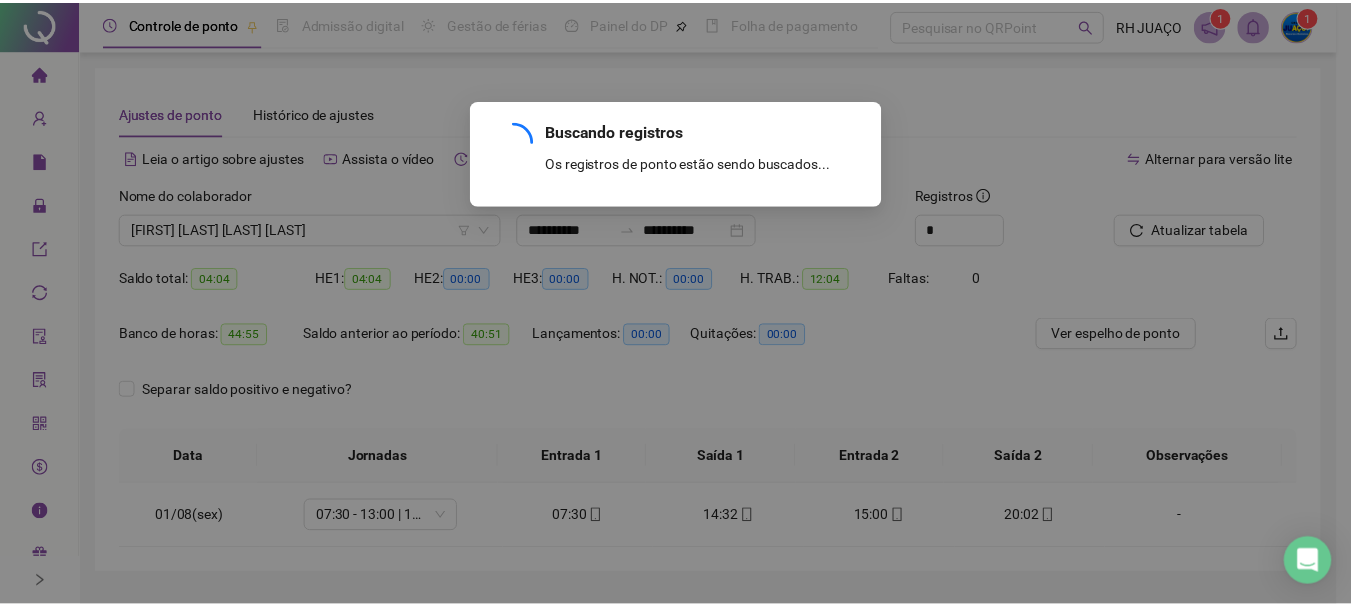 scroll, scrollTop: 0, scrollLeft: 0, axis: both 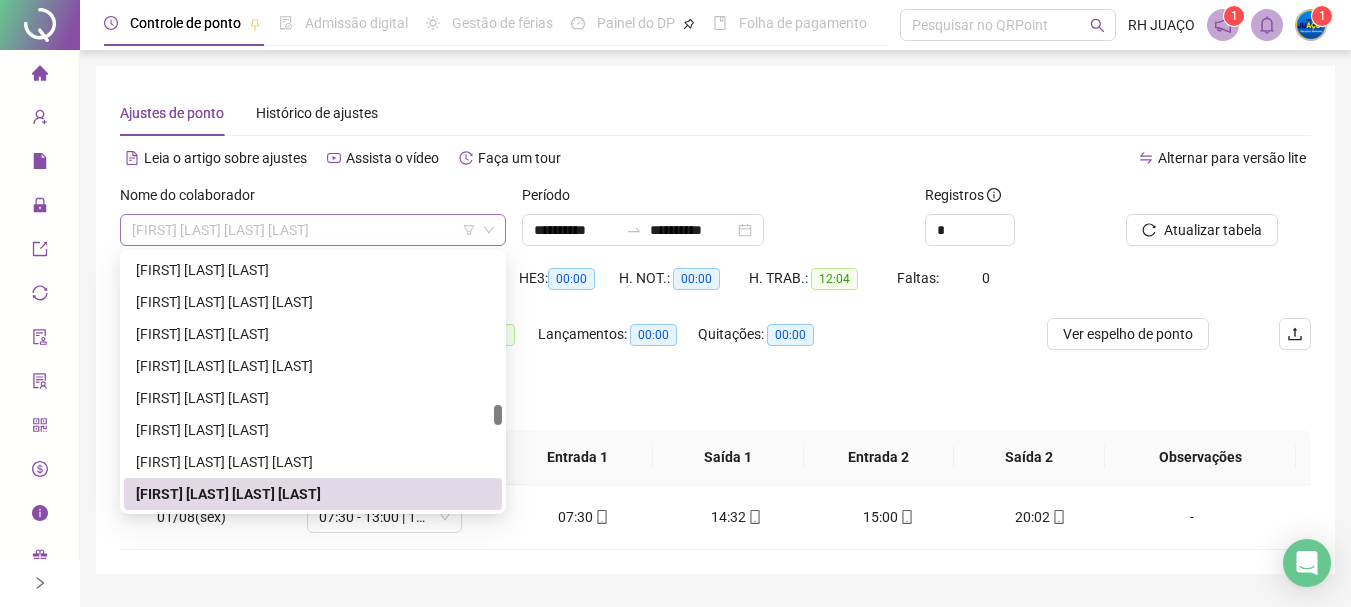 click on "[FIRST] [LAST] [LAST] [LAST]" at bounding box center [313, 230] 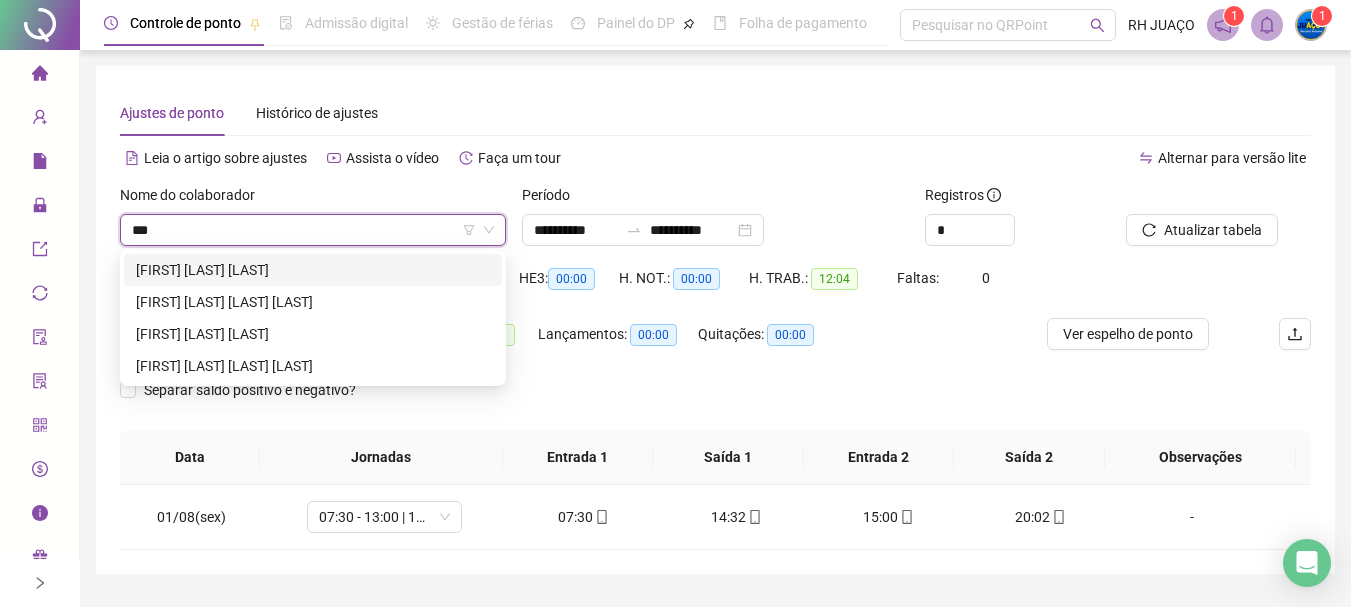 scroll, scrollTop: 0, scrollLeft: 0, axis: both 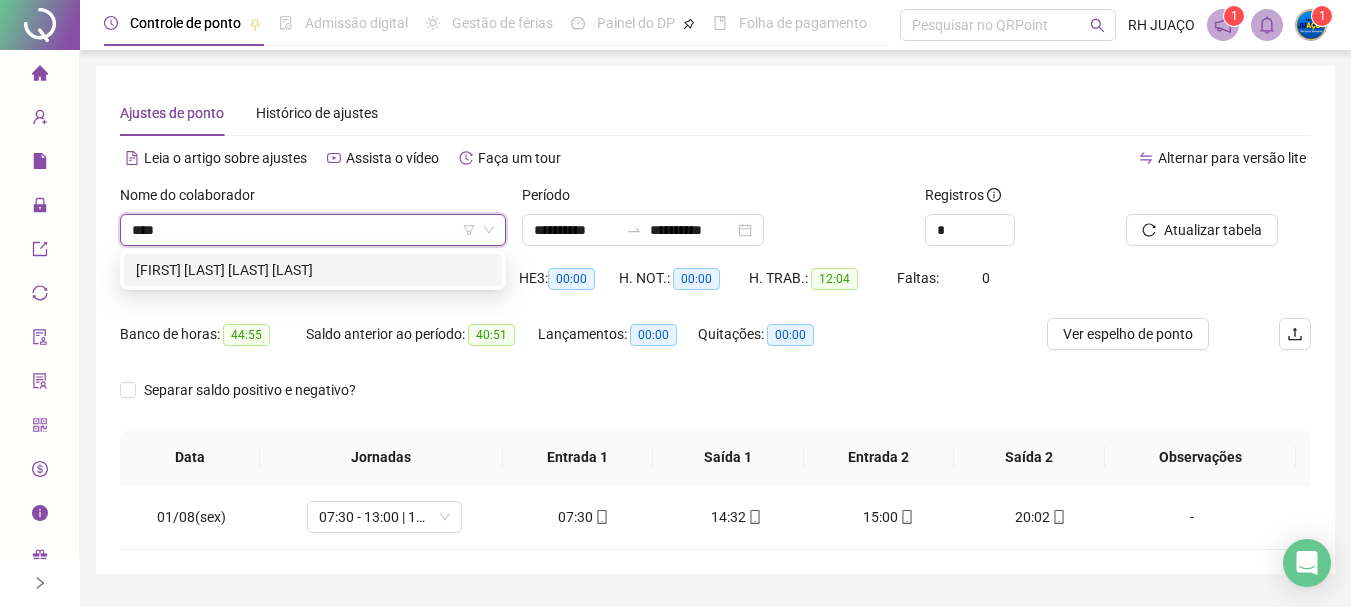 type on "*****" 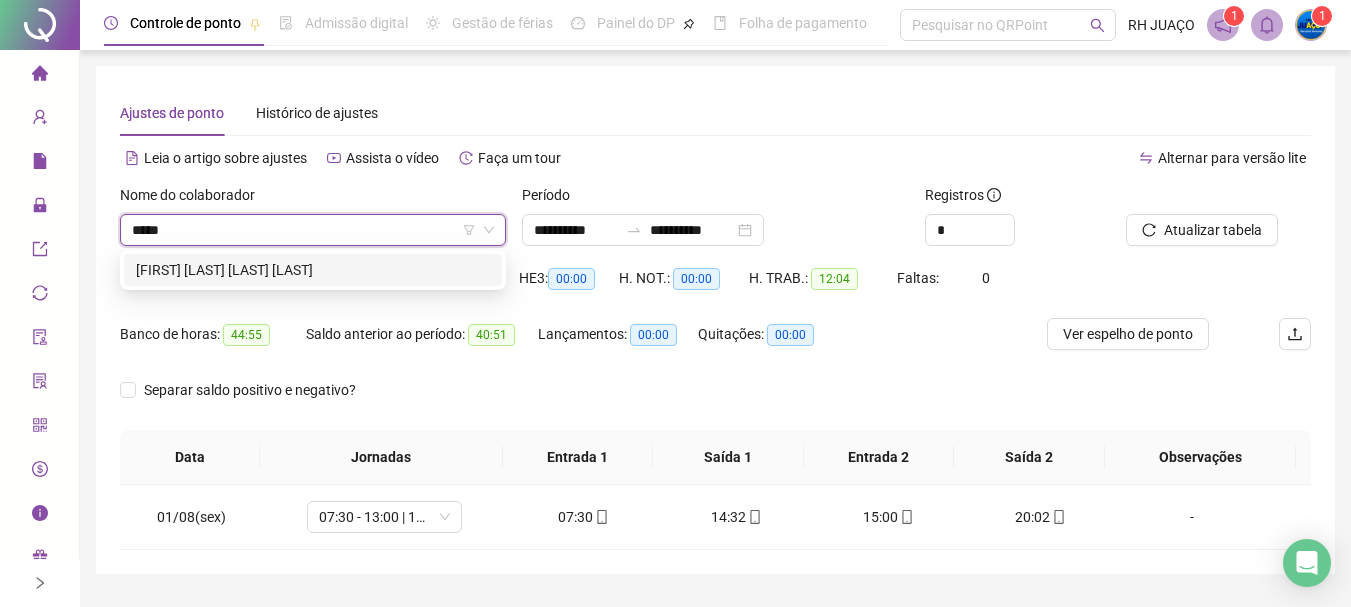 click on "[FIRST] [LAST] [LAST] [LAST]" at bounding box center (313, 270) 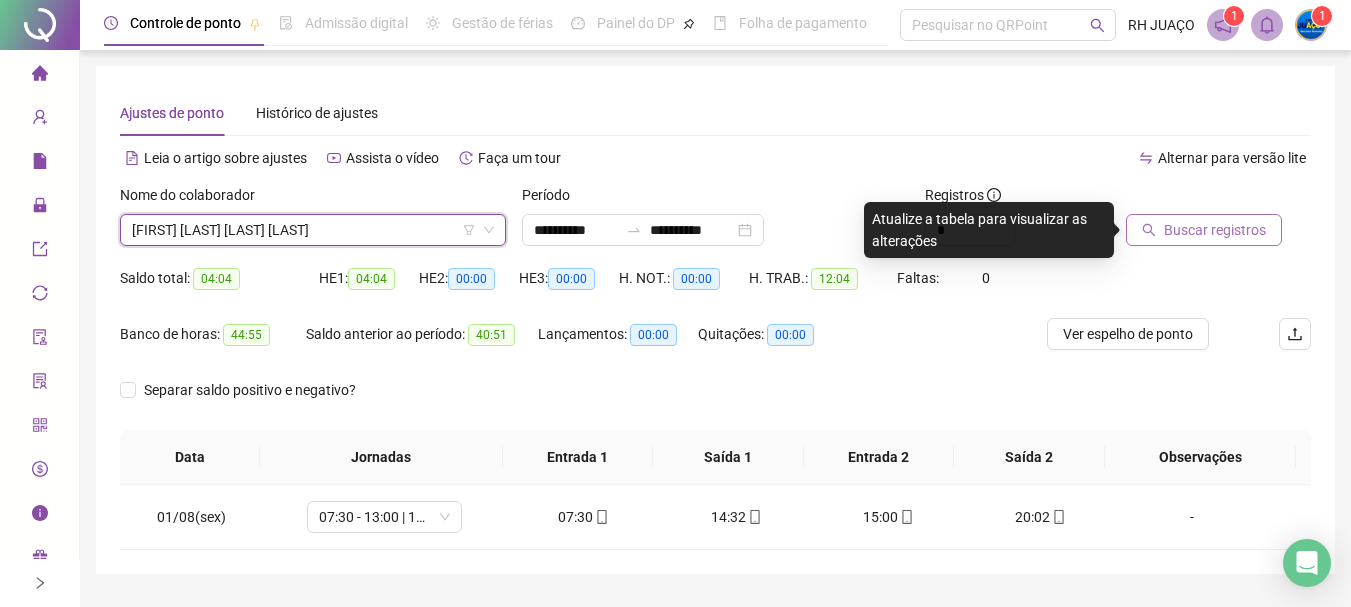 click on "Buscar registros" at bounding box center [1215, 230] 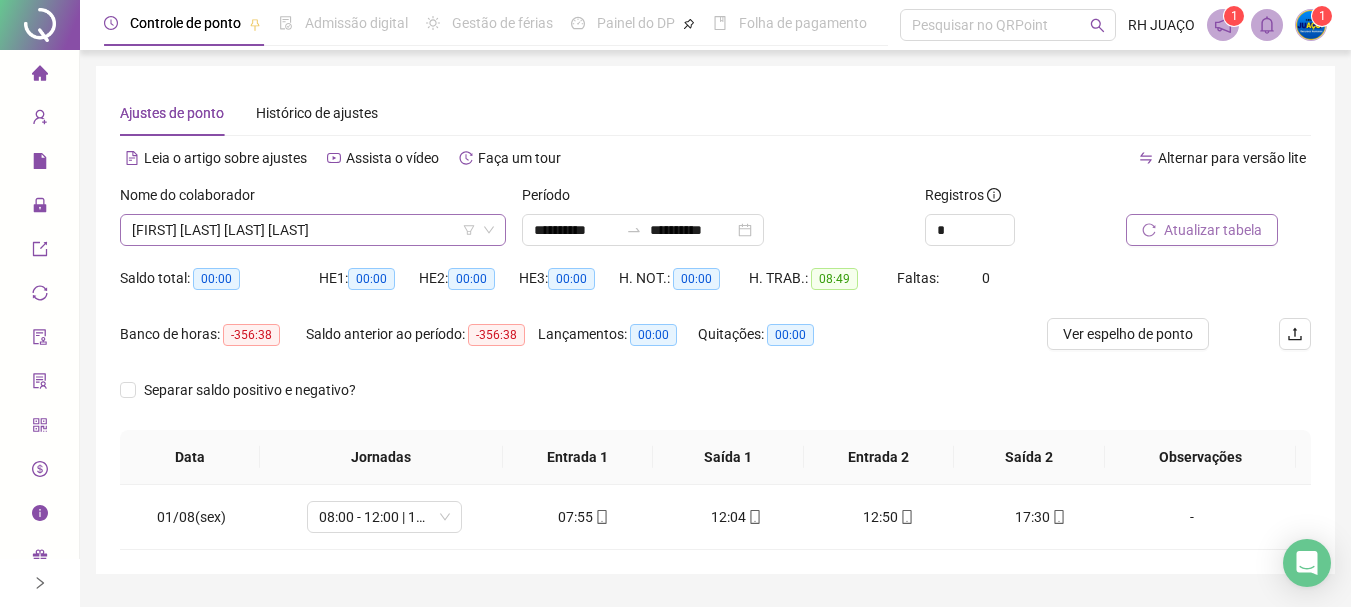 click on "[FIRST] [LAST] [LAST] [LAST]" at bounding box center [313, 230] 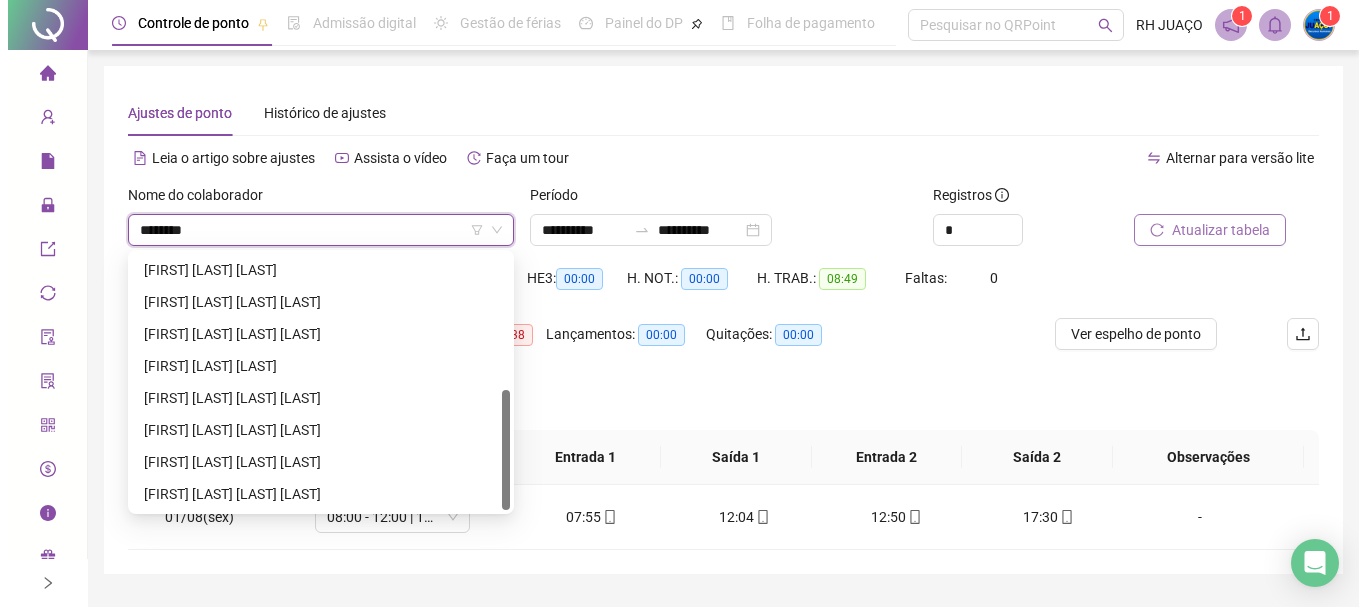 scroll, scrollTop: 256, scrollLeft: 0, axis: vertical 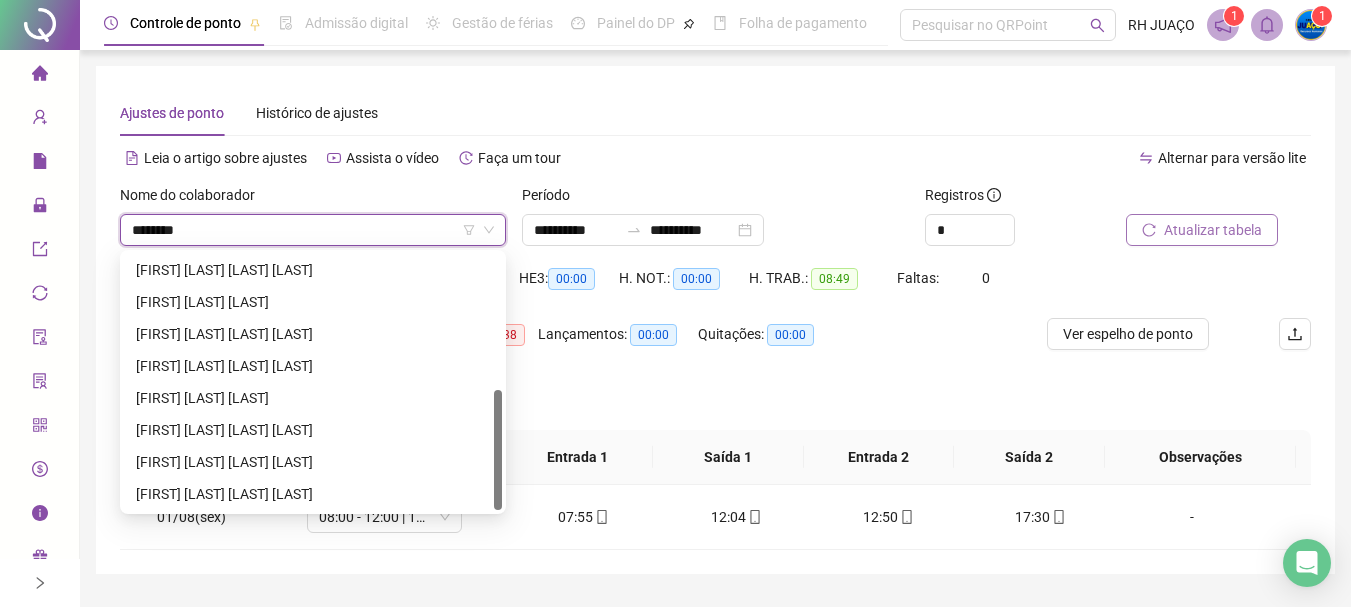 type on "*********" 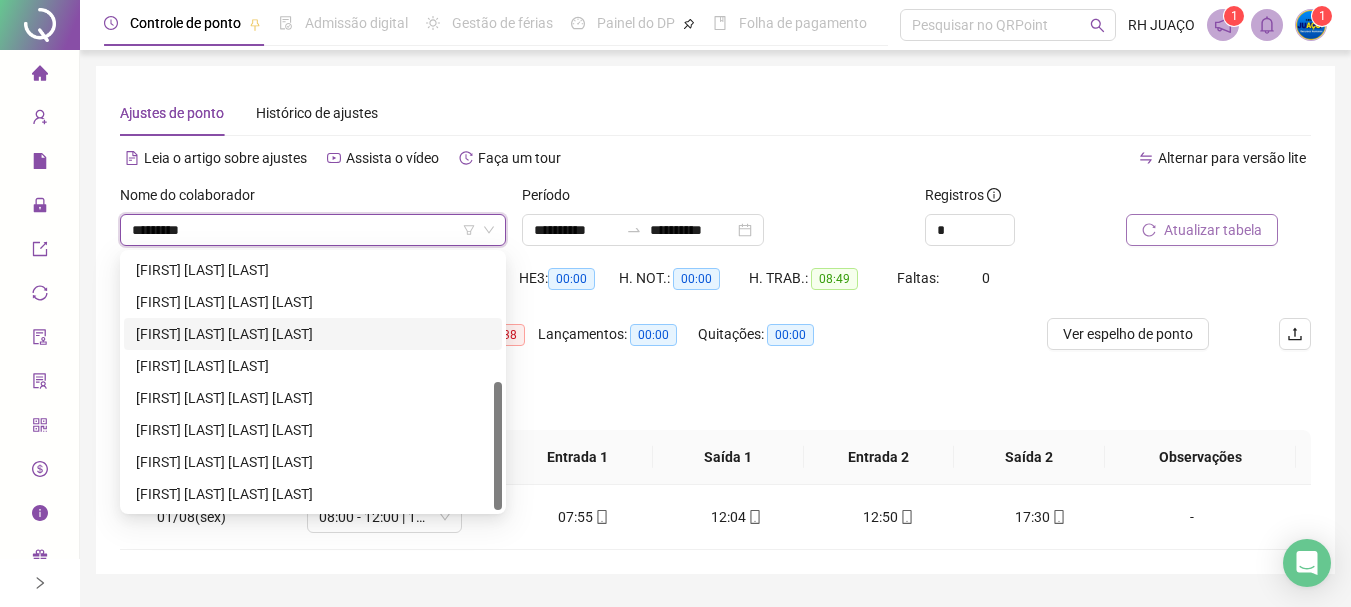 click on "[FIRST] [LAST] [LAST] [LAST]" at bounding box center (313, 334) 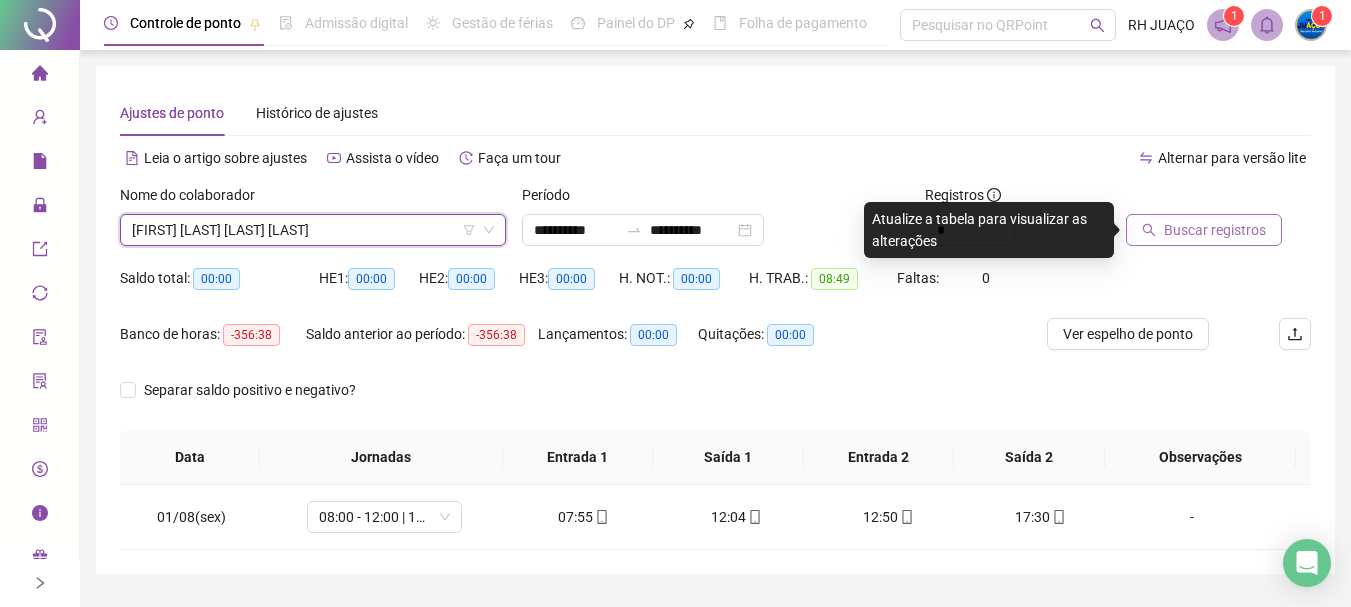 click on "Buscar registros" at bounding box center (1215, 230) 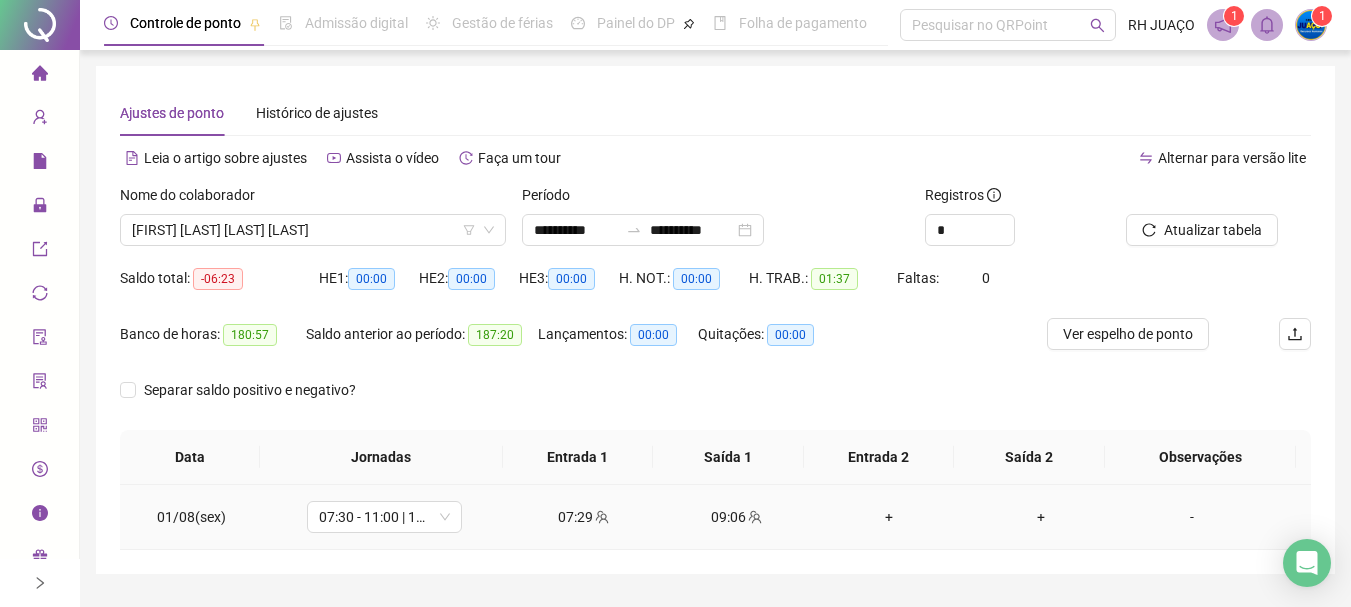 click on "-" at bounding box center [1192, 517] 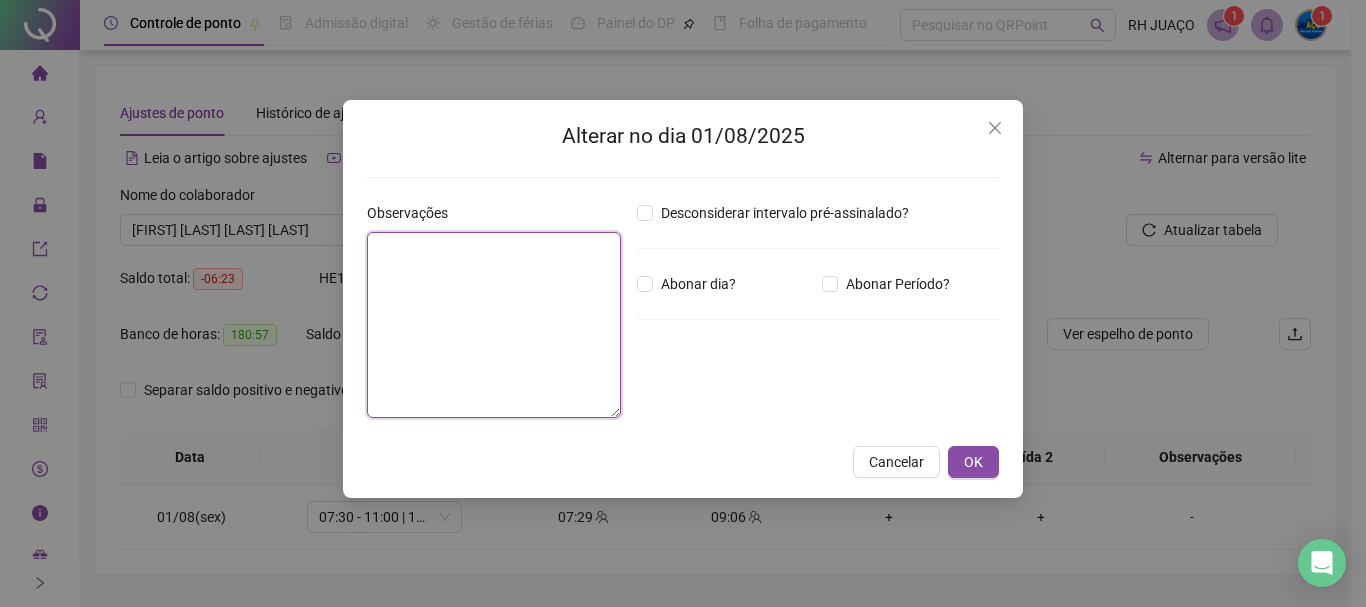 click at bounding box center [494, 325] 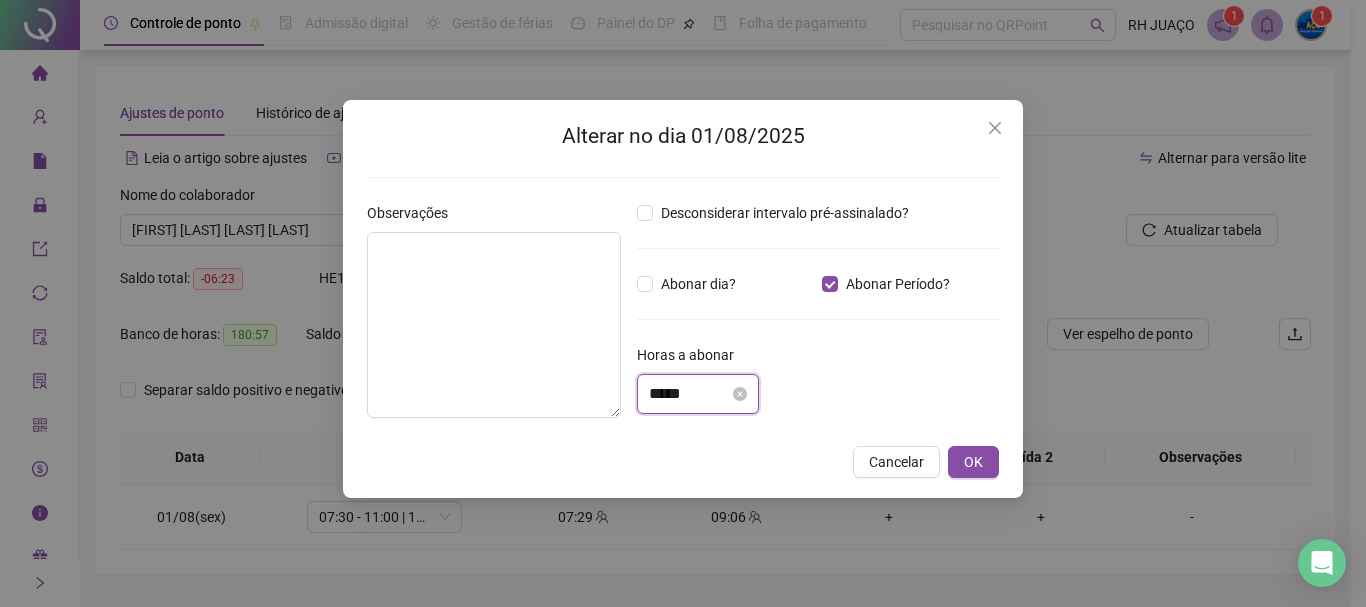 click on "*****" at bounding box center [689, 394] 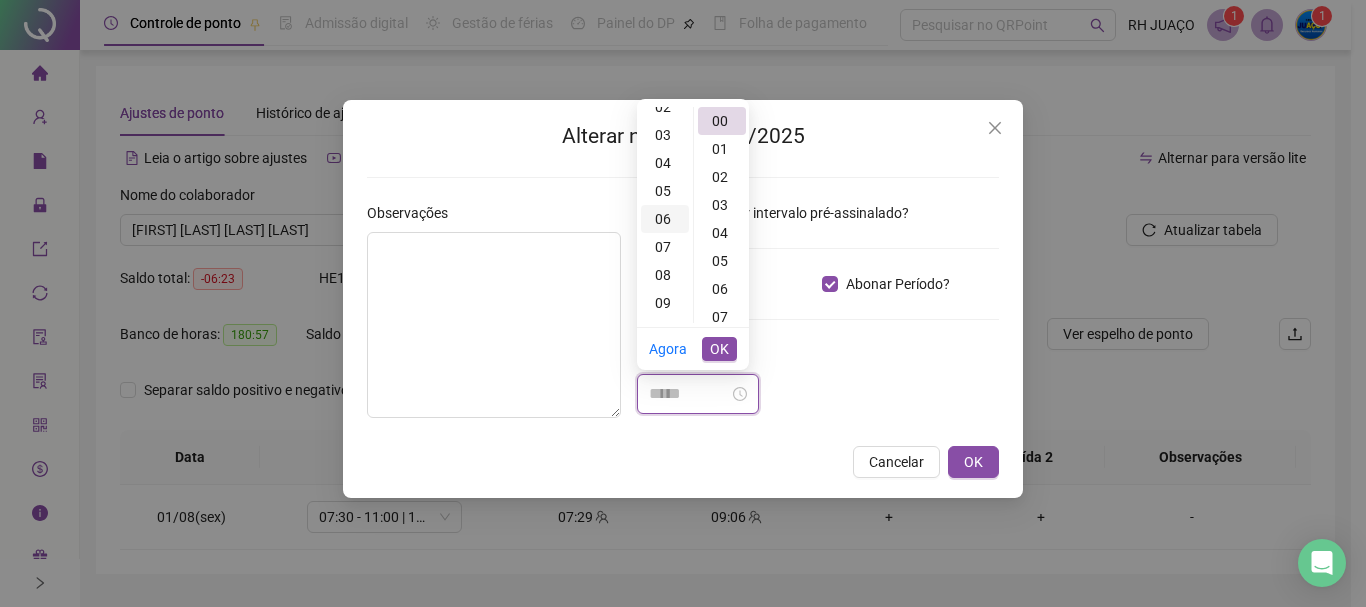 scroll, scrollTop: 100, scrollLeft: 0, axis: vertical 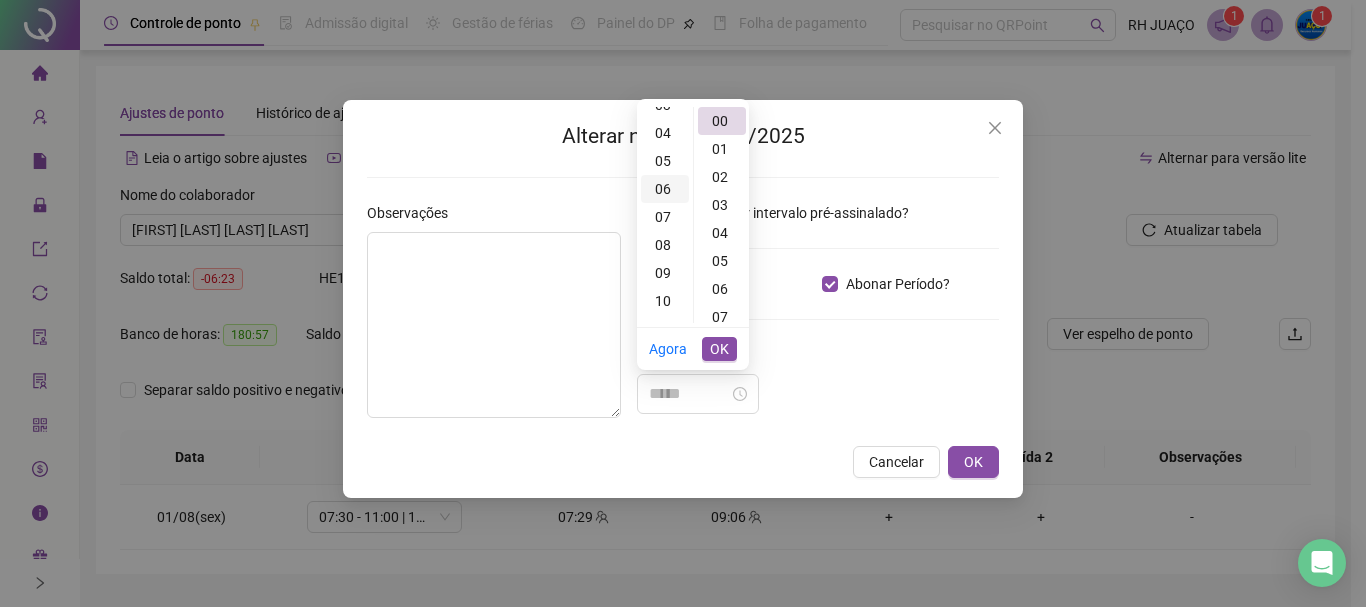 click on "06" at bounding box center (665, 189) 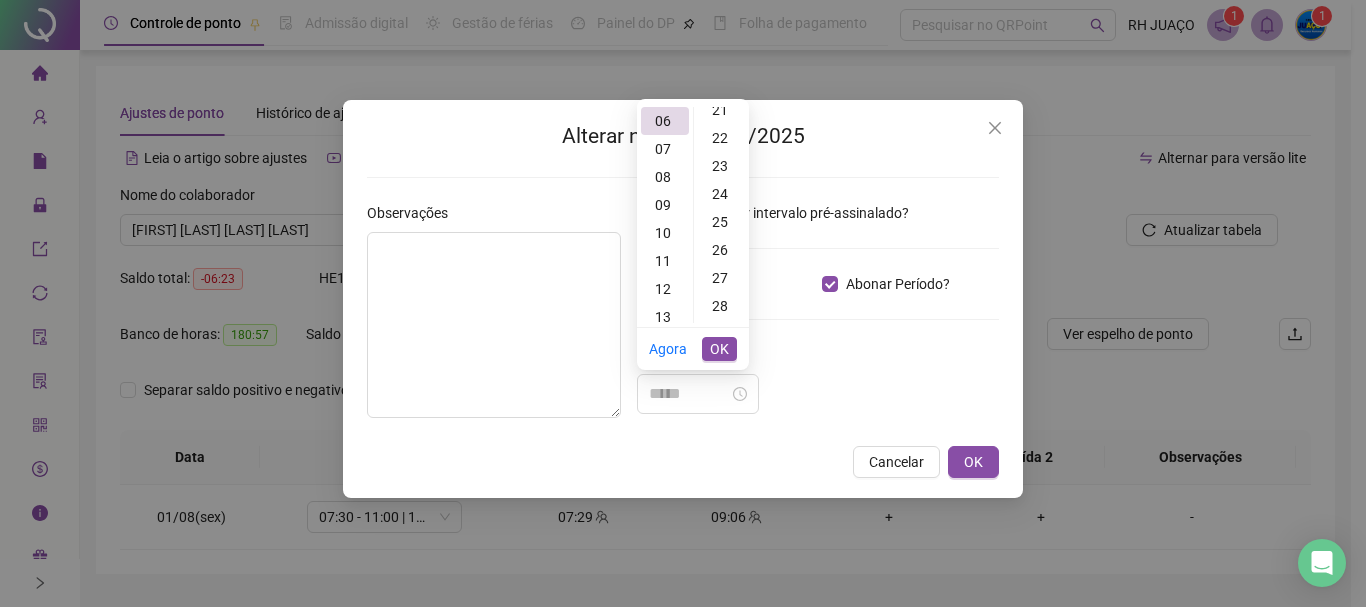 scroll, scrollTop: 600, scrollLeft: 0, axis: vertical 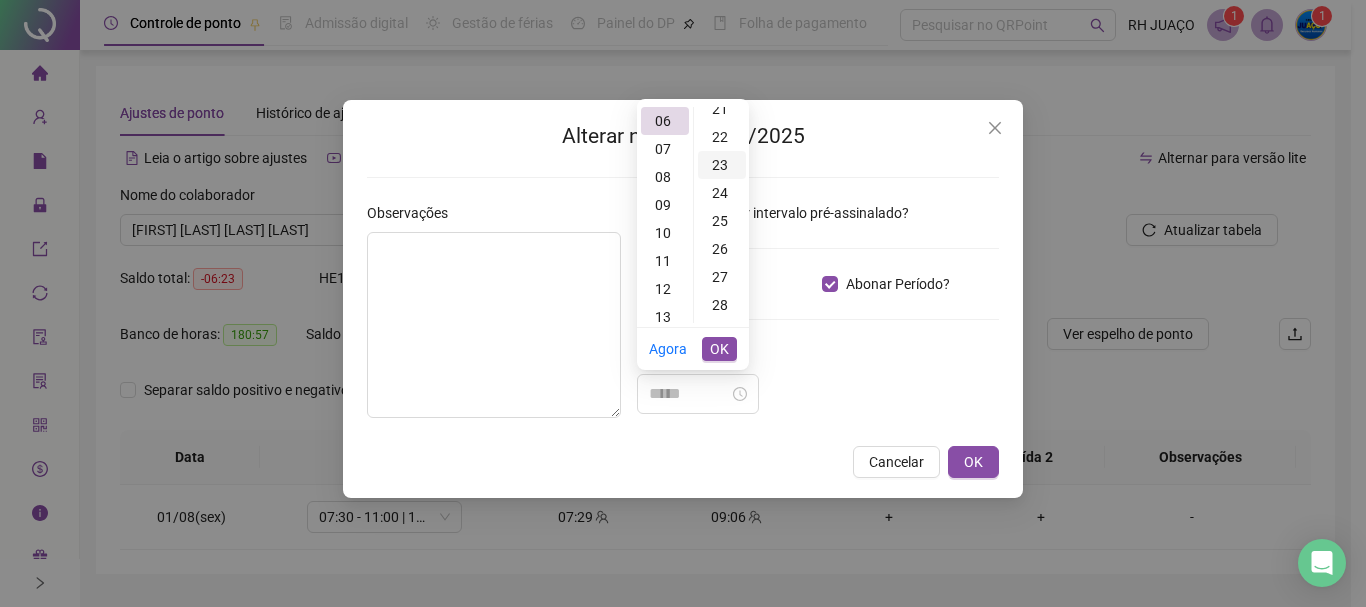 click on "23" at bounding box center (722, 165) 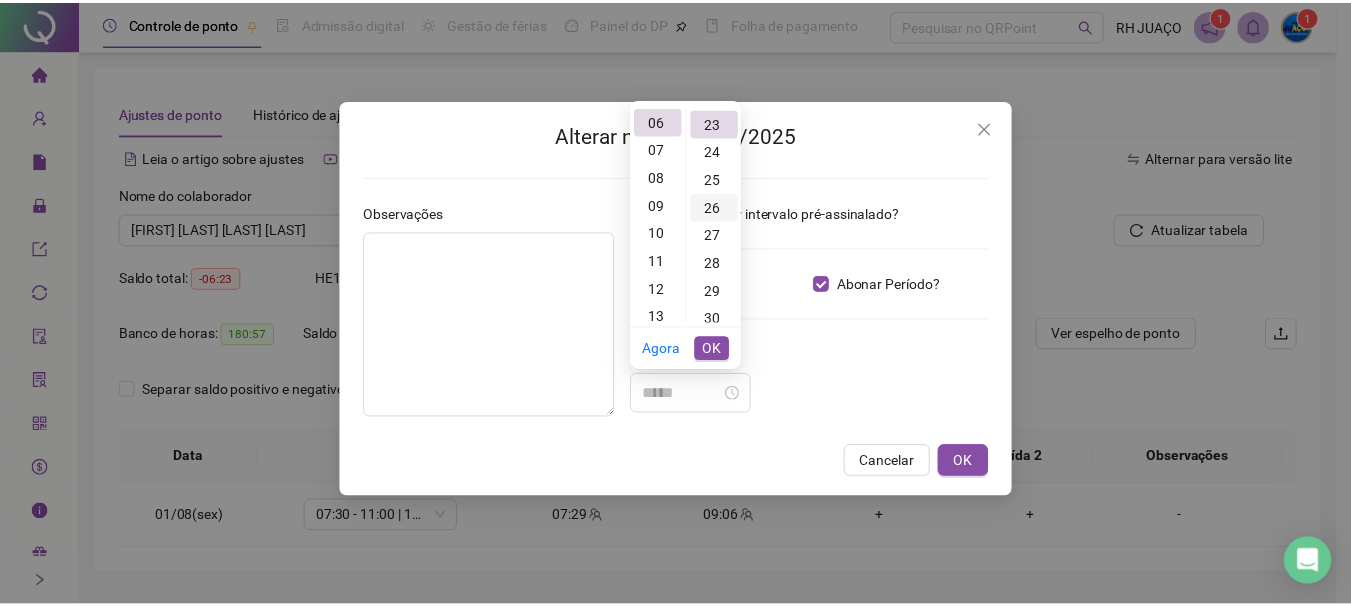 scroll, scrollTop: 644, scrollLeft: 0, axis: vertical 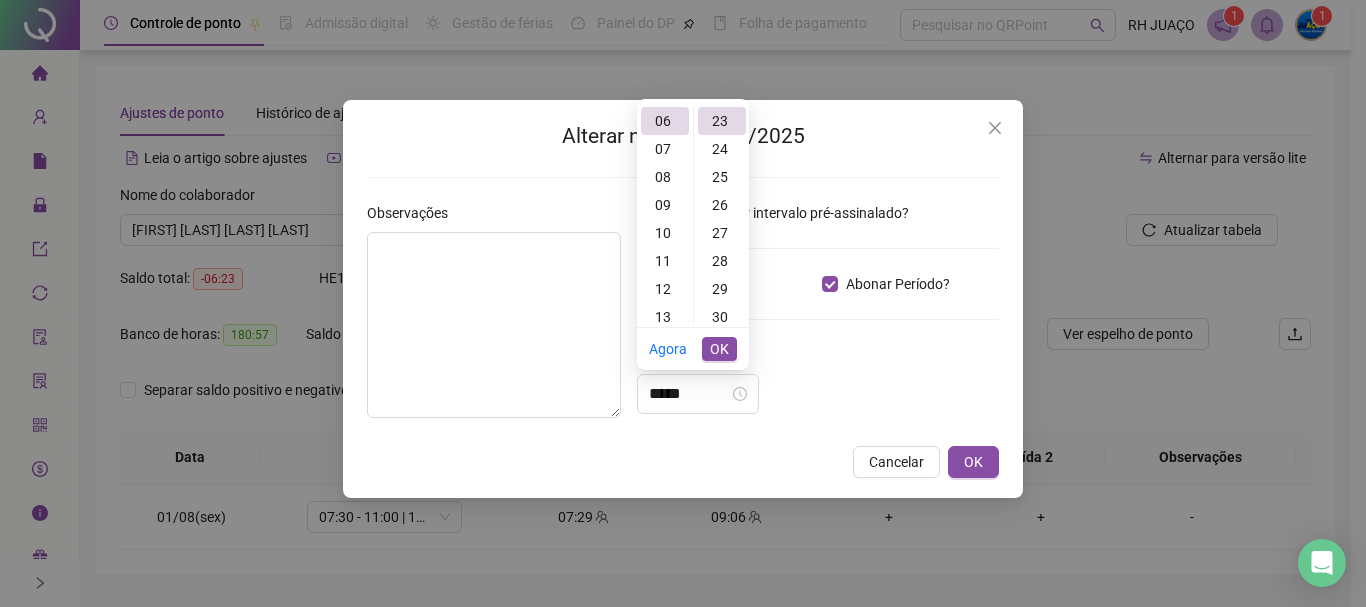 type on "*****" 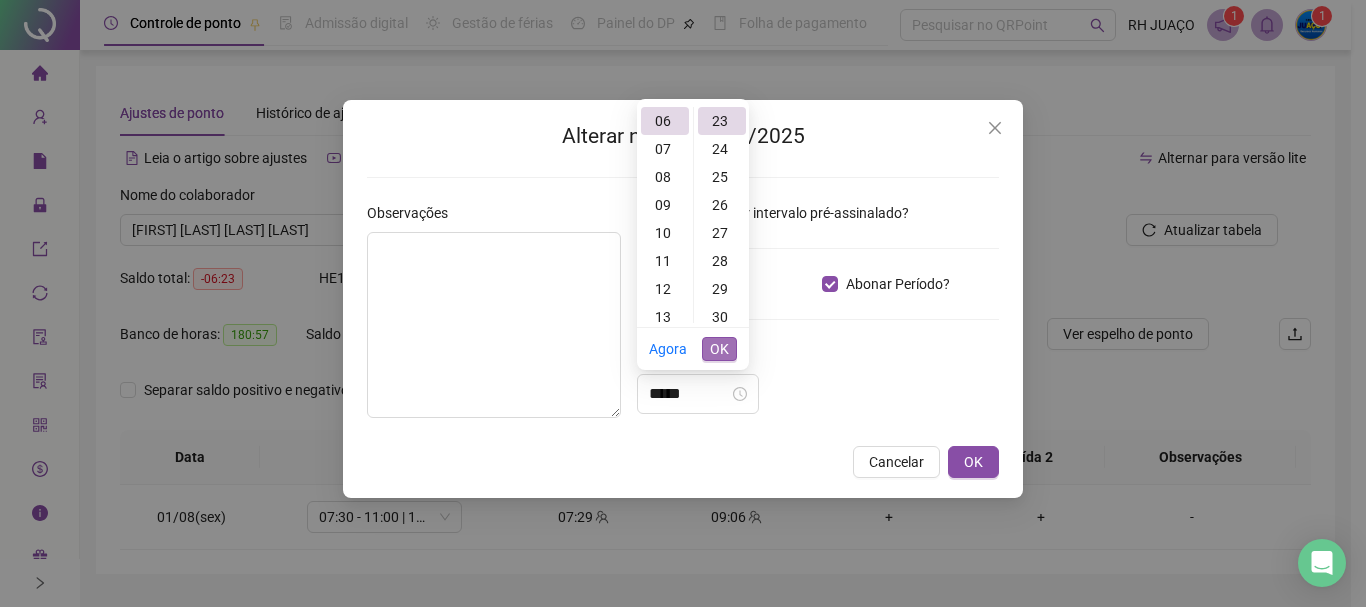 click on "OK" at bounding box center [719, 349] 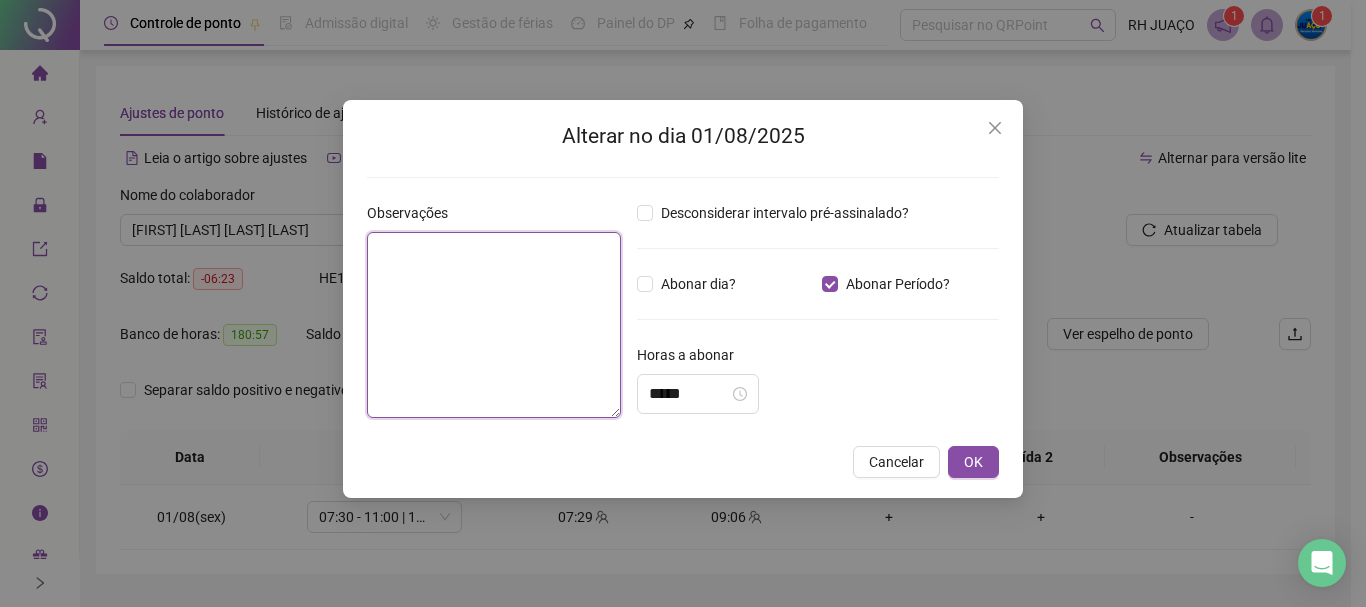 click at bounding box center [494, 325] 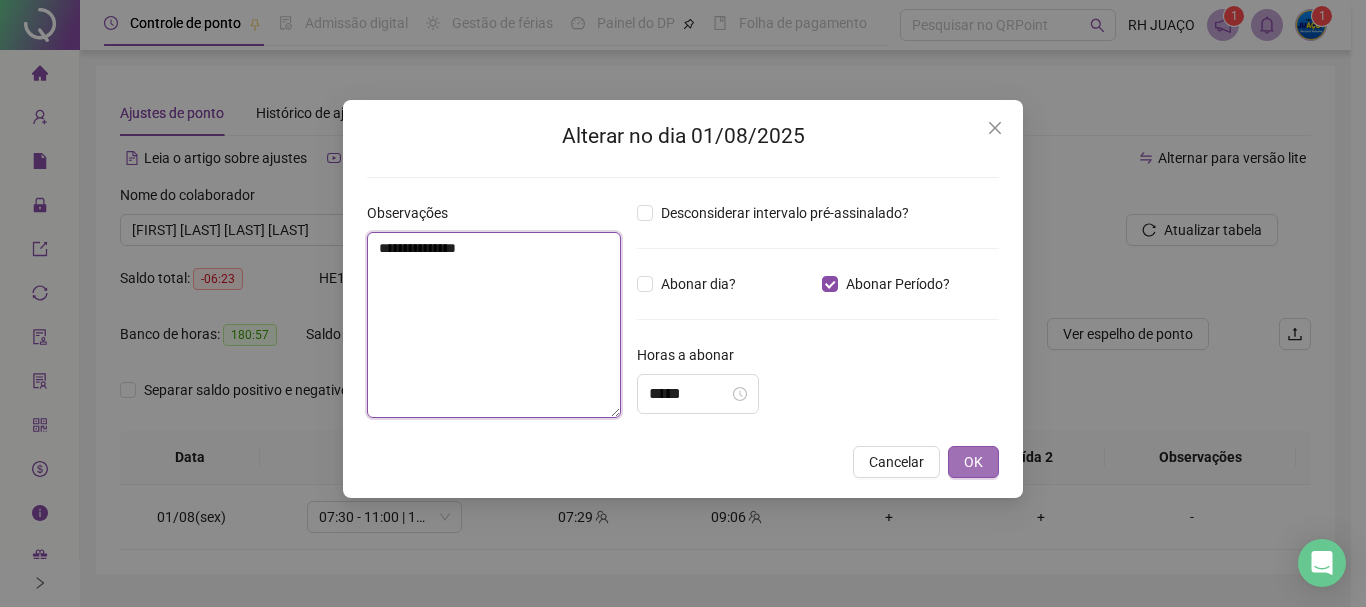 type on "**********" 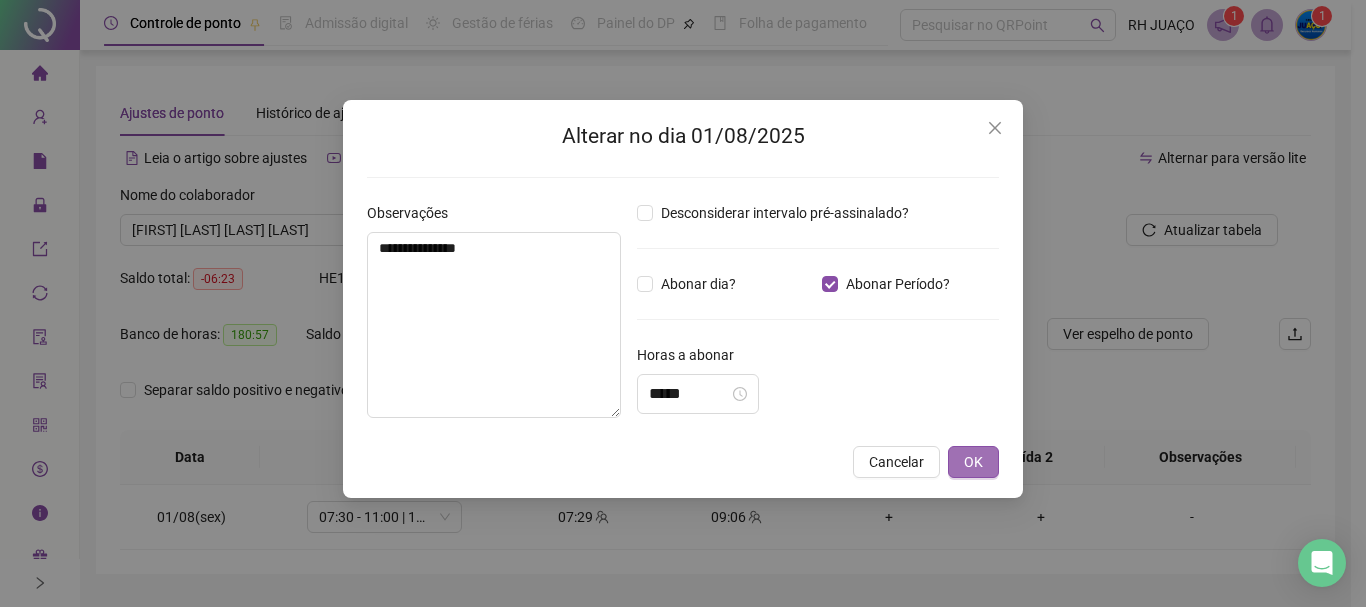 click on "OK" at bounding box center (973, 462) 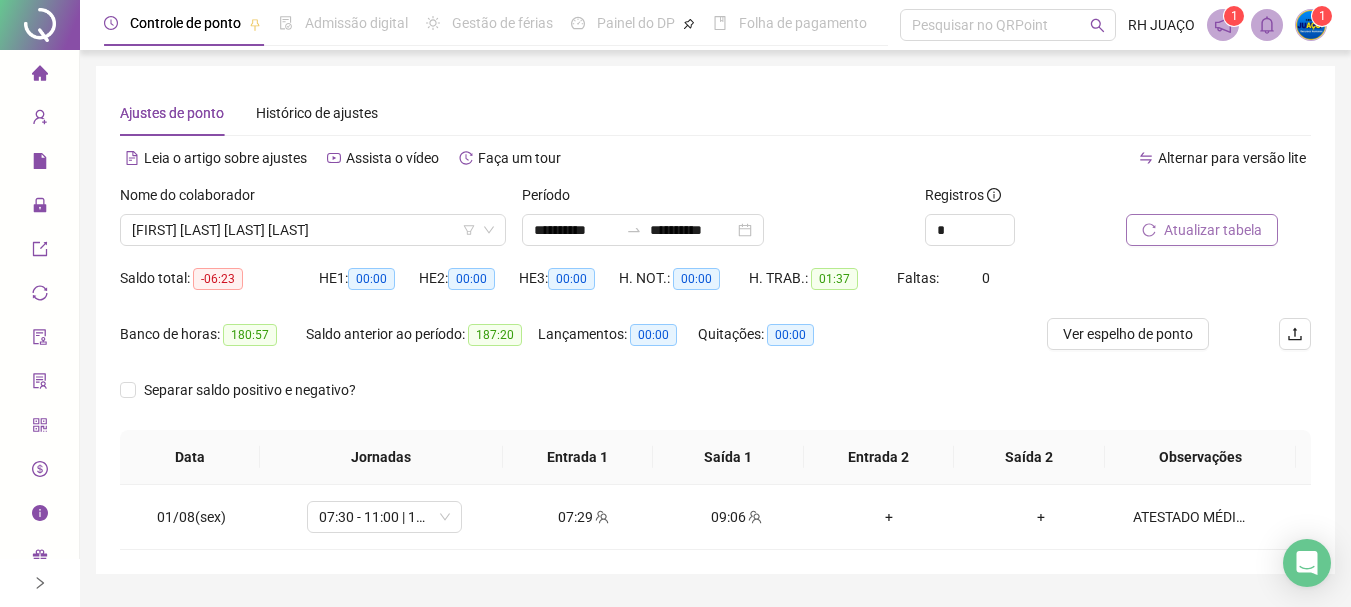 click on "Atualizar tabela" at bounding box center (1213, 230) 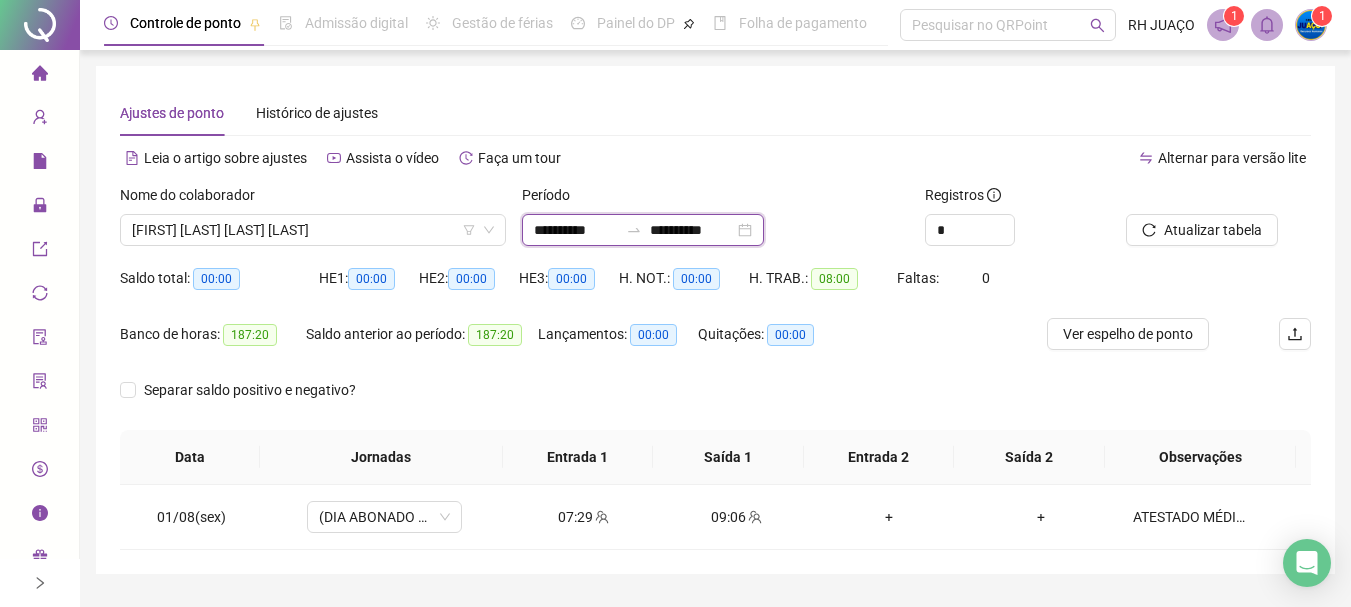 click on "**********" at bounding box center (576, 230) 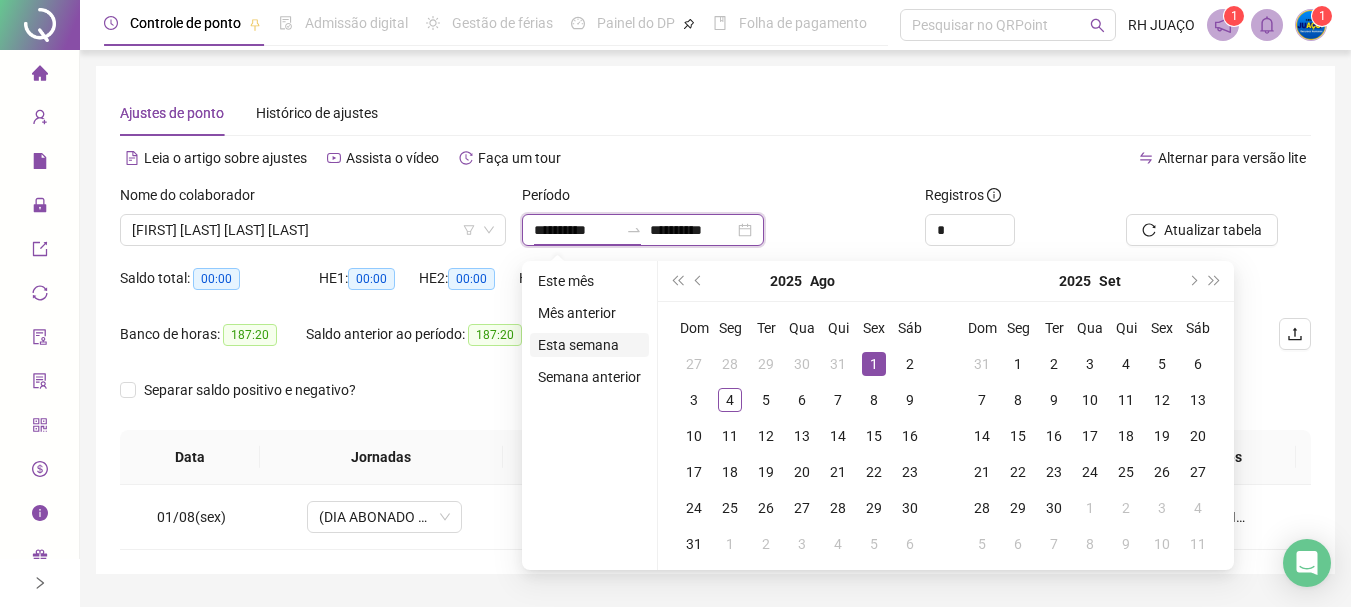 type on "**********" 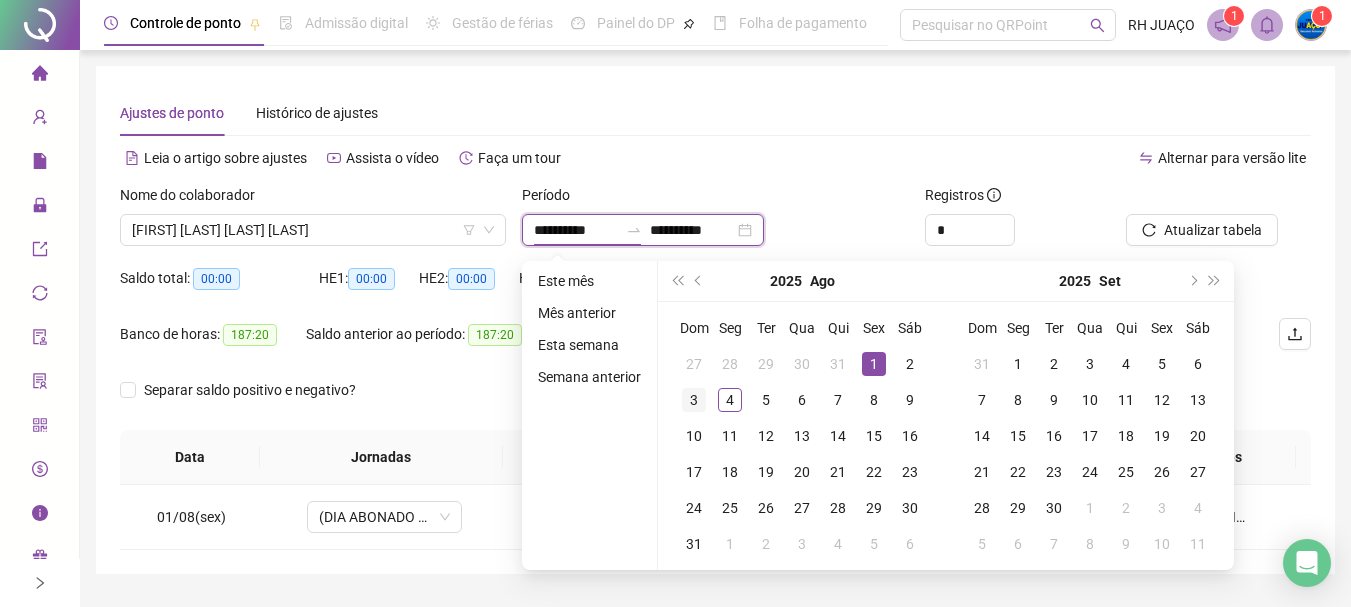 type on "**********" 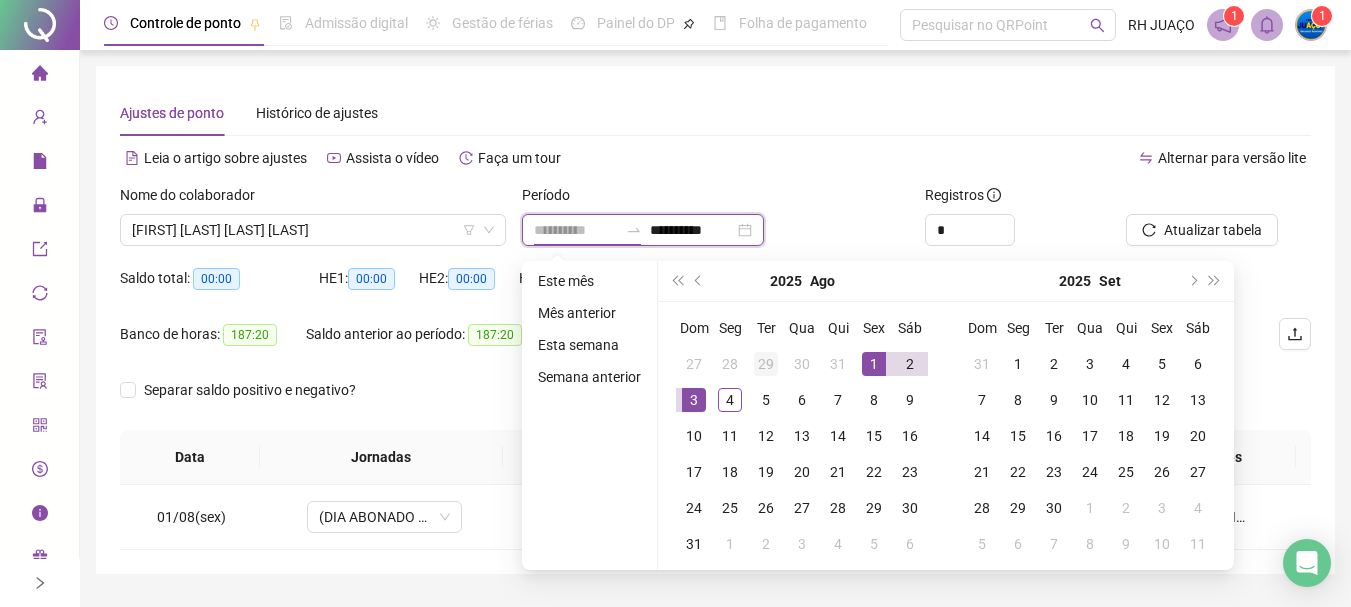 type on "**********" 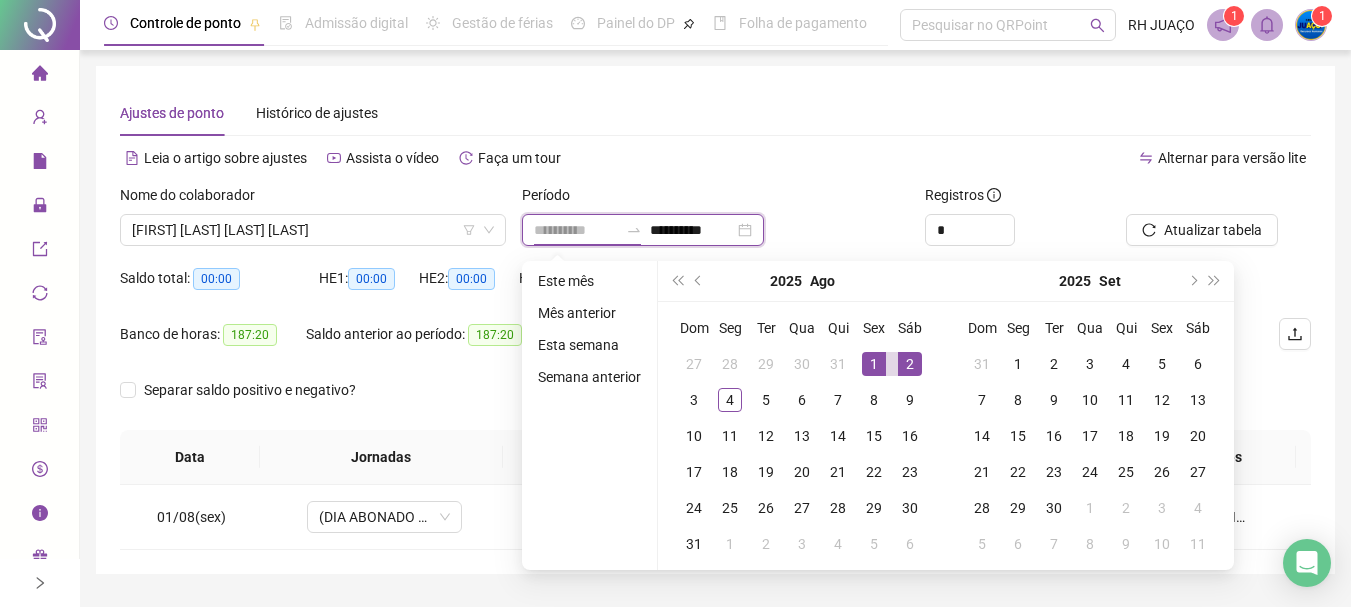 type on "**********" 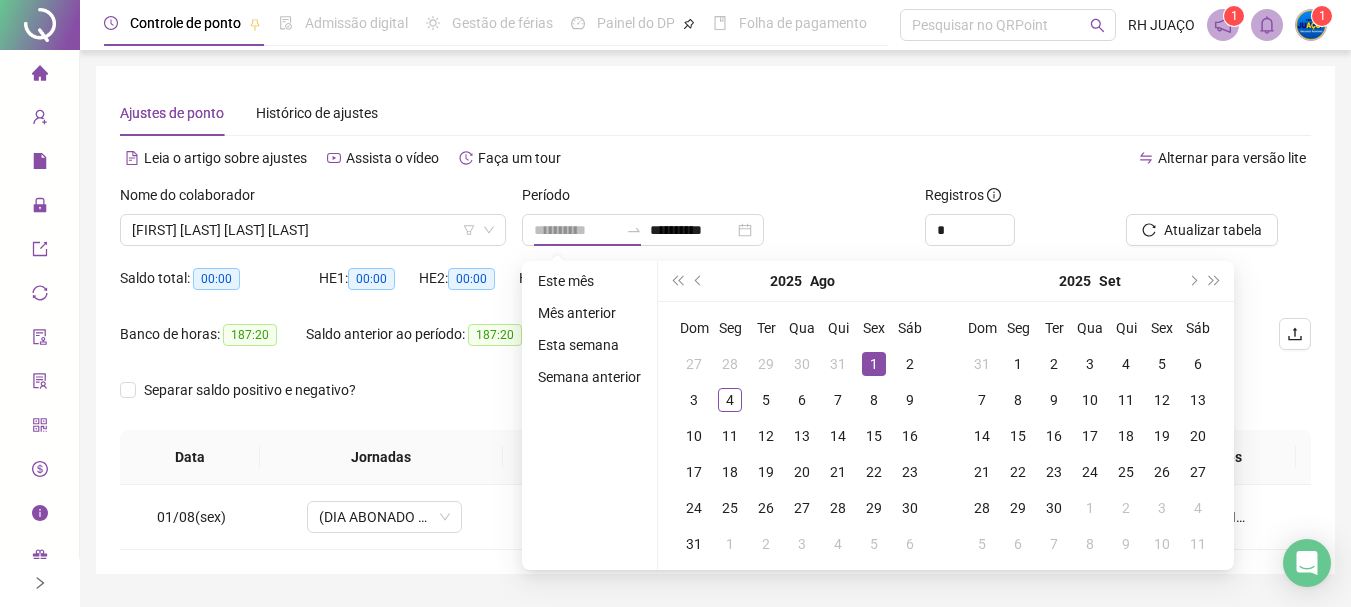 click on "1" at bounding box center [874, 364] 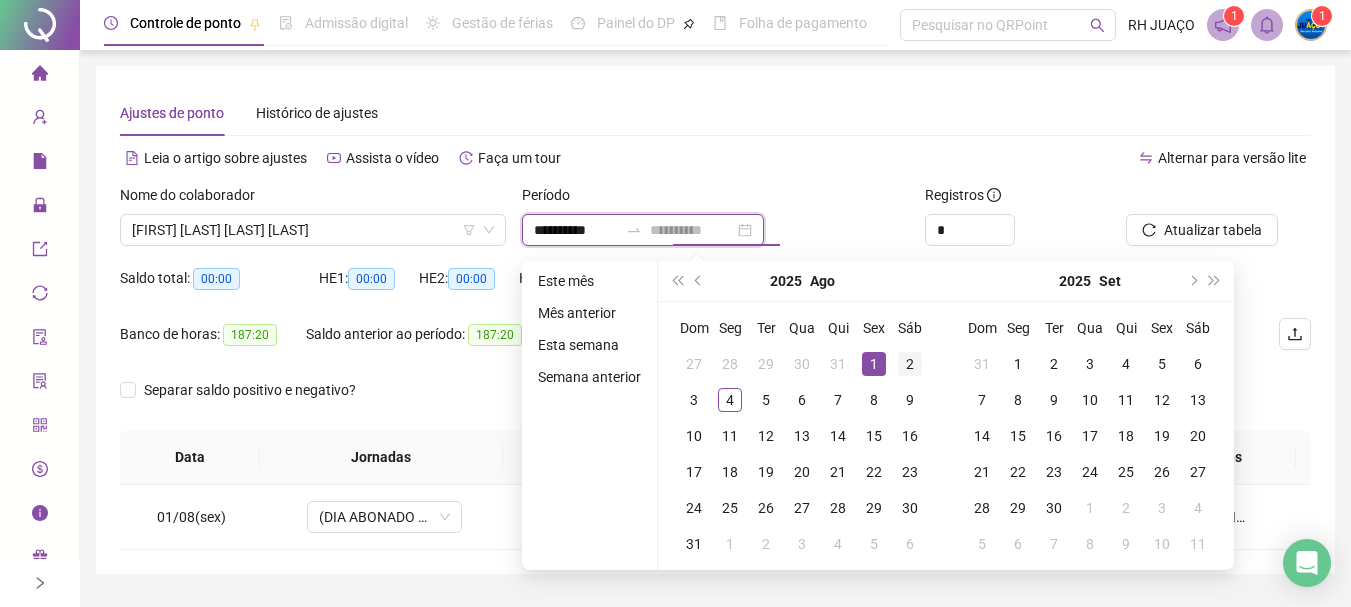 type on "**********" 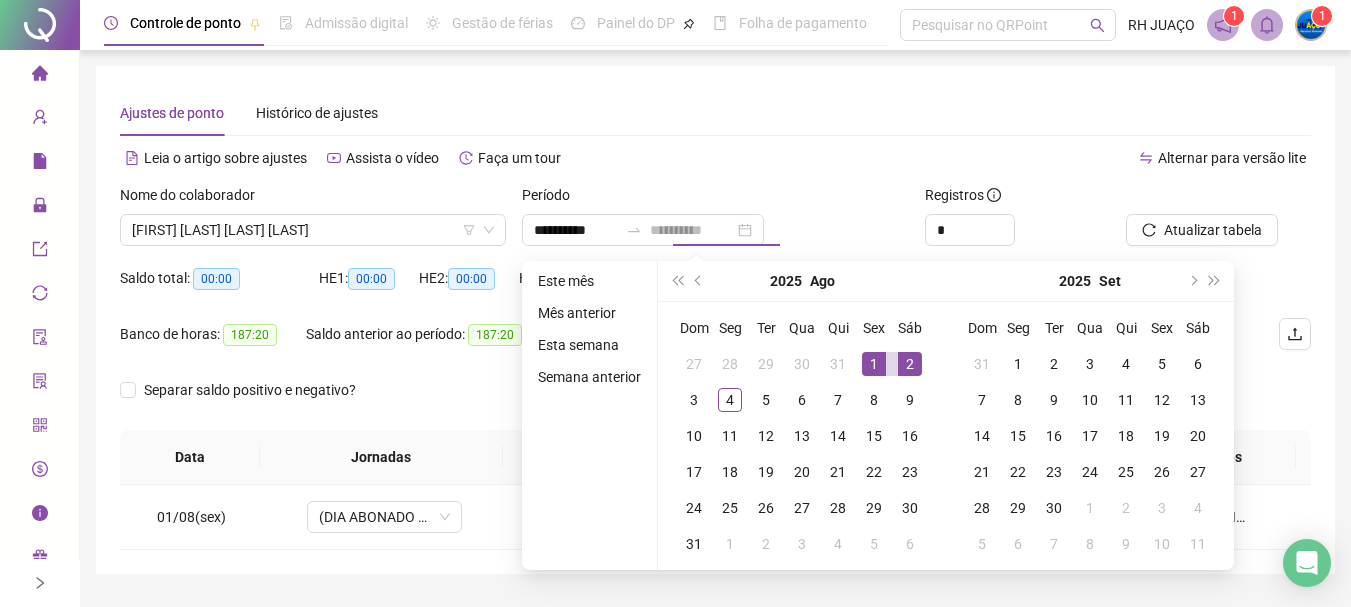 click on "2" at bounding box center (910, 364) 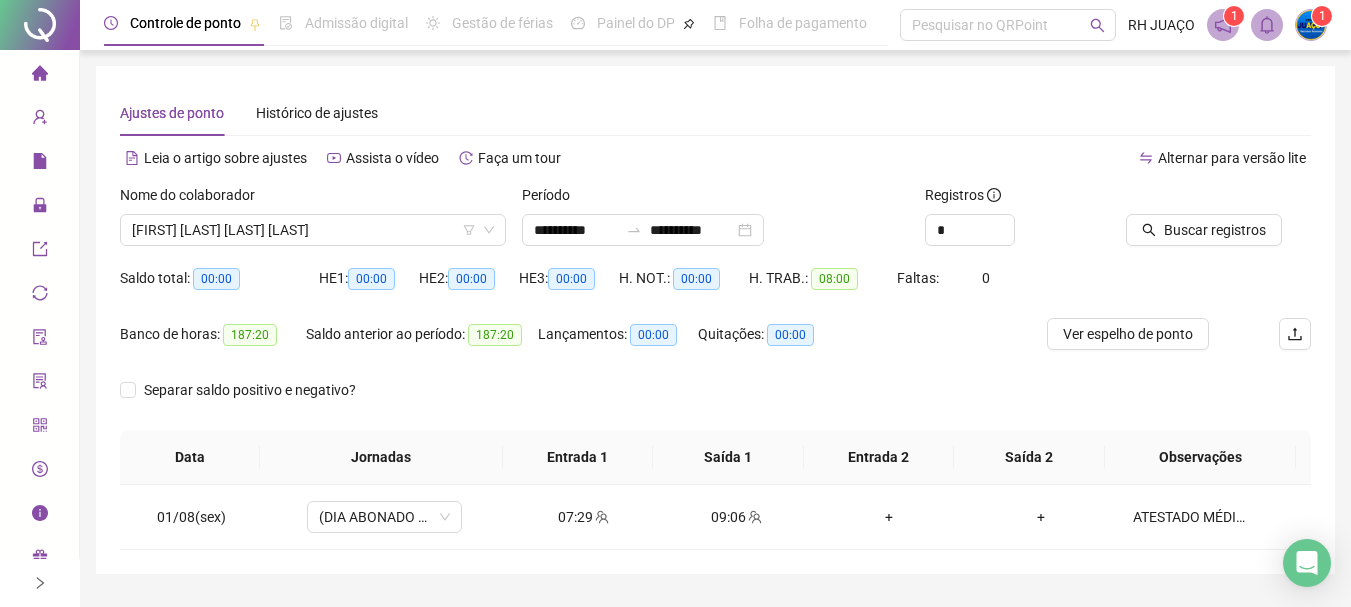 click on "Banco de horas:  [TIME] Saldo anterior ao período:  [TIME] Lançamentos:  [TIME] Quitações:  [TIME]" at bounding box center (566, 346) 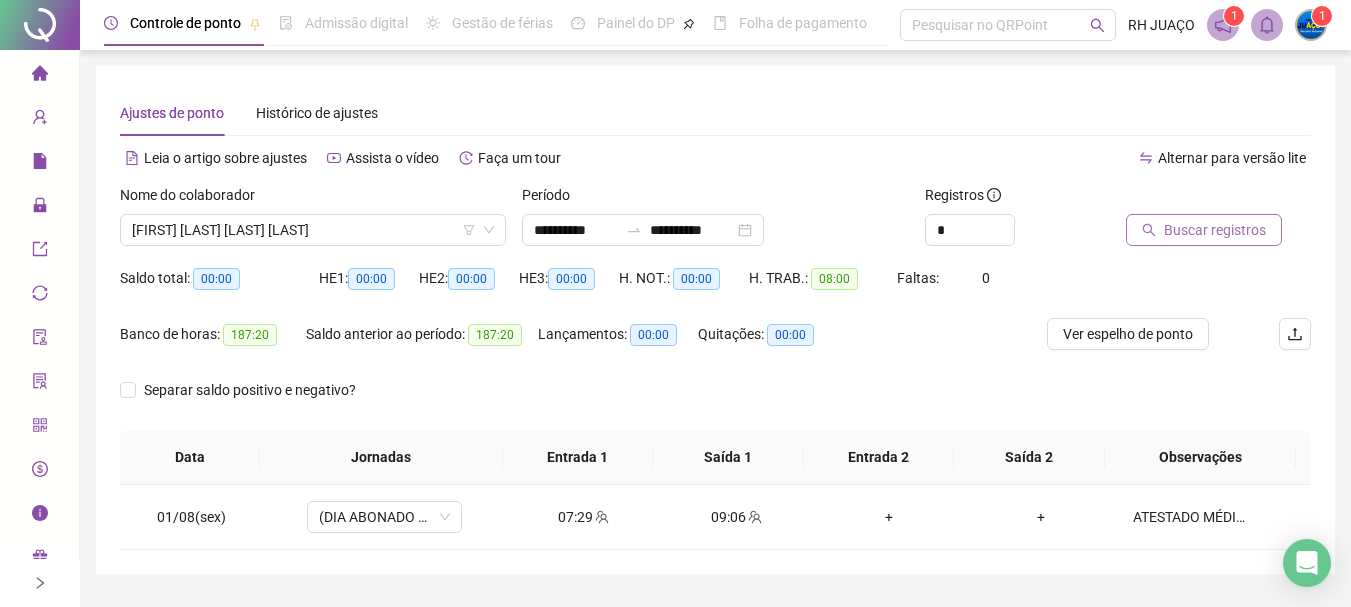 click on "Buscar registros" at bounding box center [1215, 230] 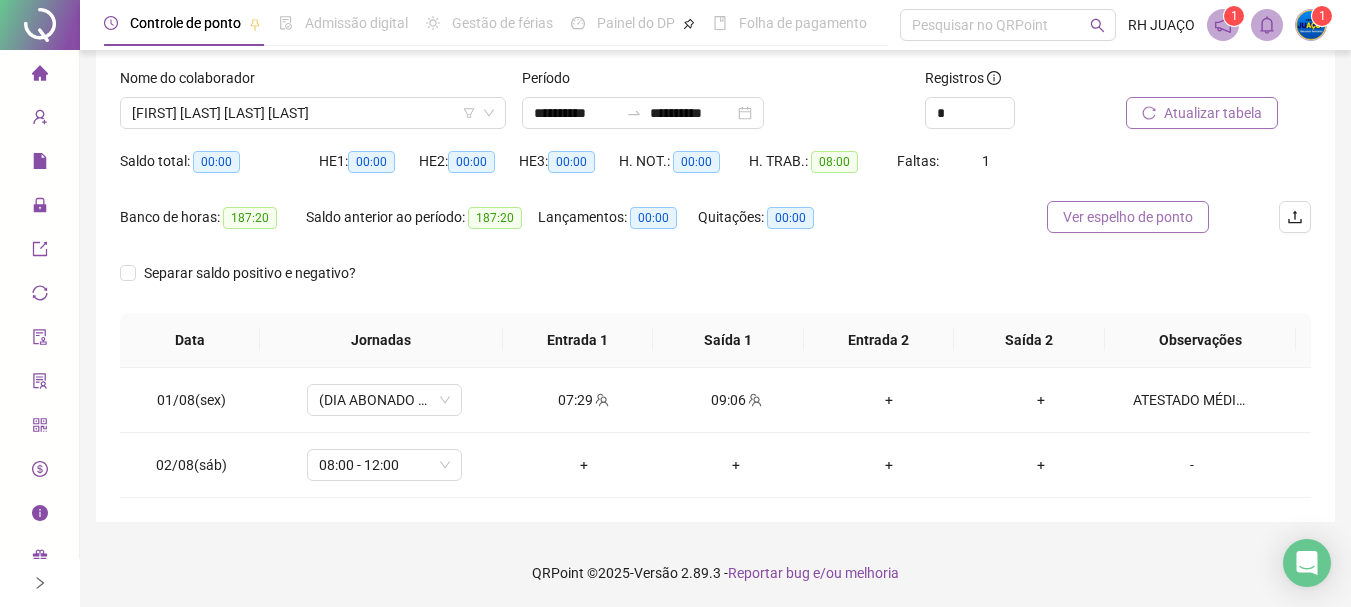 scroll, scrollTop: 118, scrollLeft: 0, axis: vertical 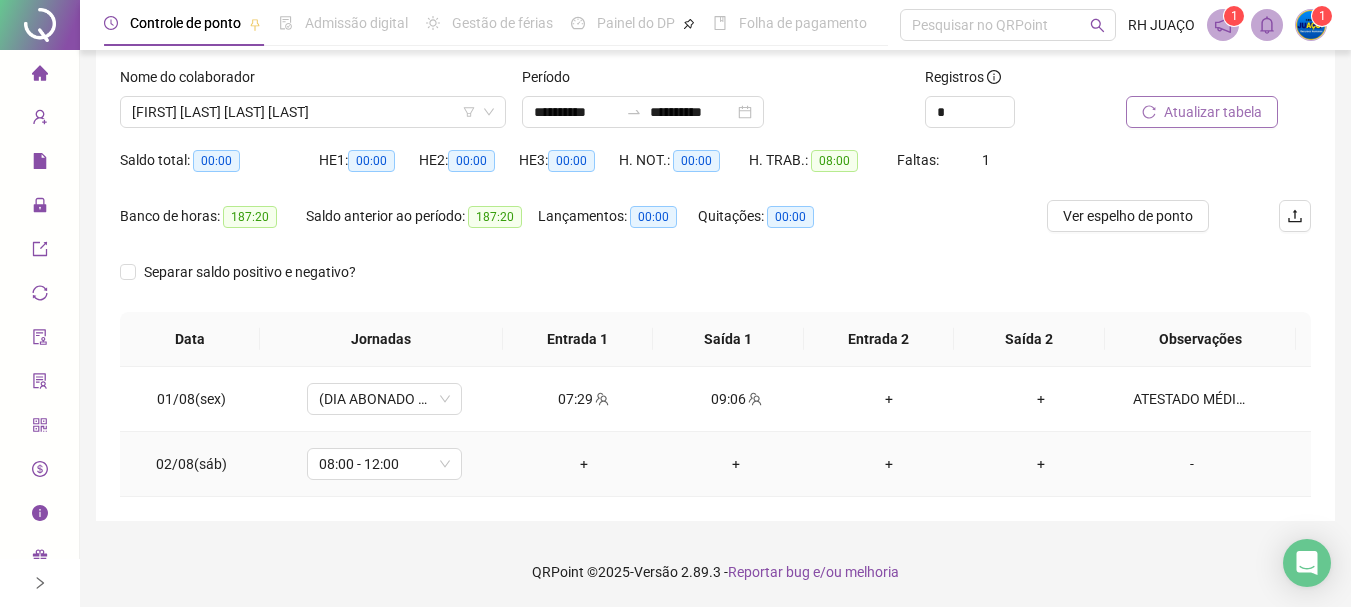 click on "-" at bounding box center (1192, 464) 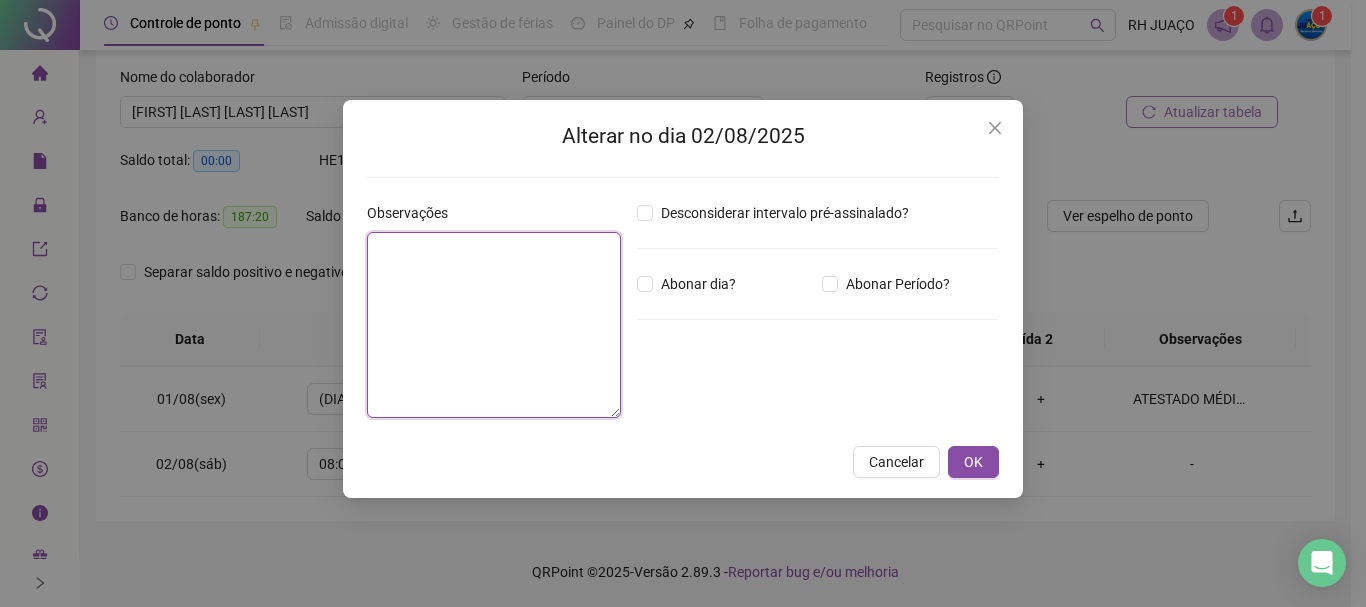 click at bounding box center (494, 325) 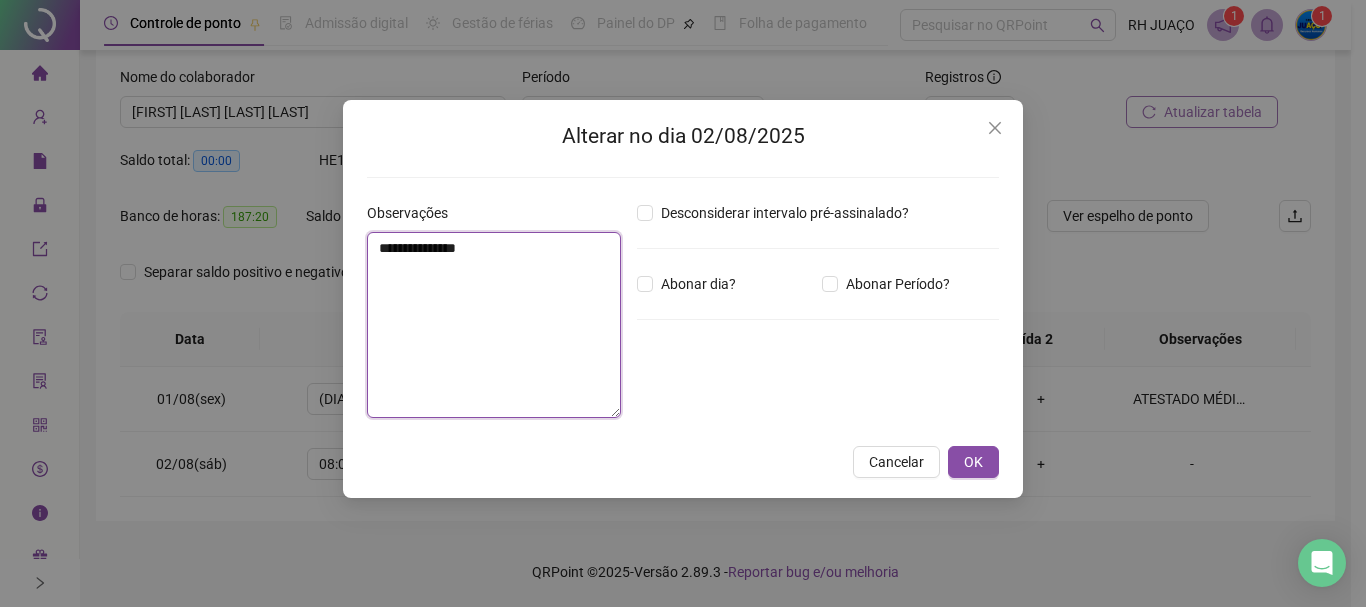 type on "**********" 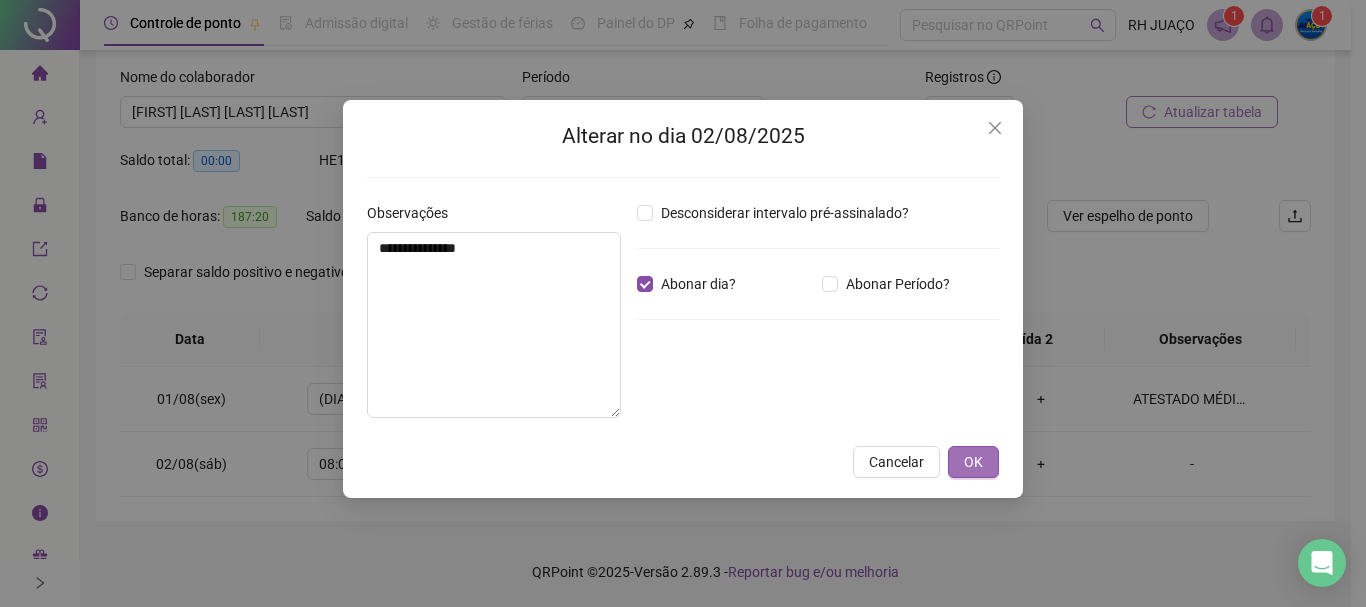 click on "OK" at bounding box center [973, 462] 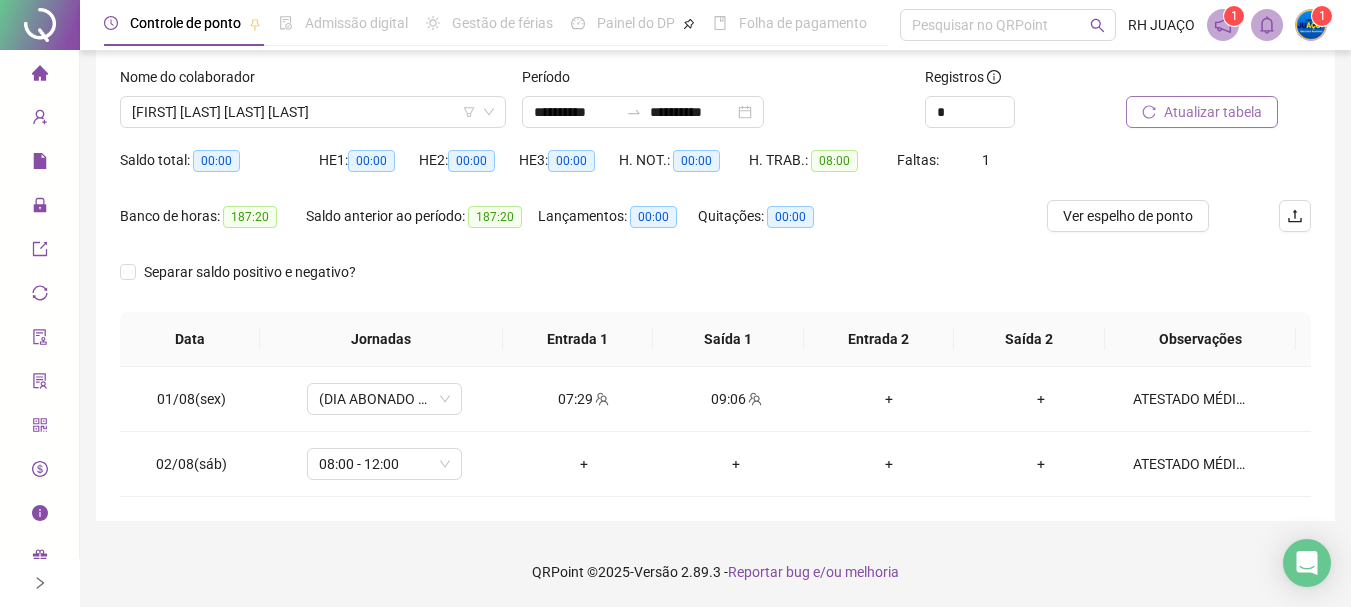 click on "Atualizar tabela" at bounding box center (1213, 112) 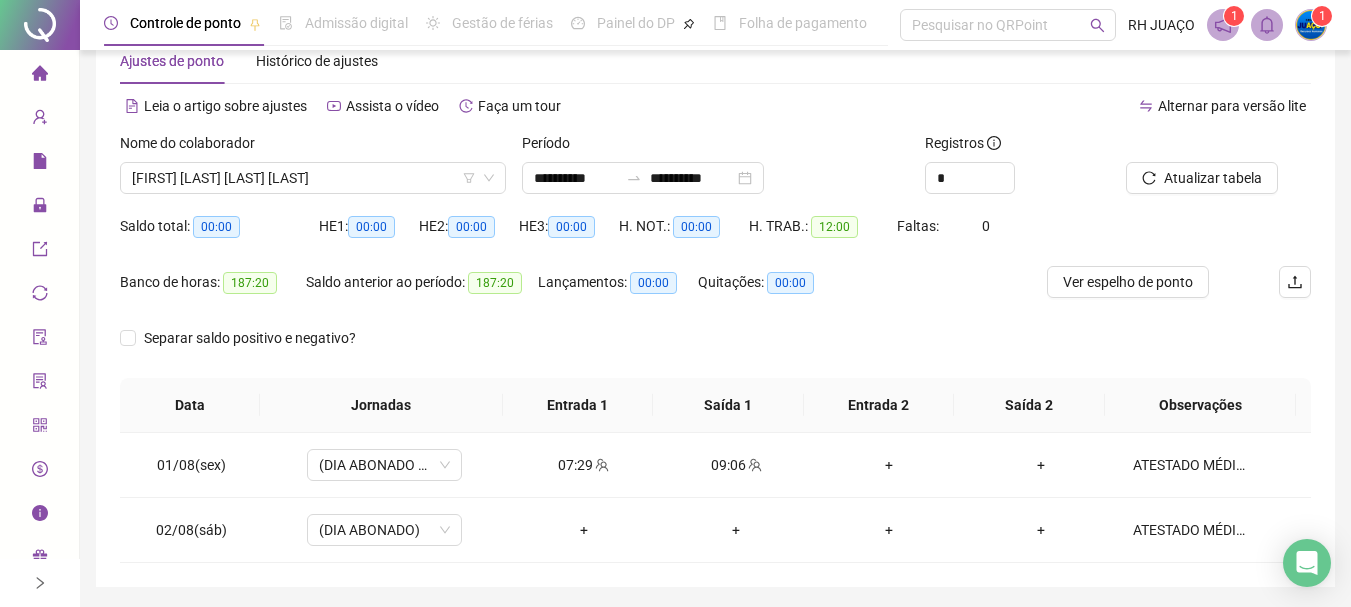 scroll, scrollTop: 18, scrollLeft: 0, axis: vertical 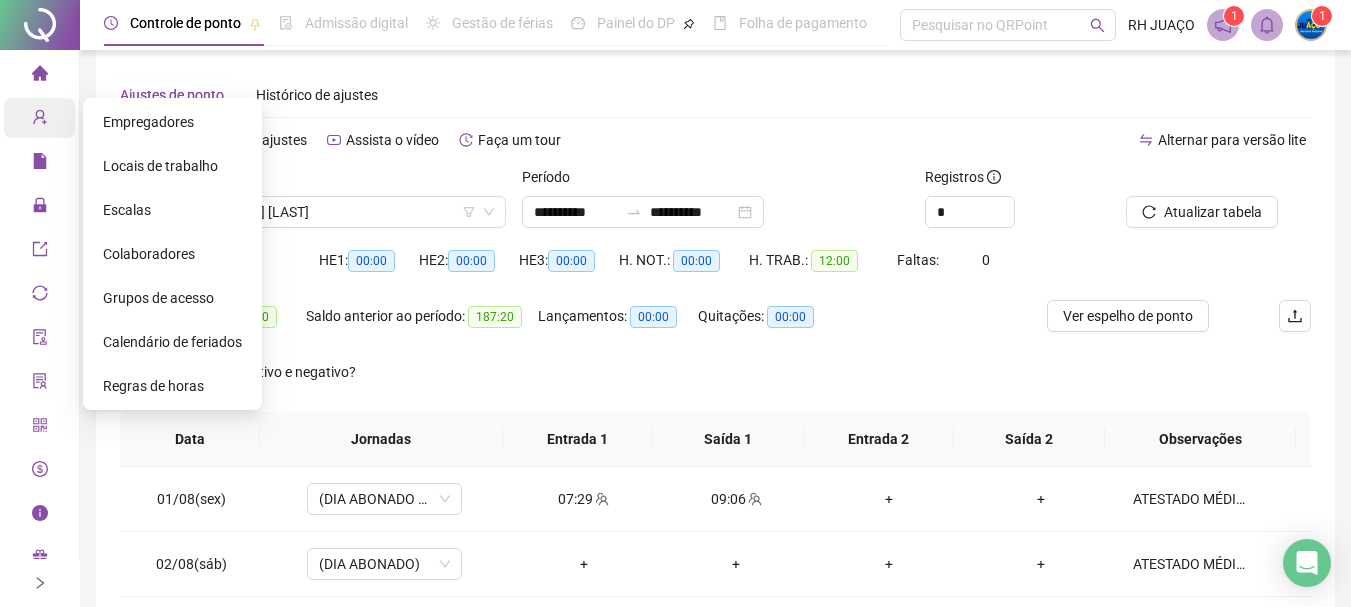 click on "Cadastros" at bounding box center (39, 118) 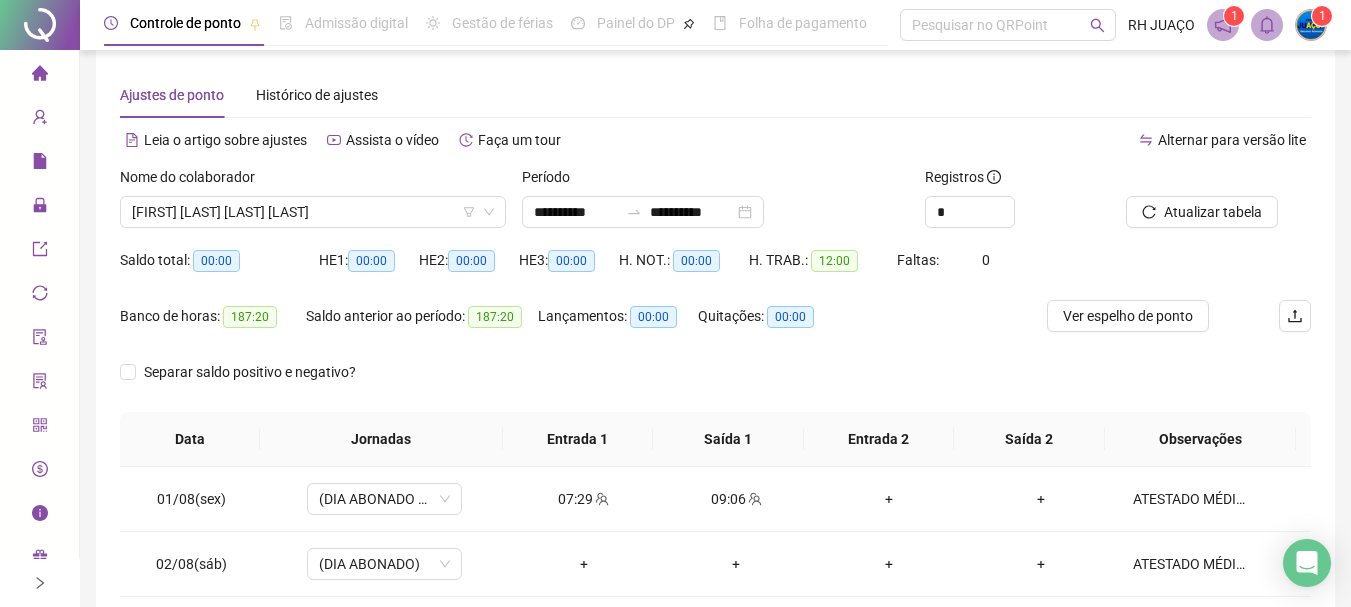 drag, startPoint x: 182, startPoint y: 60, endPoint x: 110, endPoint y: 84, distance: 75.89466 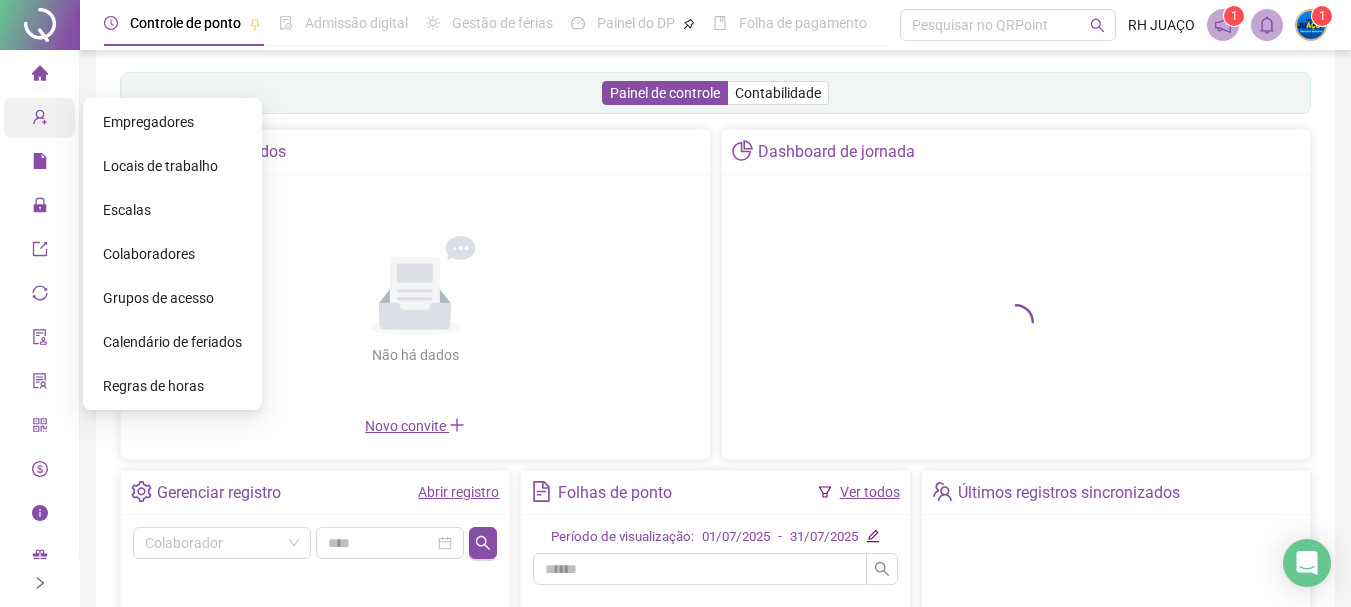 click 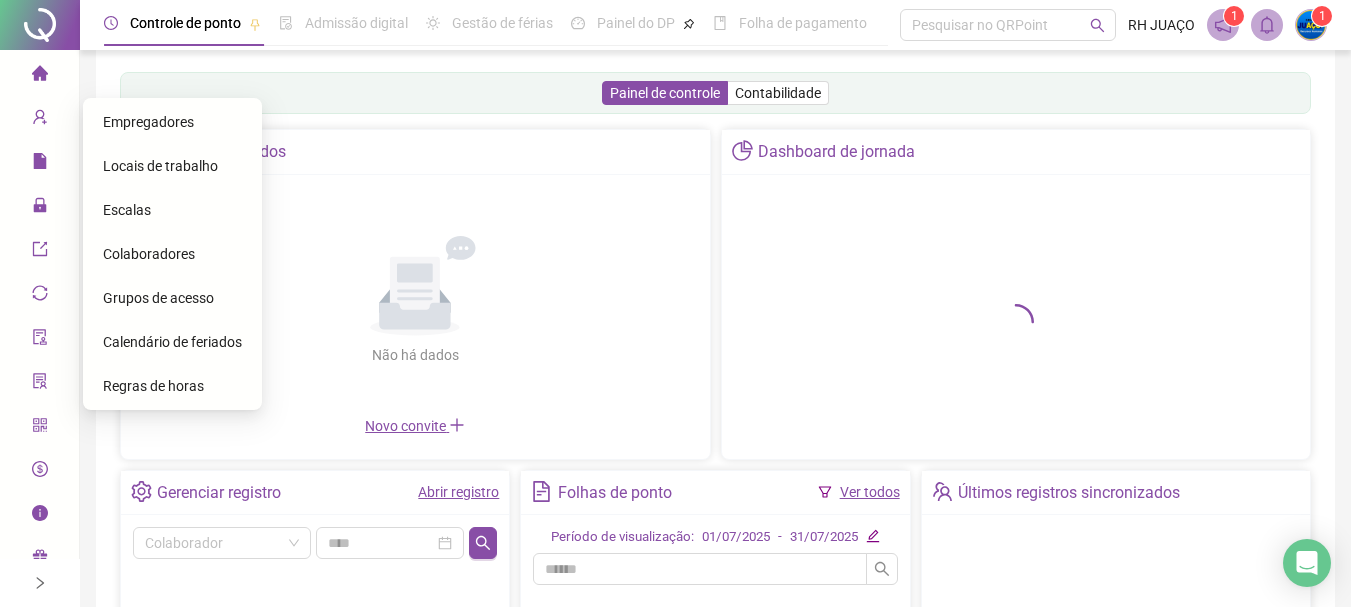 click on "Colaboradores" at bounding box center [149, 254] 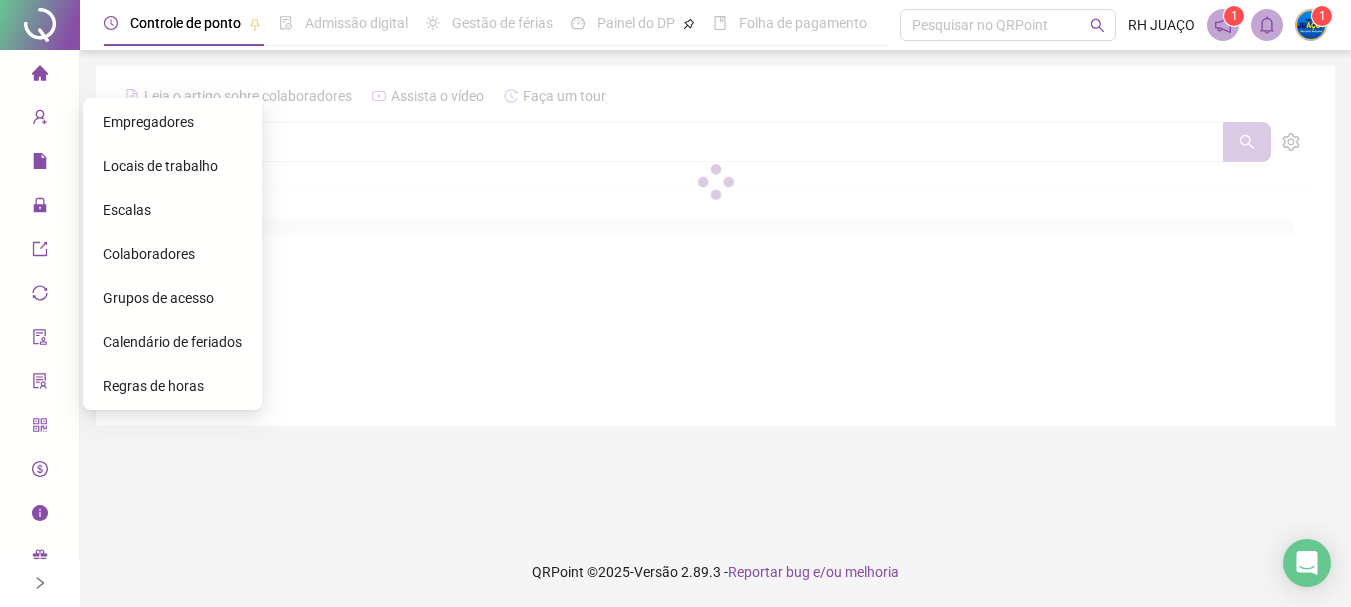 scroll, scrollTop: 0, scrollLeft: 0, axis: both 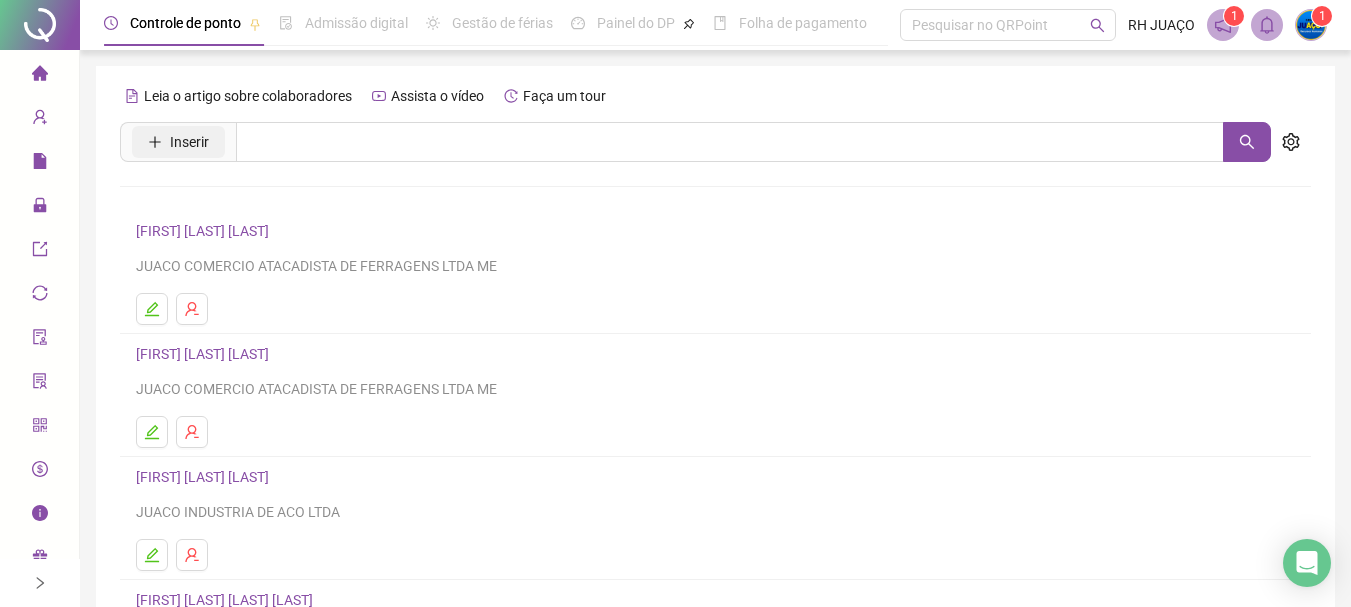 click on "Inserir" at bounding box center [189, 142] 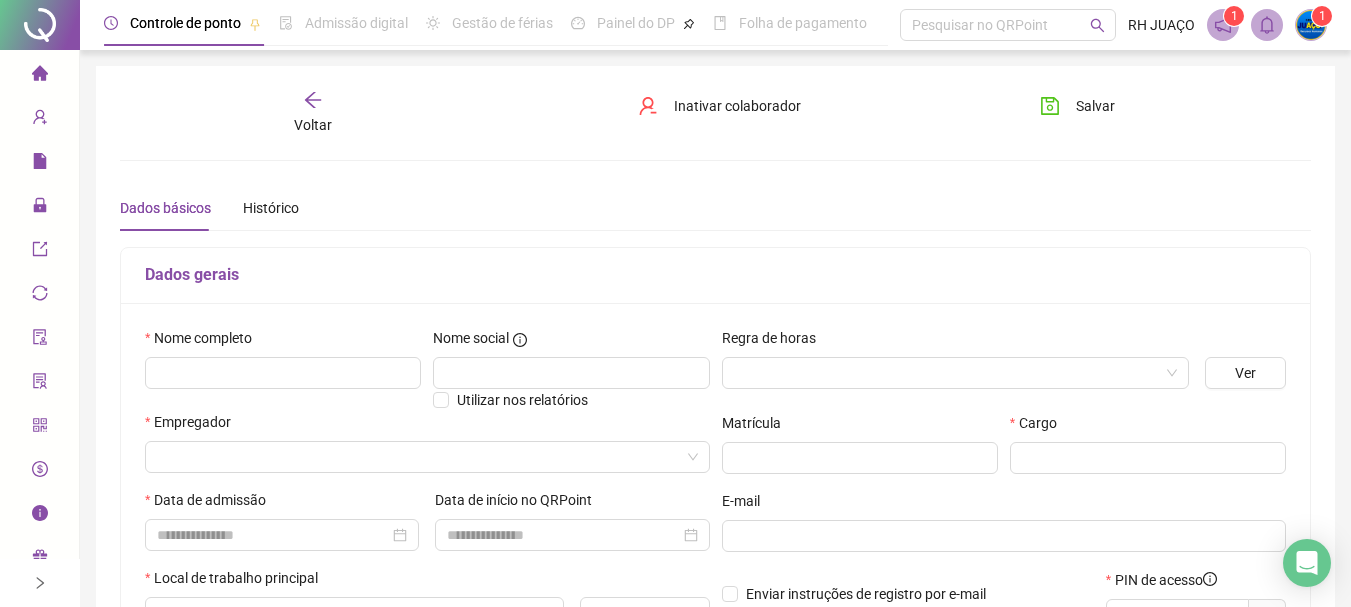 type on "*****" 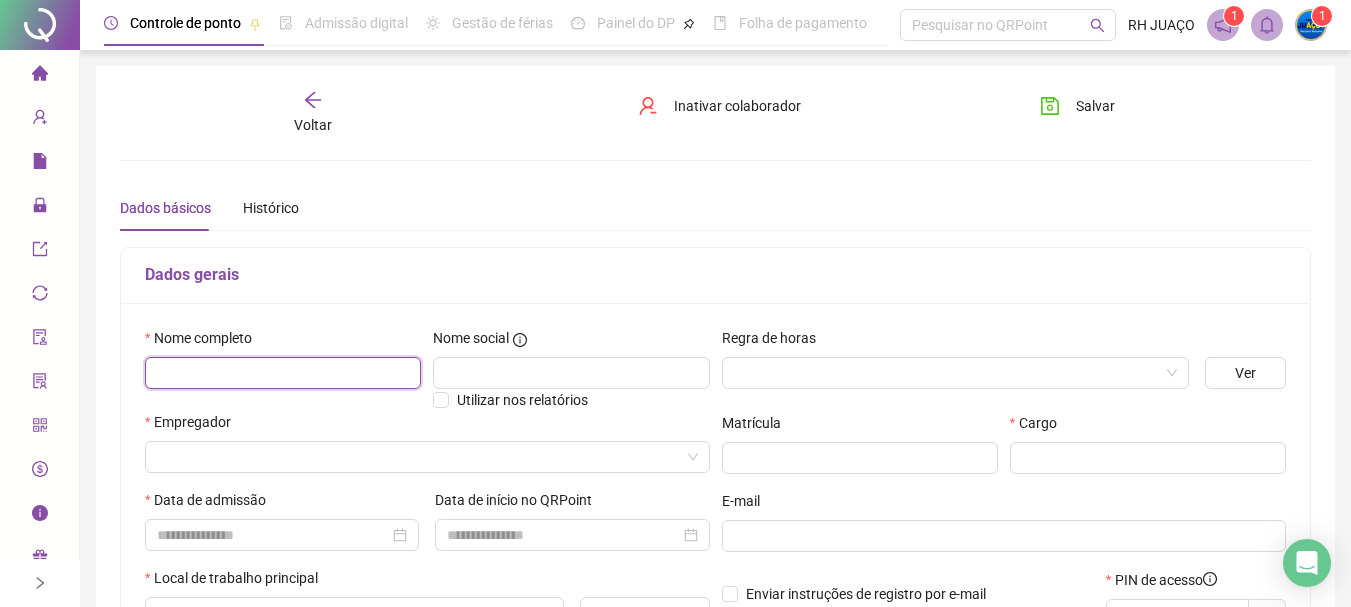 click at bounding box center [283, 373] 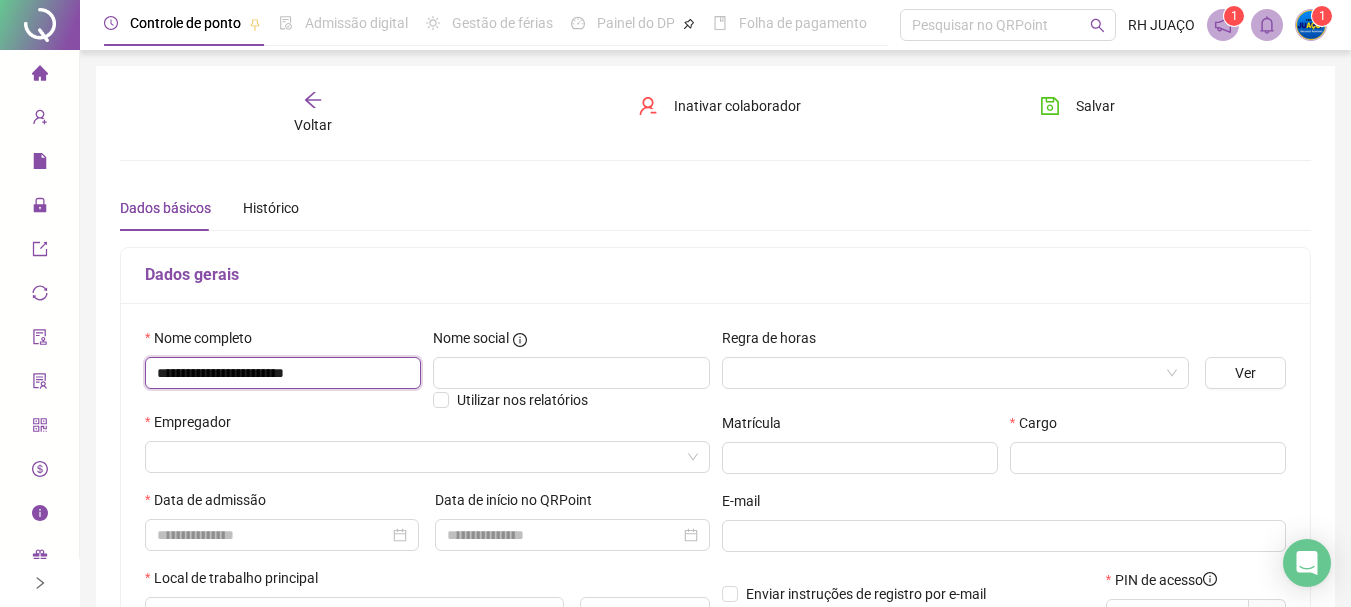 type on "**********" 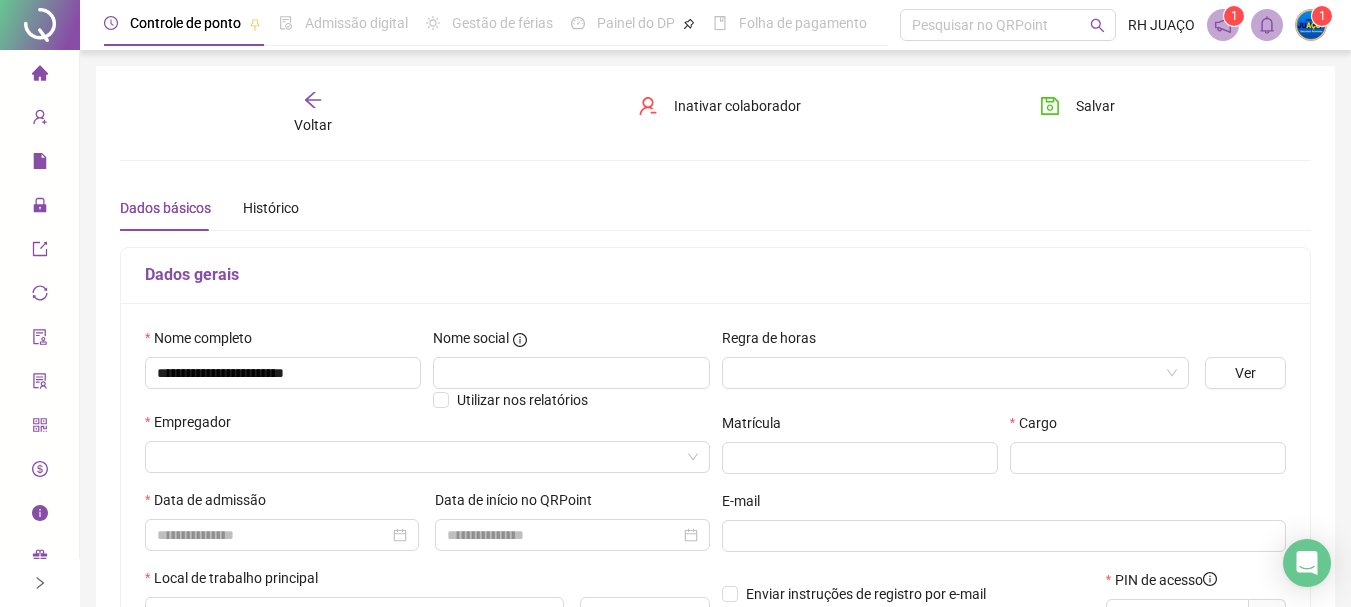 click on "Nome completo" at bounding box center [283, 342] 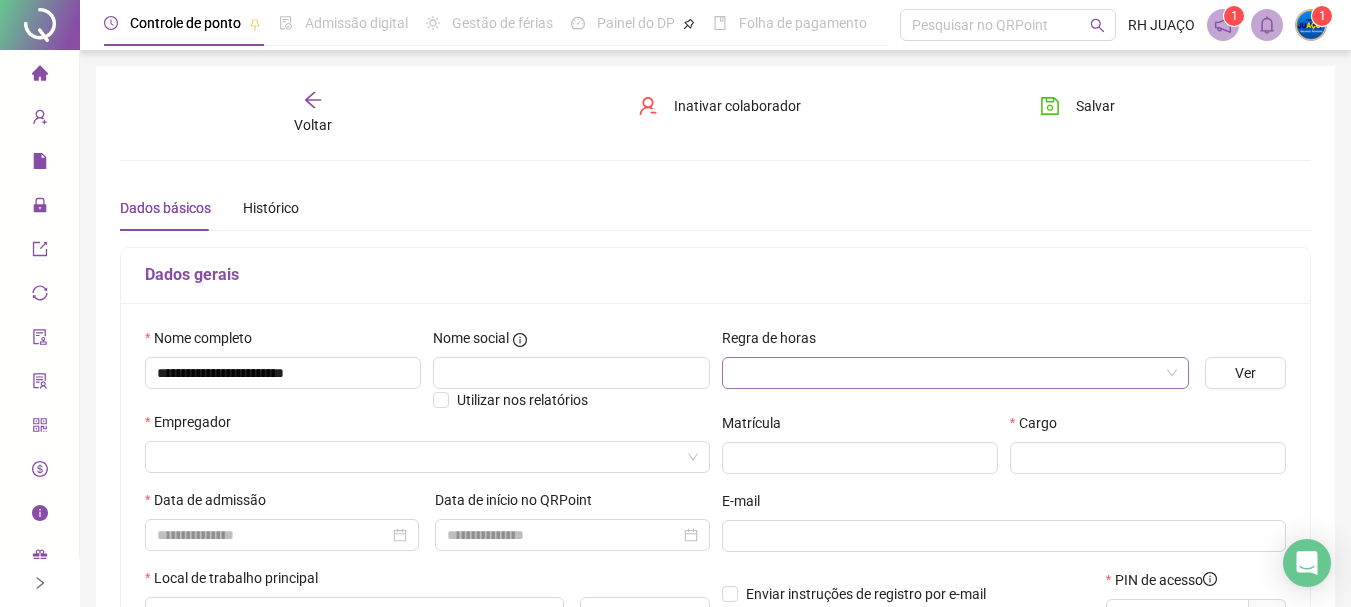 click at bounding box center (947, 373) 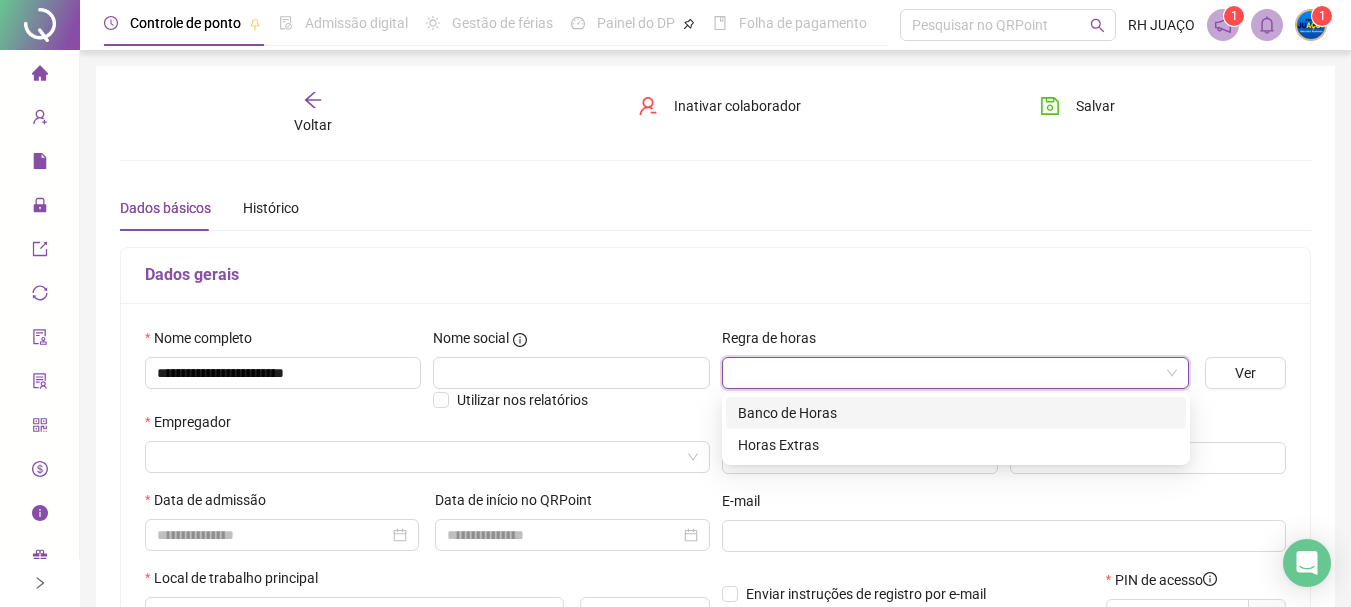 click on "Banco de Horas" at bounding box center [956, 413] 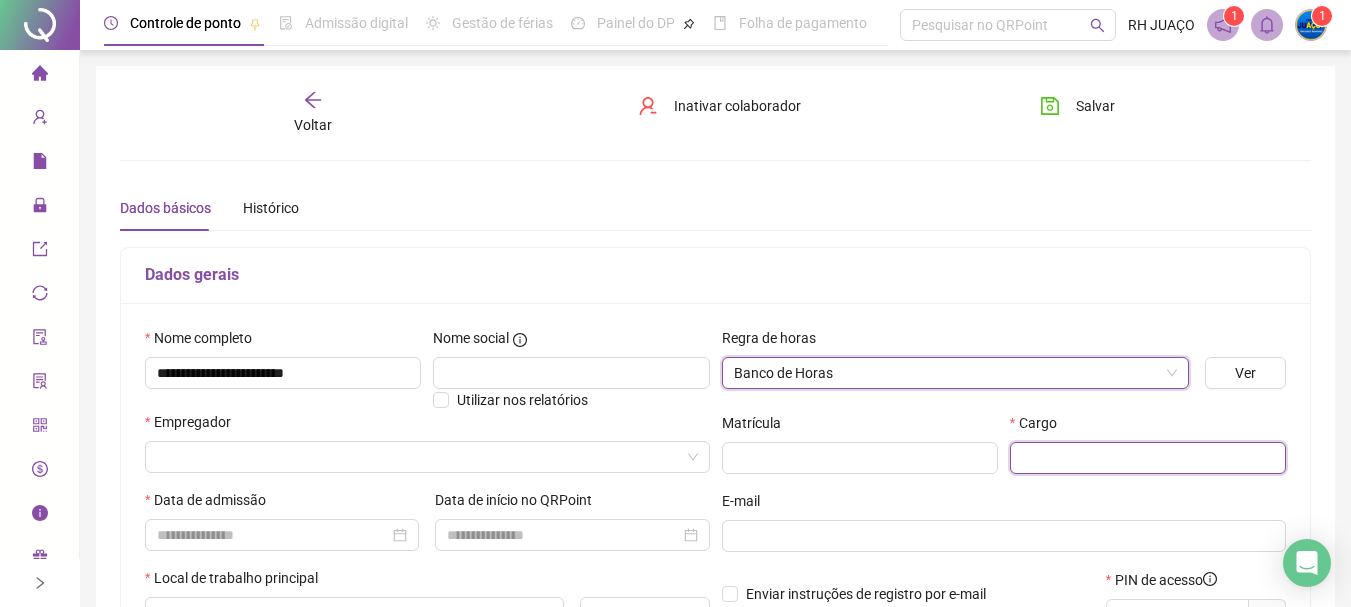 click at bounding box center (1148, 458) 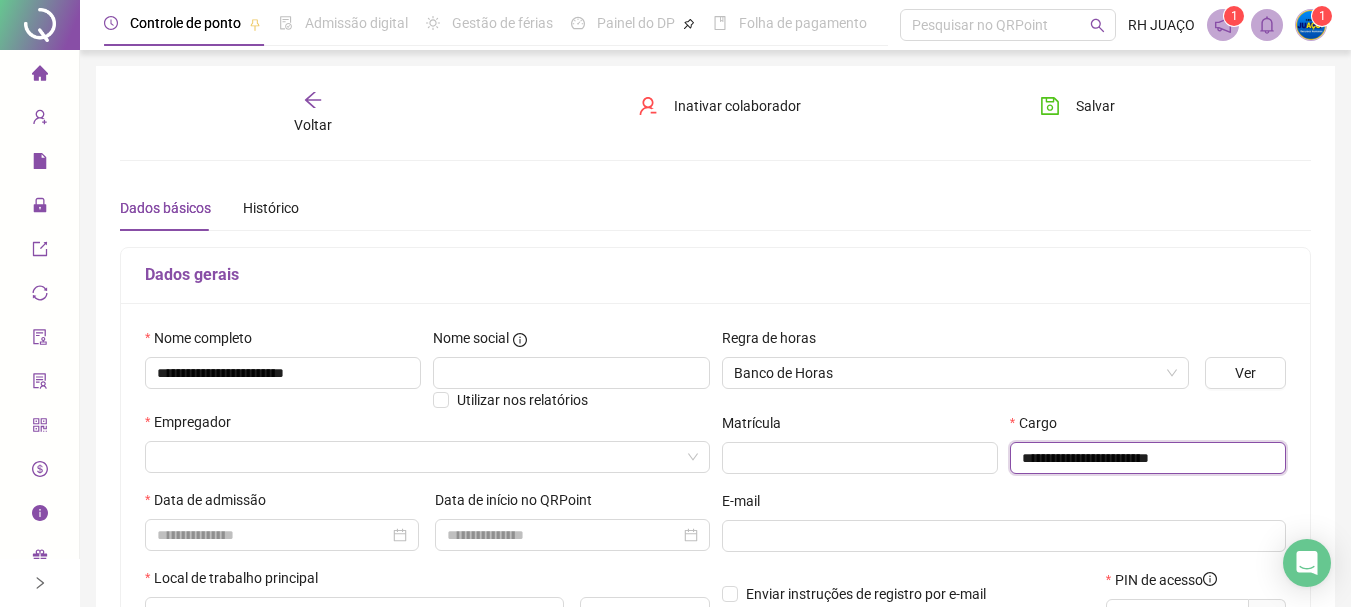 type on "**********" 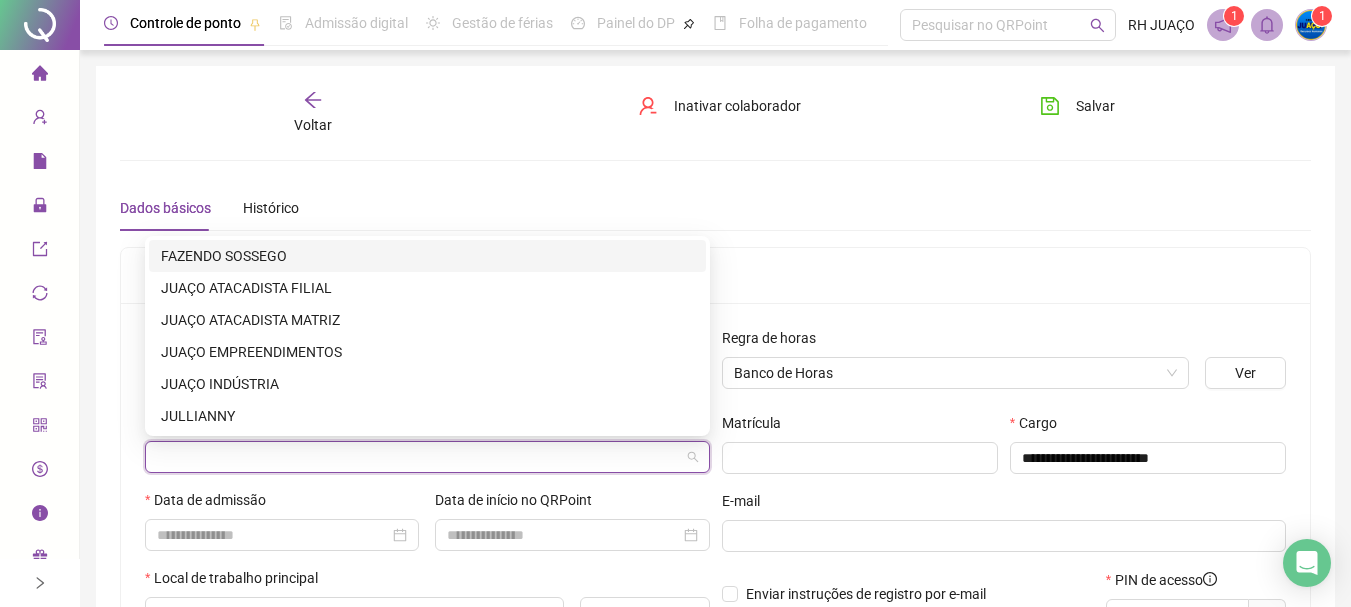 click at bounding box center (418, 457) 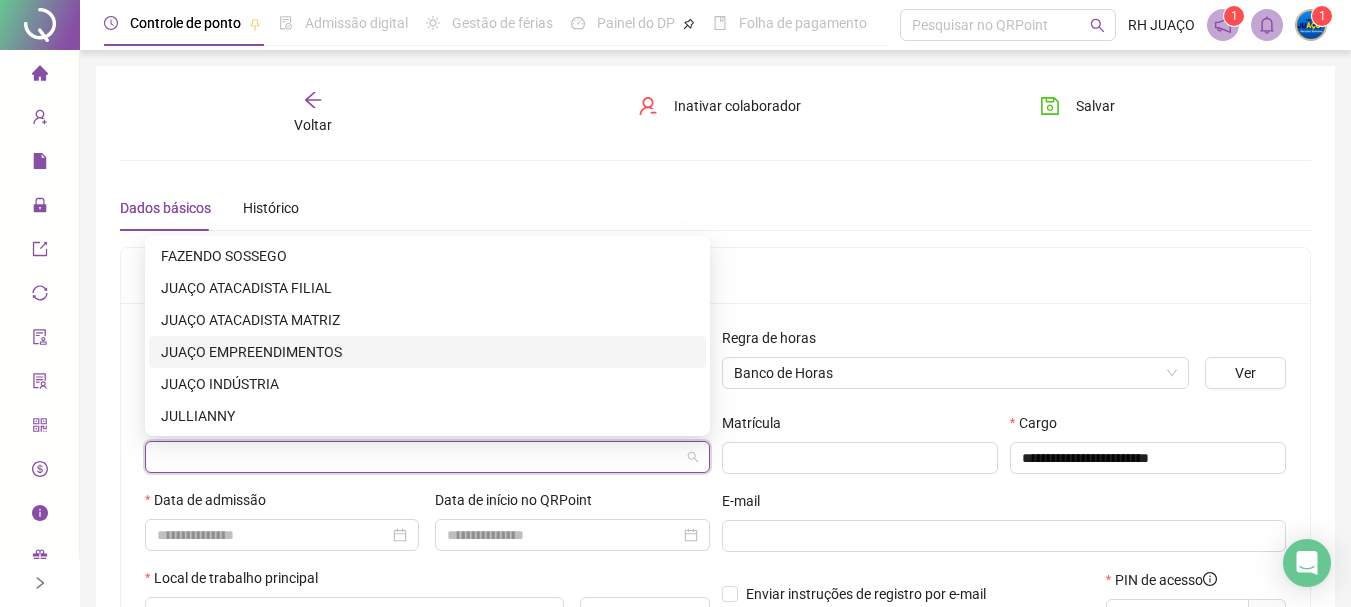 click on "JUAÇO EMPREENDIMENTOS" at bounding box center (427, 352) 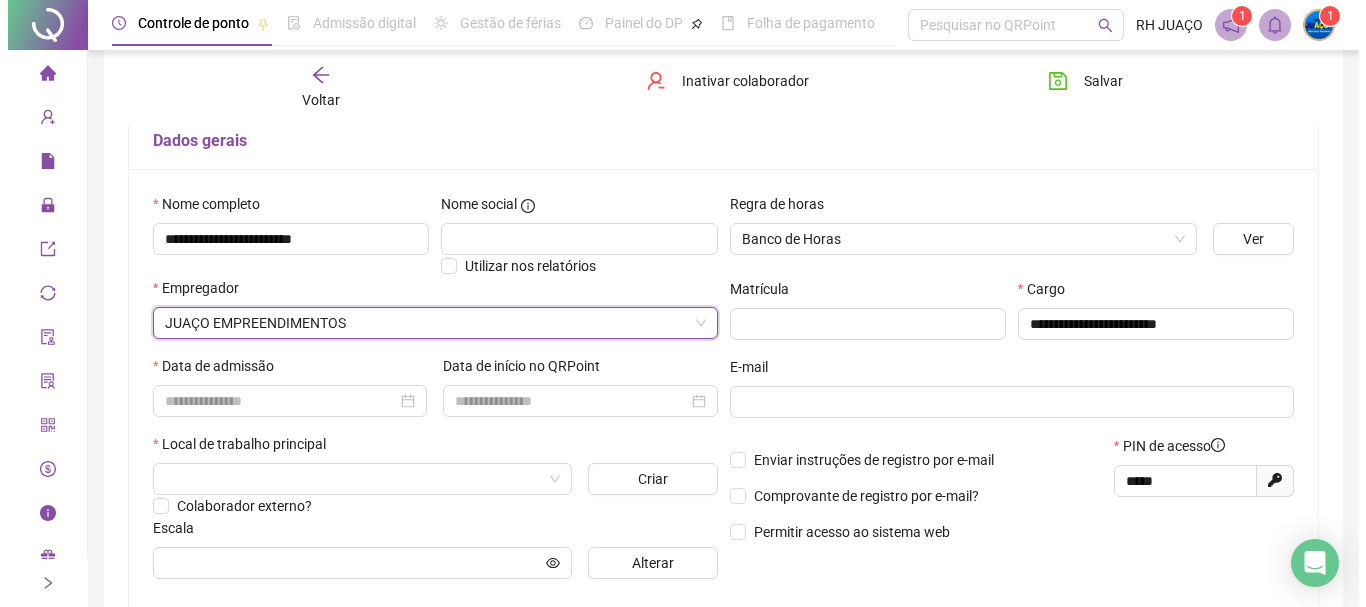 scroll, scrollTop: 200, scrollLeft: 0, axis: vertical 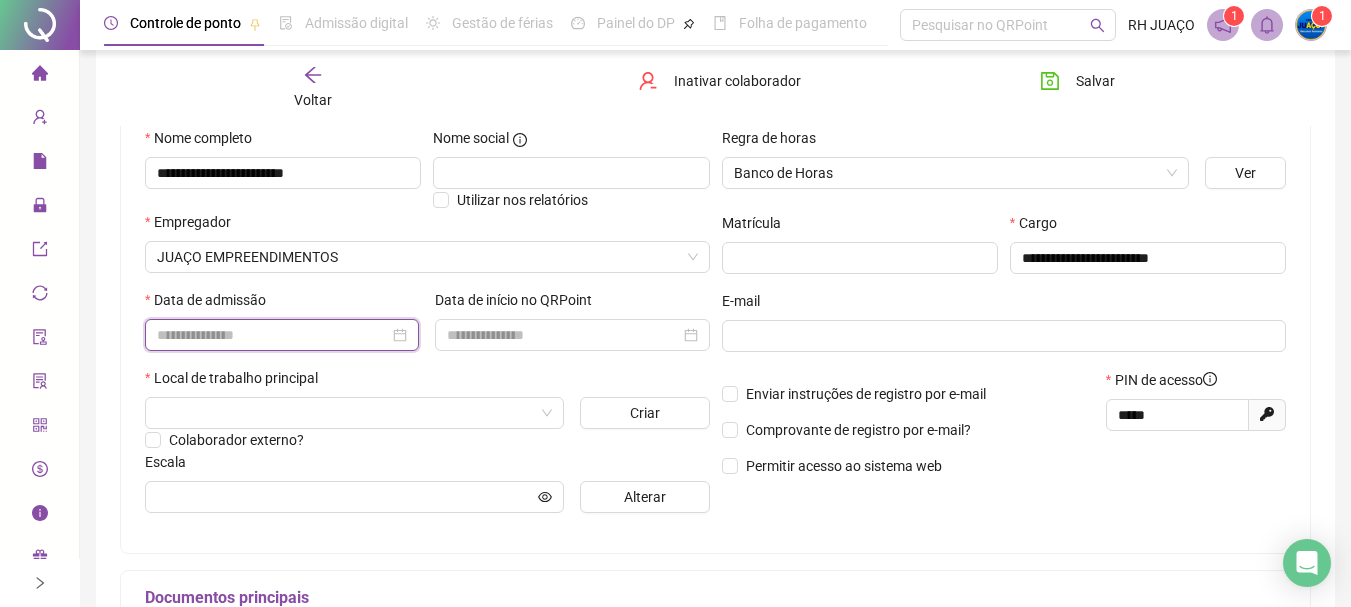 click at bounding box center (273, 335) 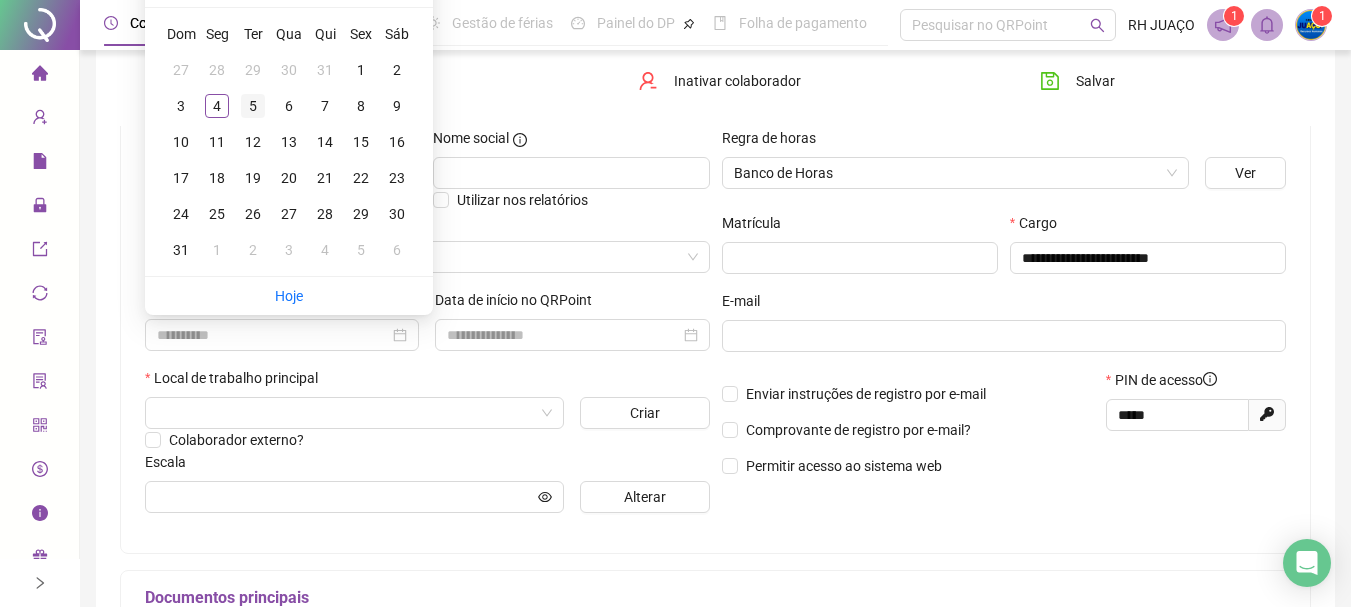 click on "5" at bounding box center (253, 106) 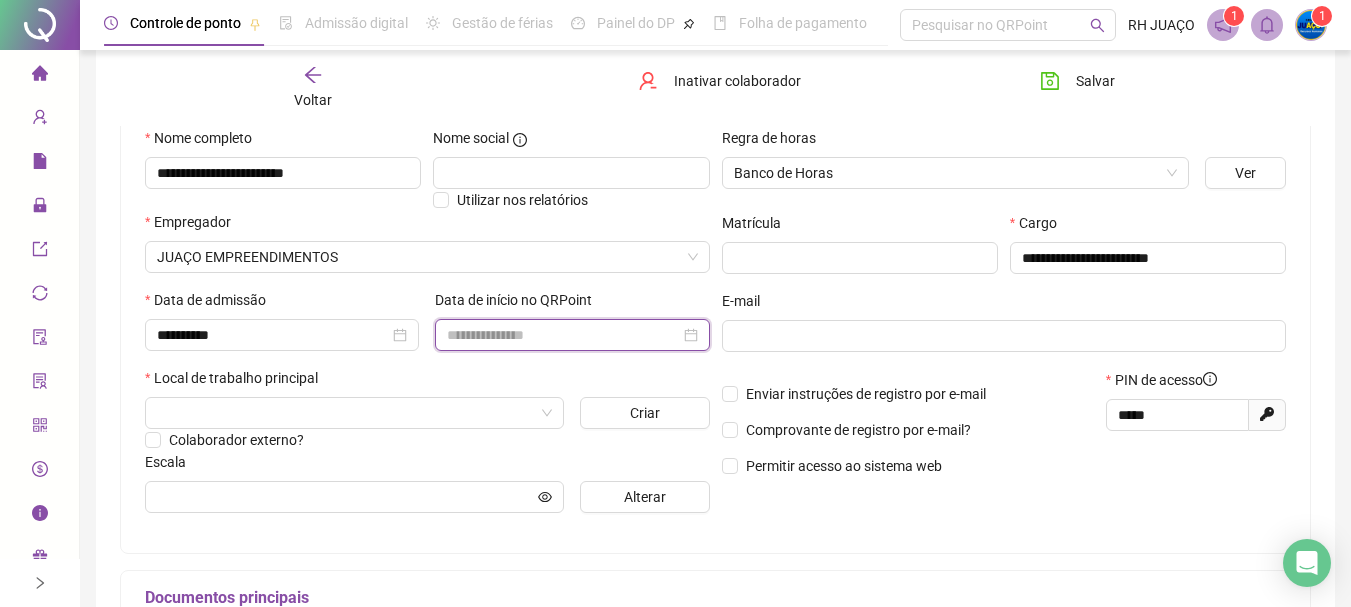 click at bounding box center (563, 335) 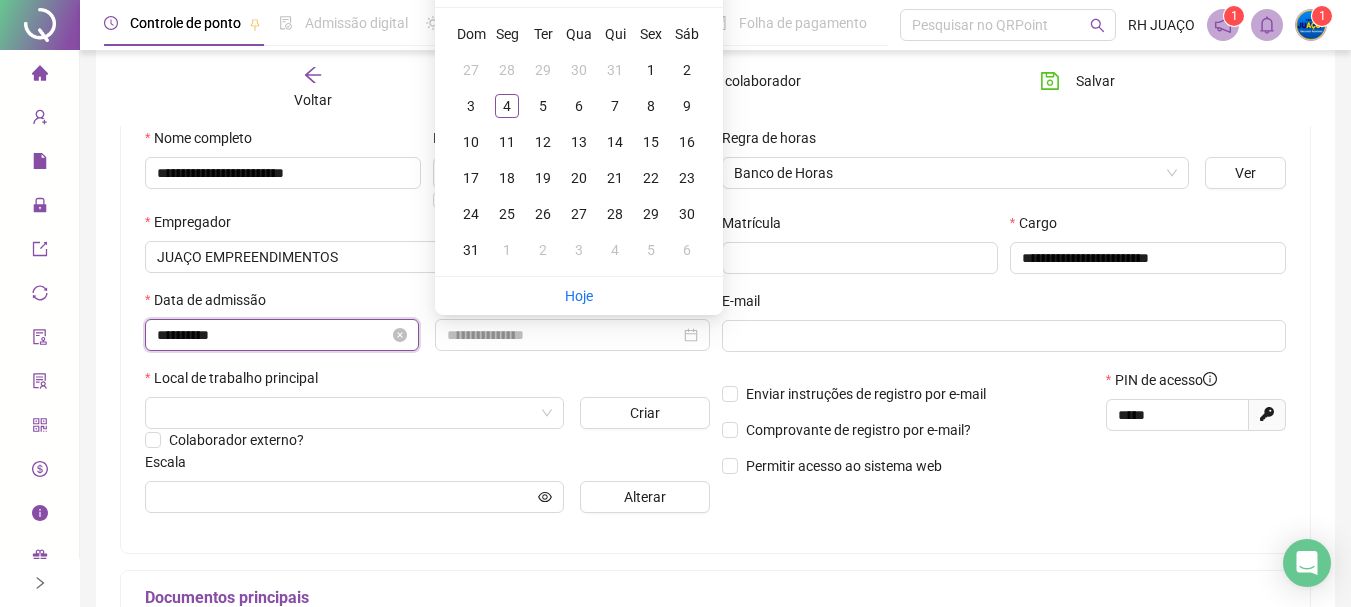 click on "**********" at bounding box center [273, 335] 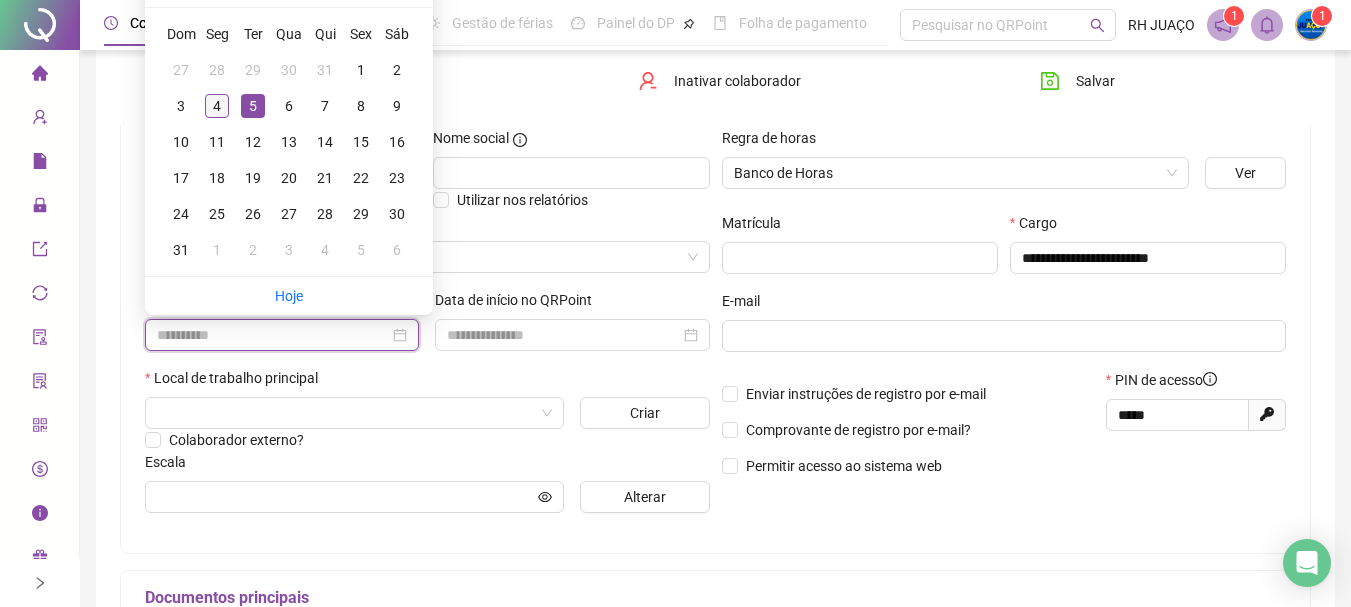 type on "**********" 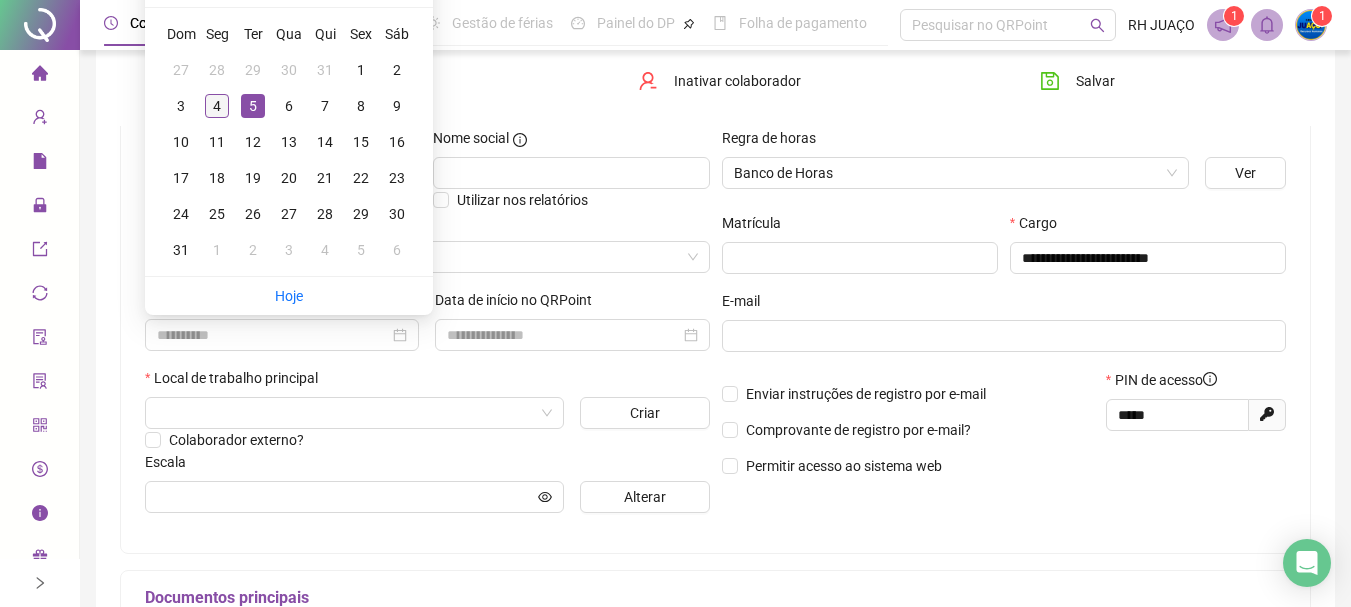 click on "4" at bounding box center [217, 106] 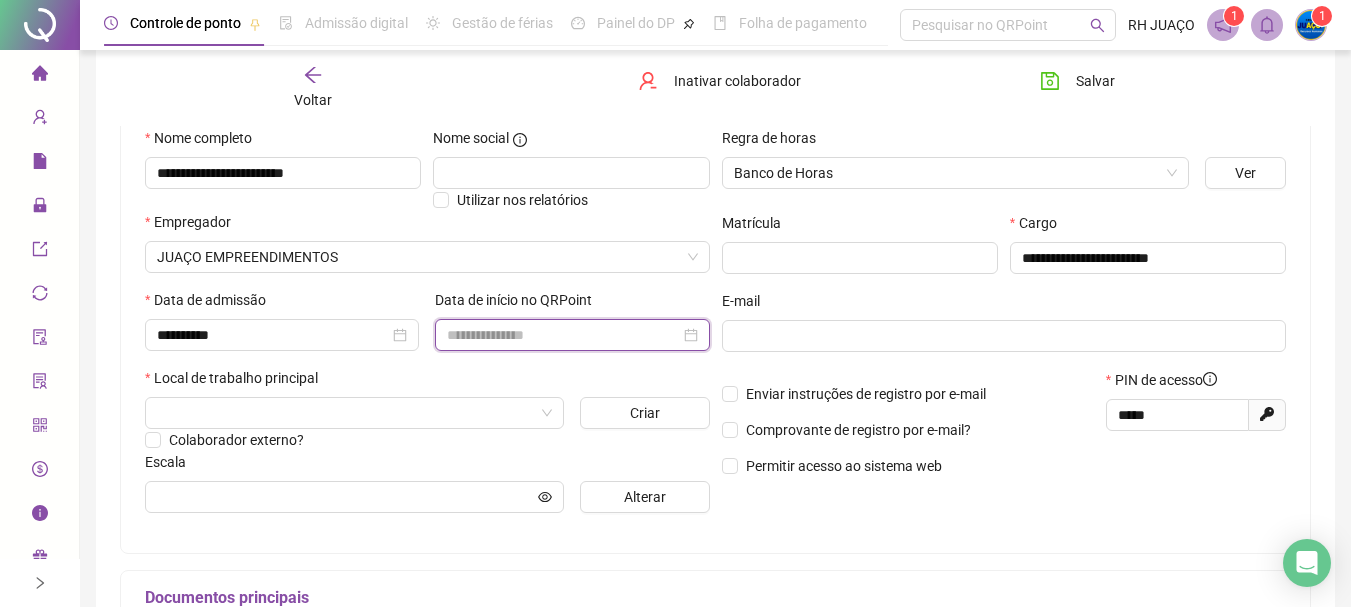 click at bounding box center (563, 335) 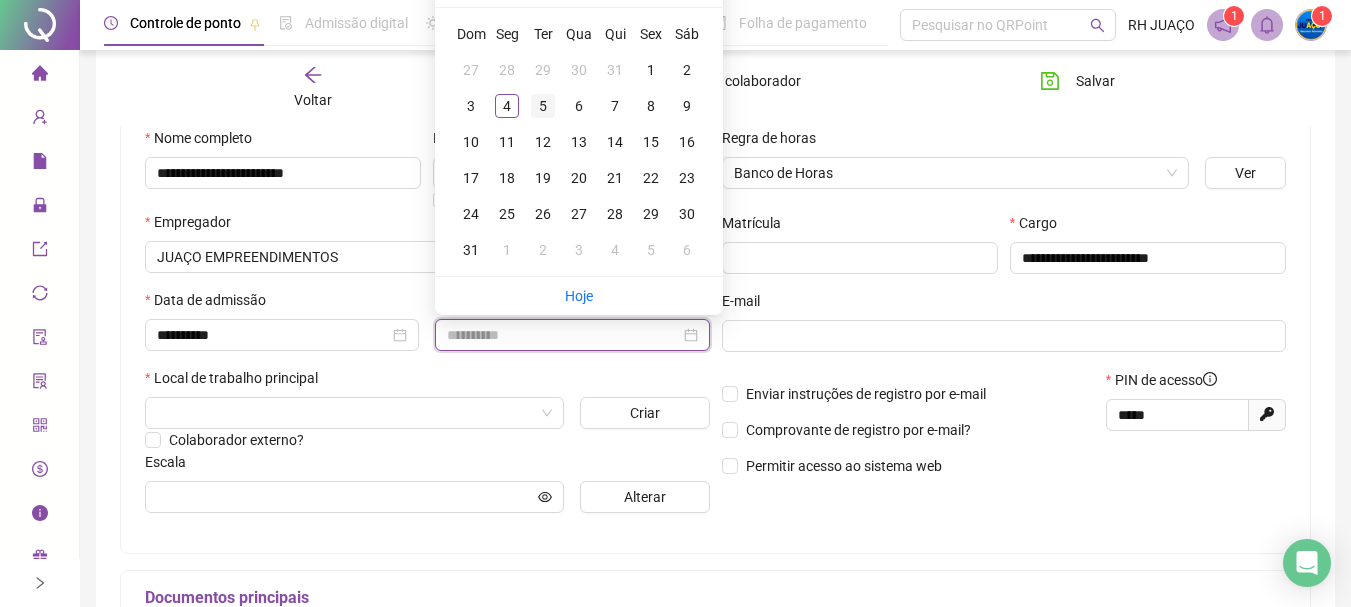 type on "**********" 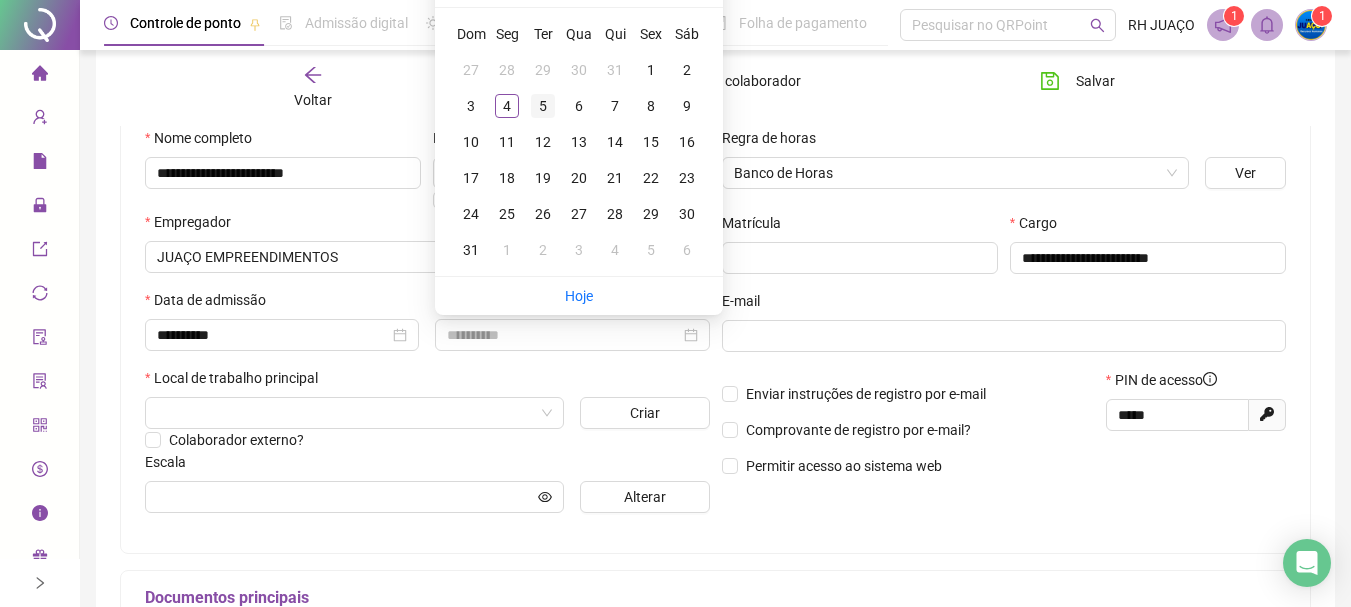 click on "5" at bounding box center (543, 106) 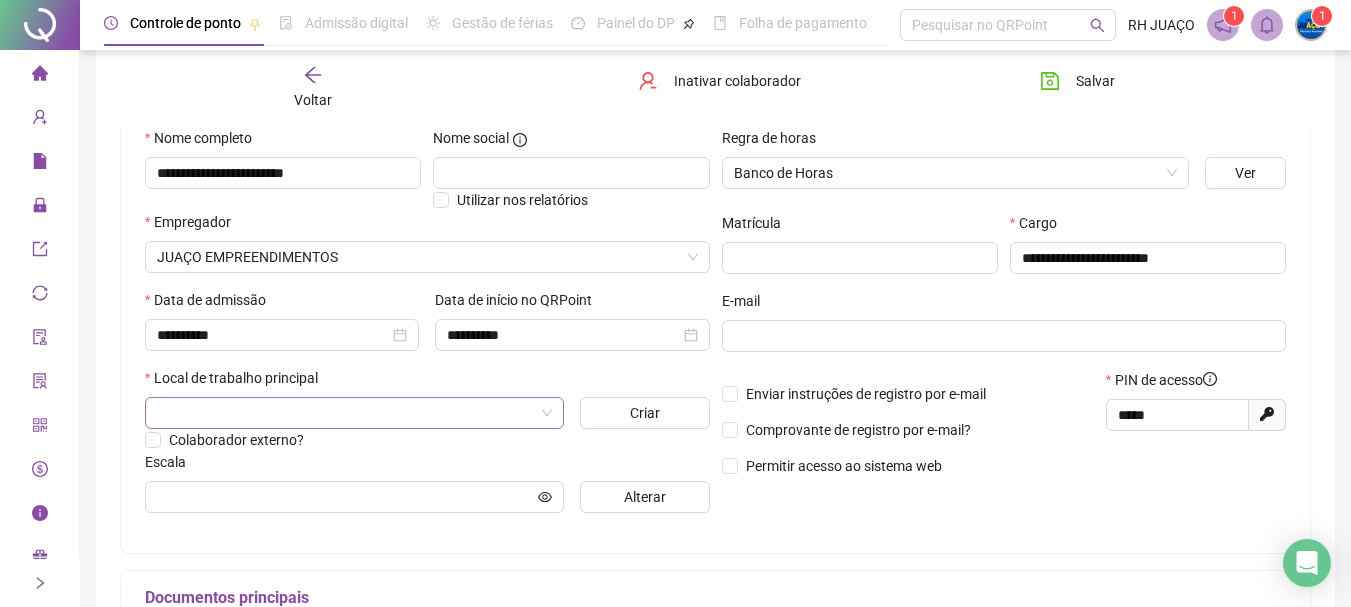 click at bounding box center [345, 413] 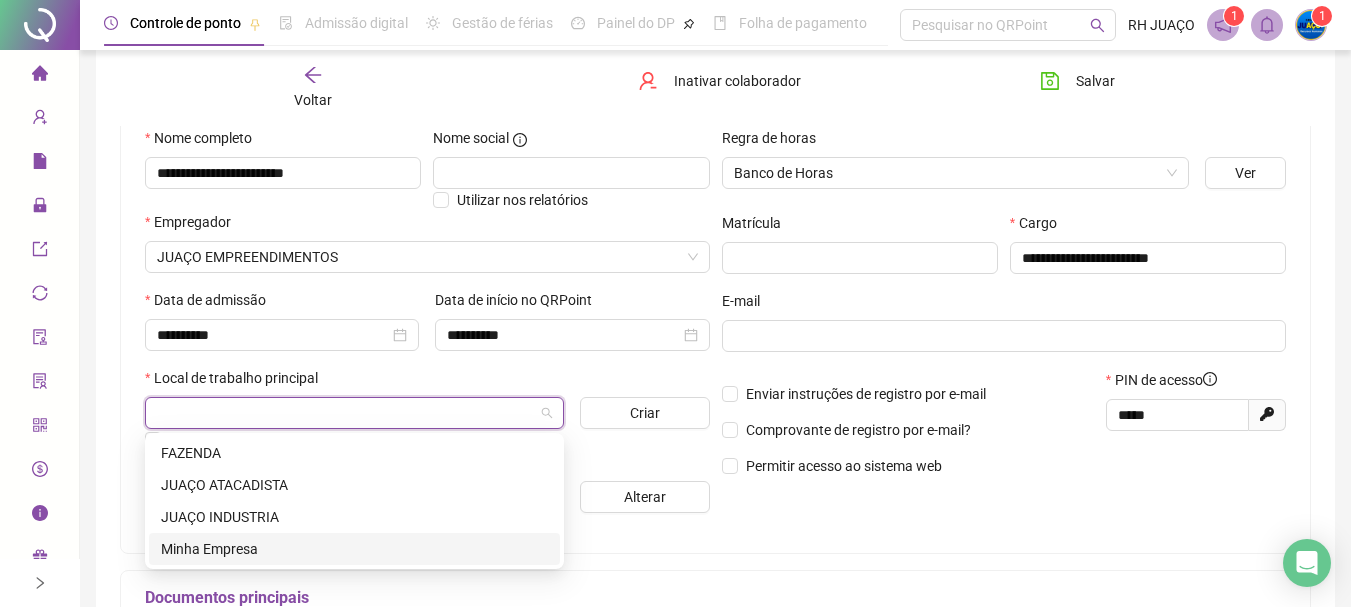 click on "Minha Empresa" at bounding box center (354, 549) 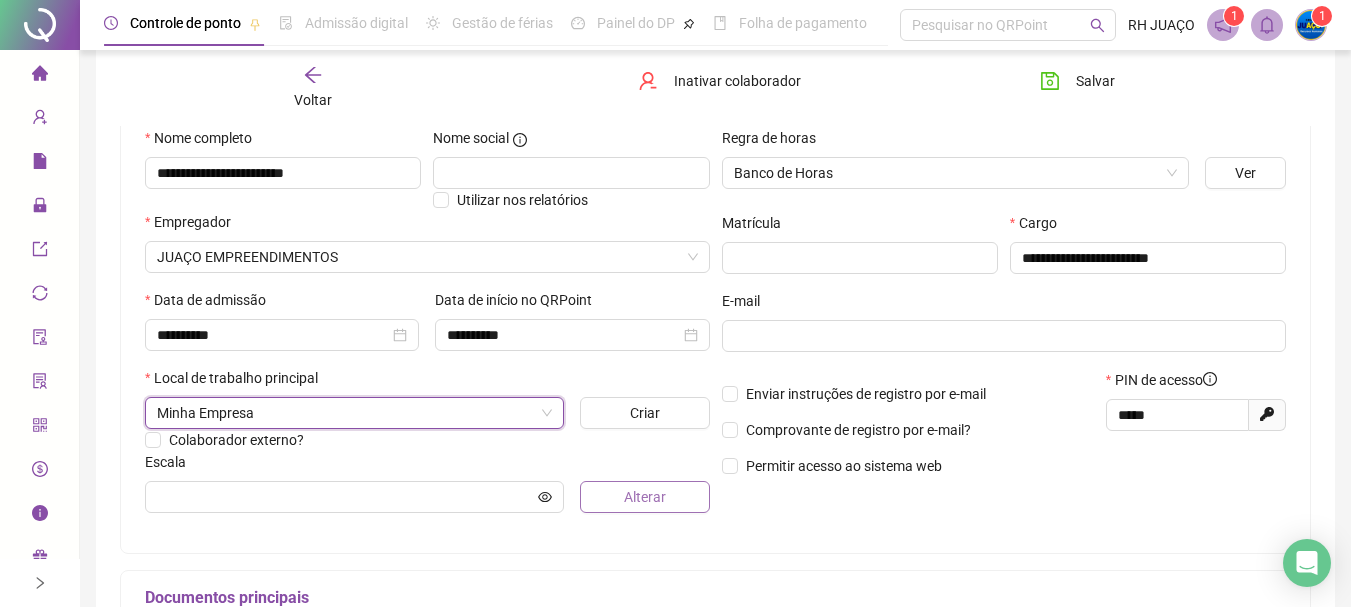 click on "Alterar" at bounding box center (644, 497) 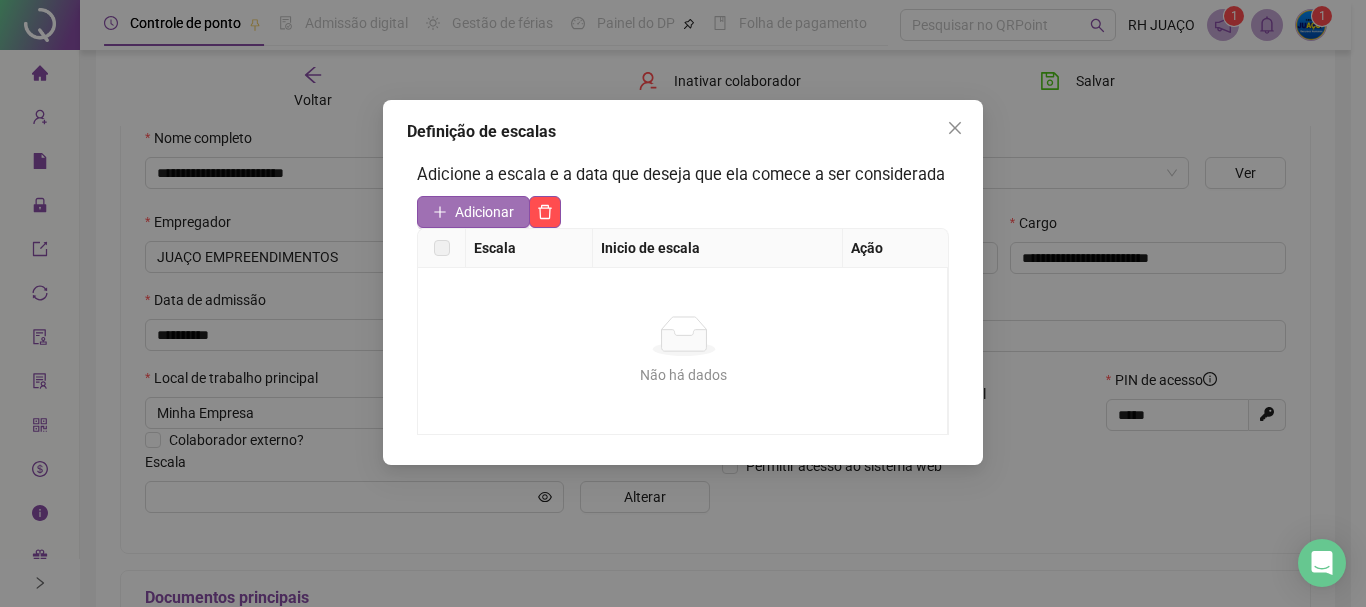click on "Adicionar" at bounding box center [484, 212] 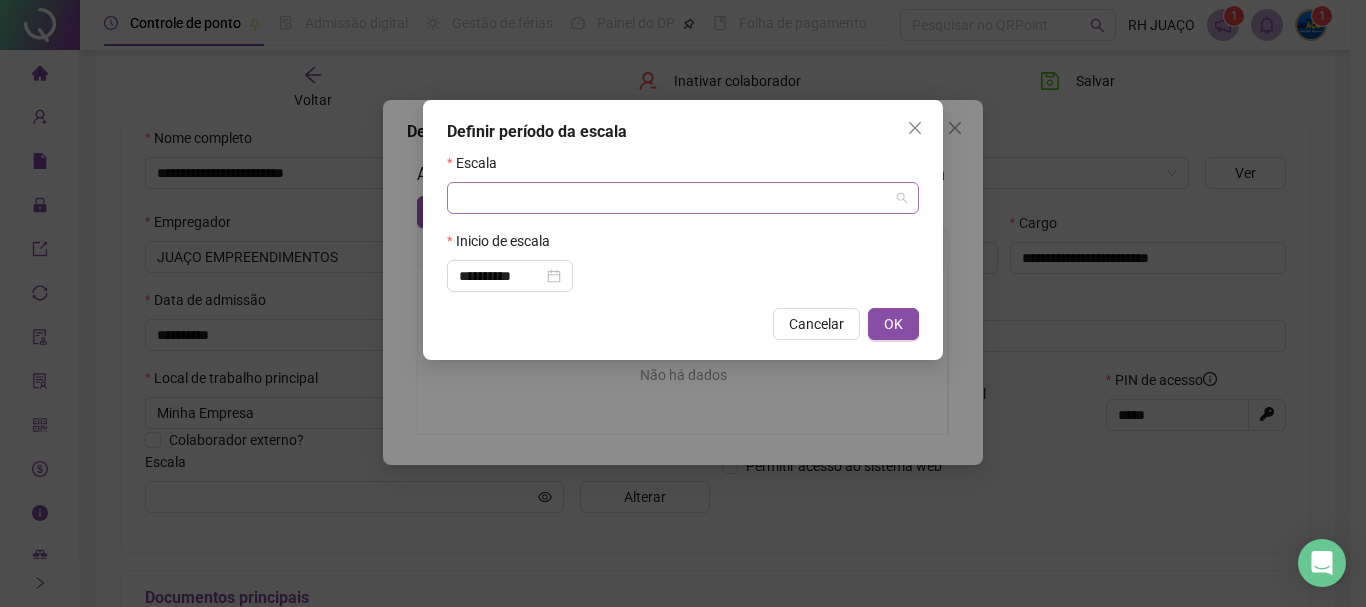 click at bounding box center (674, 198) 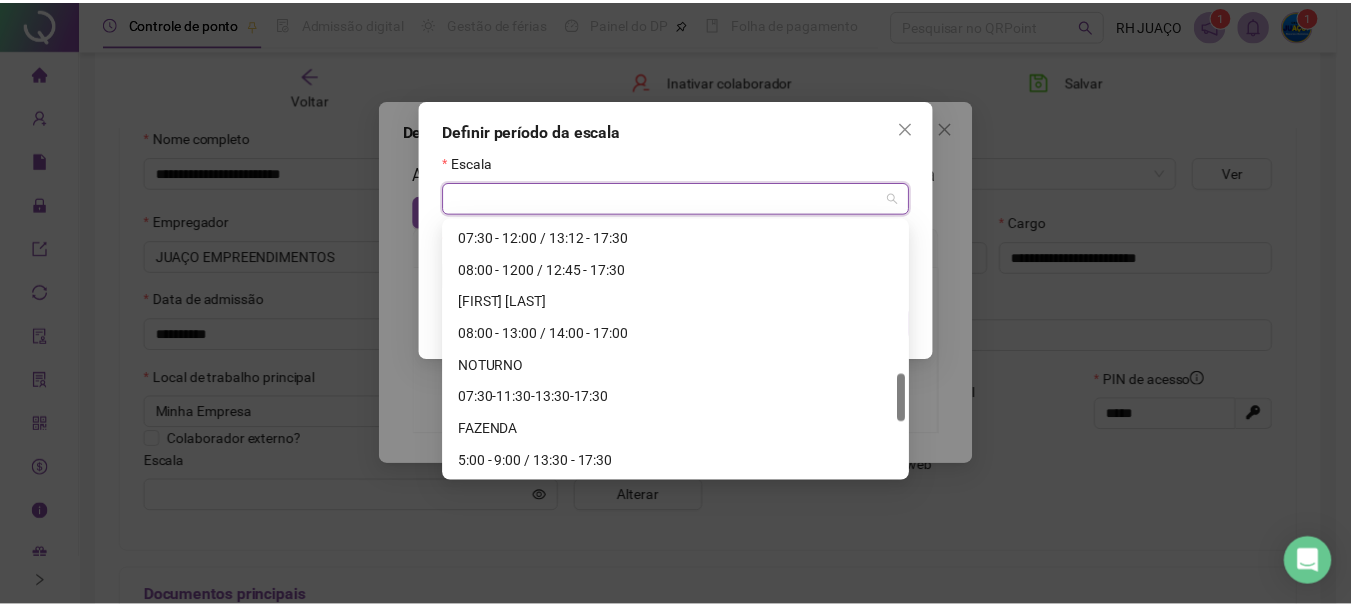 scroll, scrollTop: 900, scrollLeft: 0, axis: vertical 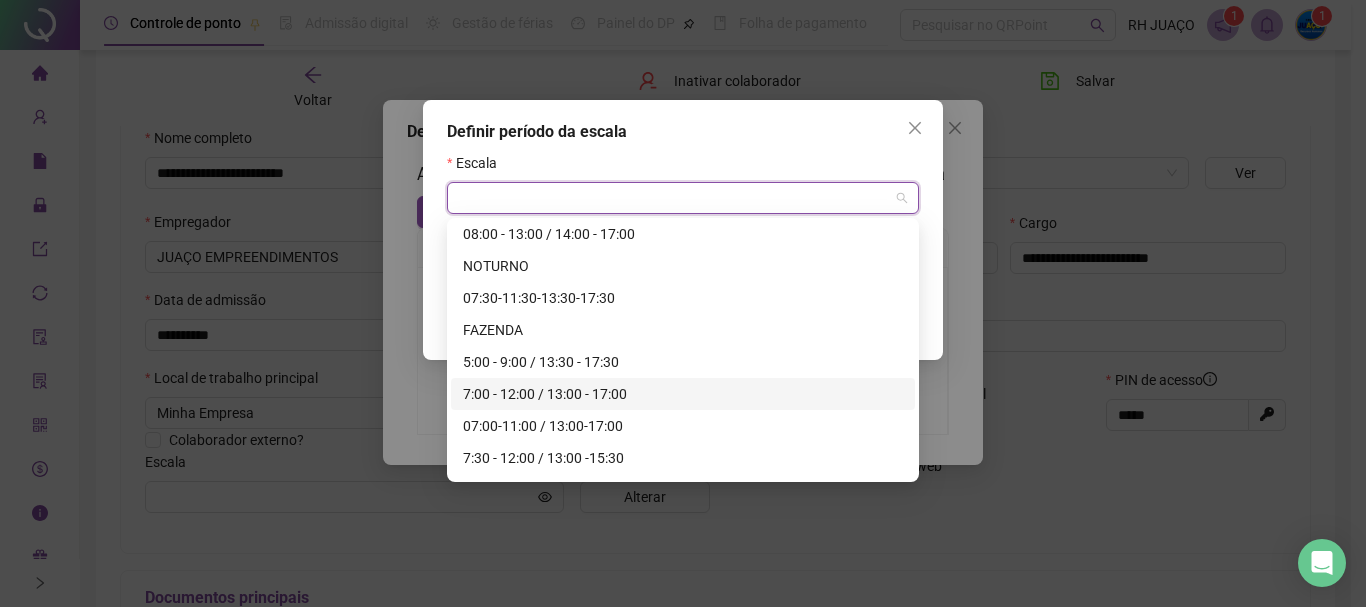 click on "7:00 - 12:00 / 13:00 - 17:00" at bounding box center [683, 394] 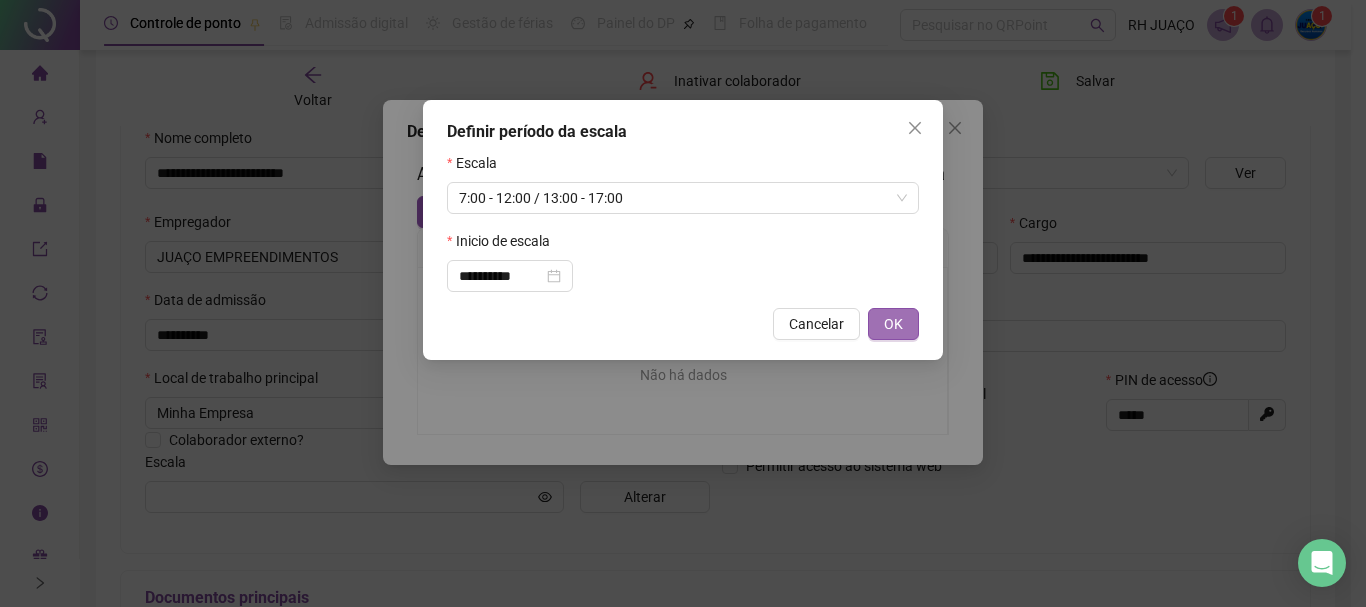 click on "OK" at bounding box center [893, 324] 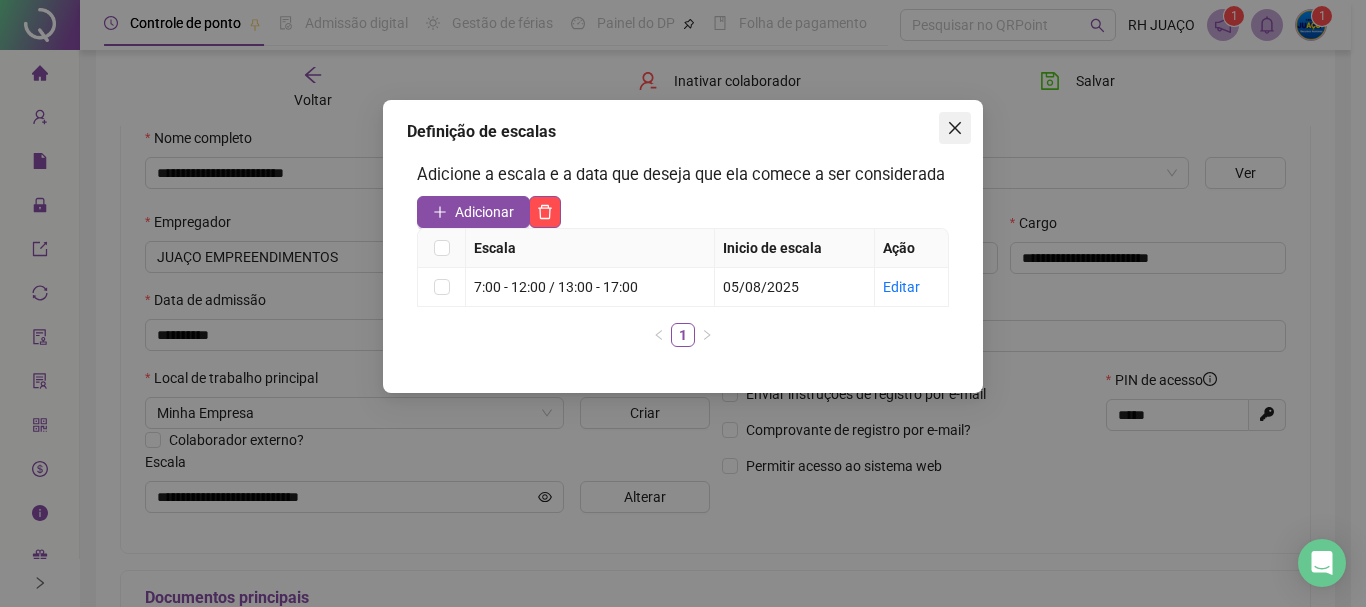 click 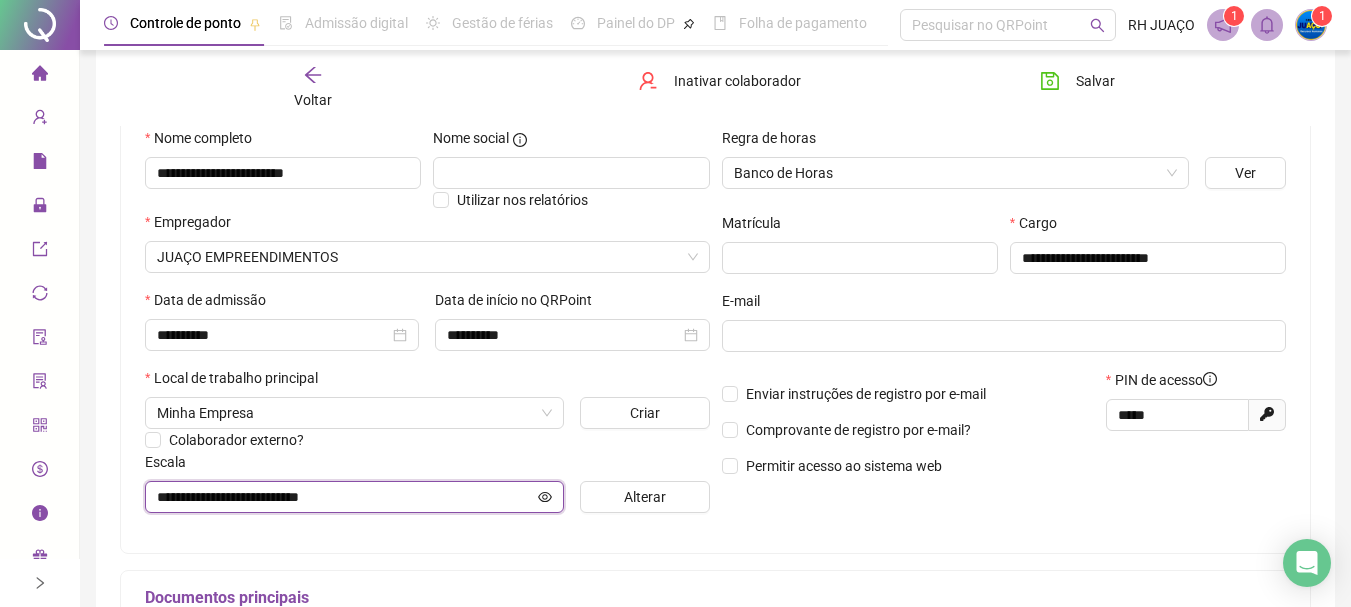 click 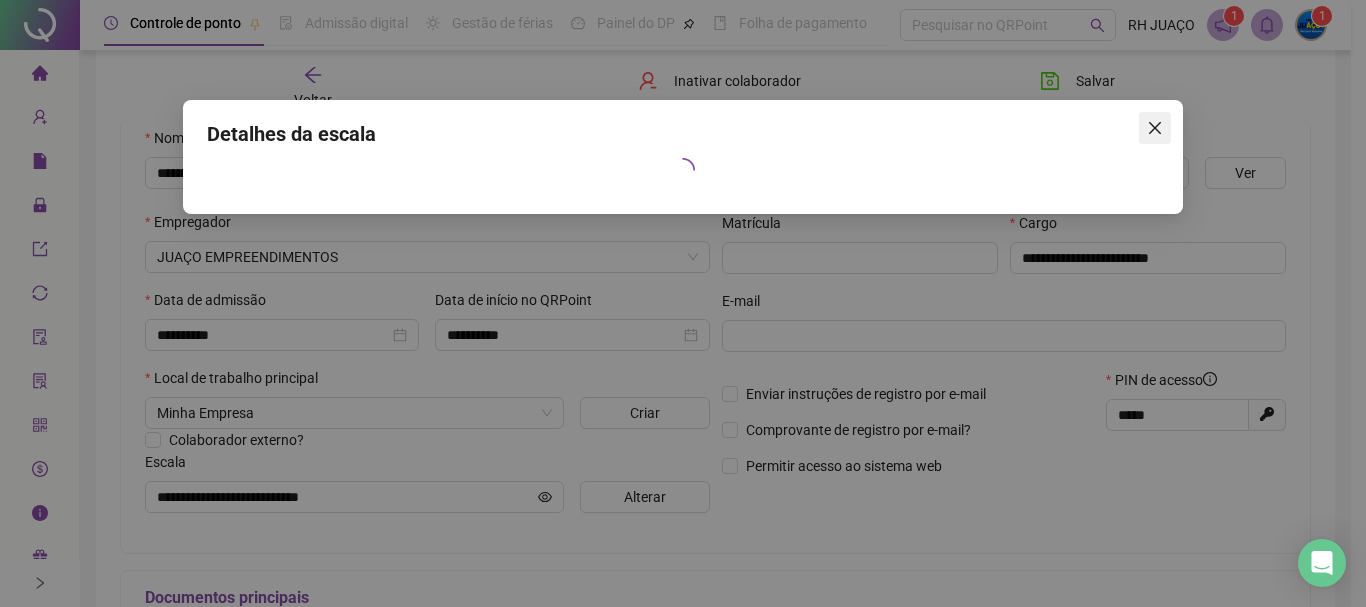 click 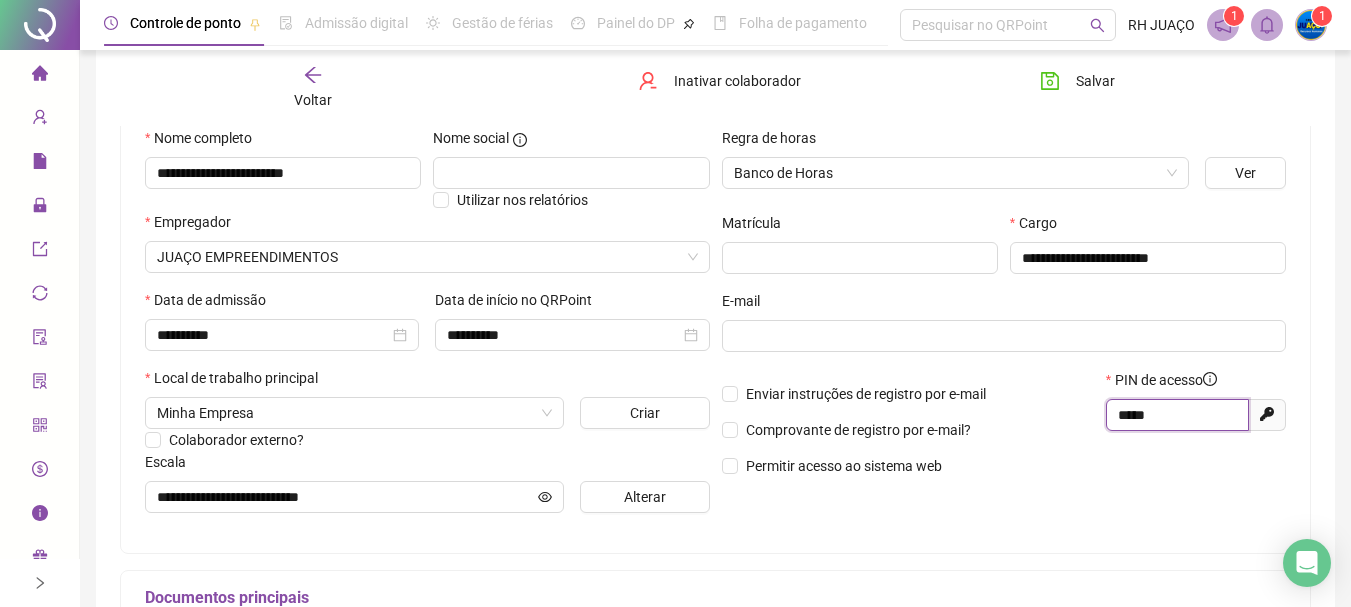 drag, startPoint x: 1169, startPoint y: 423, endPoint x: 1102, endPoint y: 419, distance: 67.11929 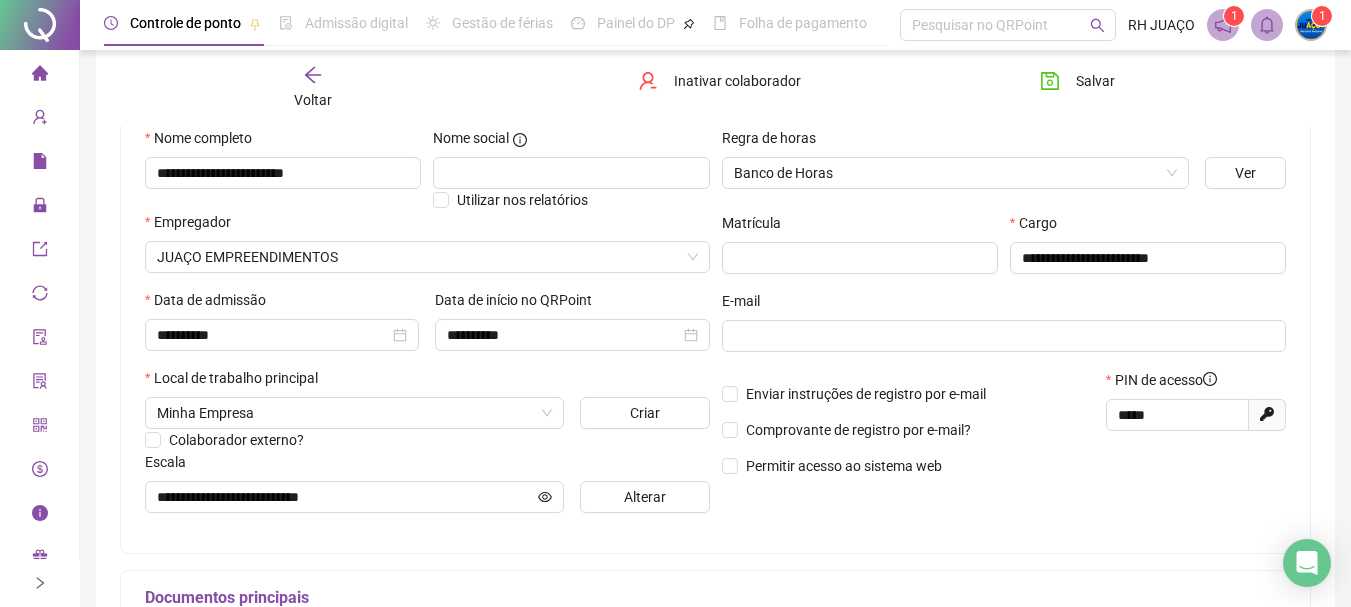 click on "Voltar Inativar colaborador Salvar" at bounding box center [715, 88] 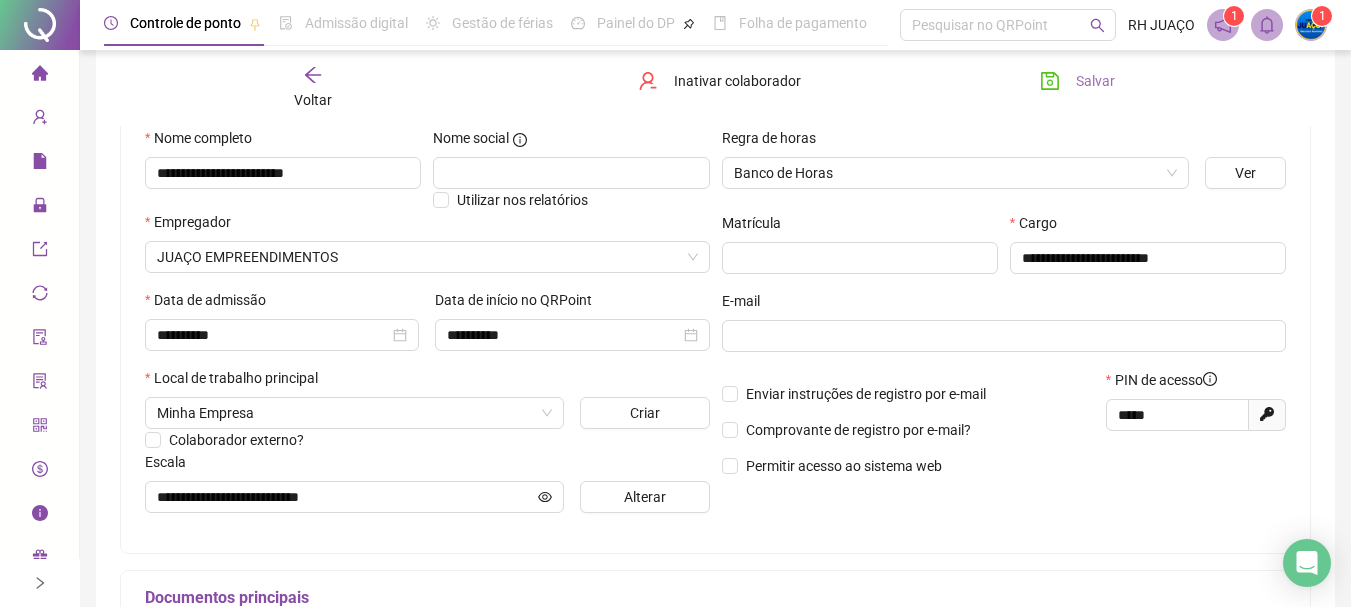 click on "Salvar" at bounding box center [1095, 81] 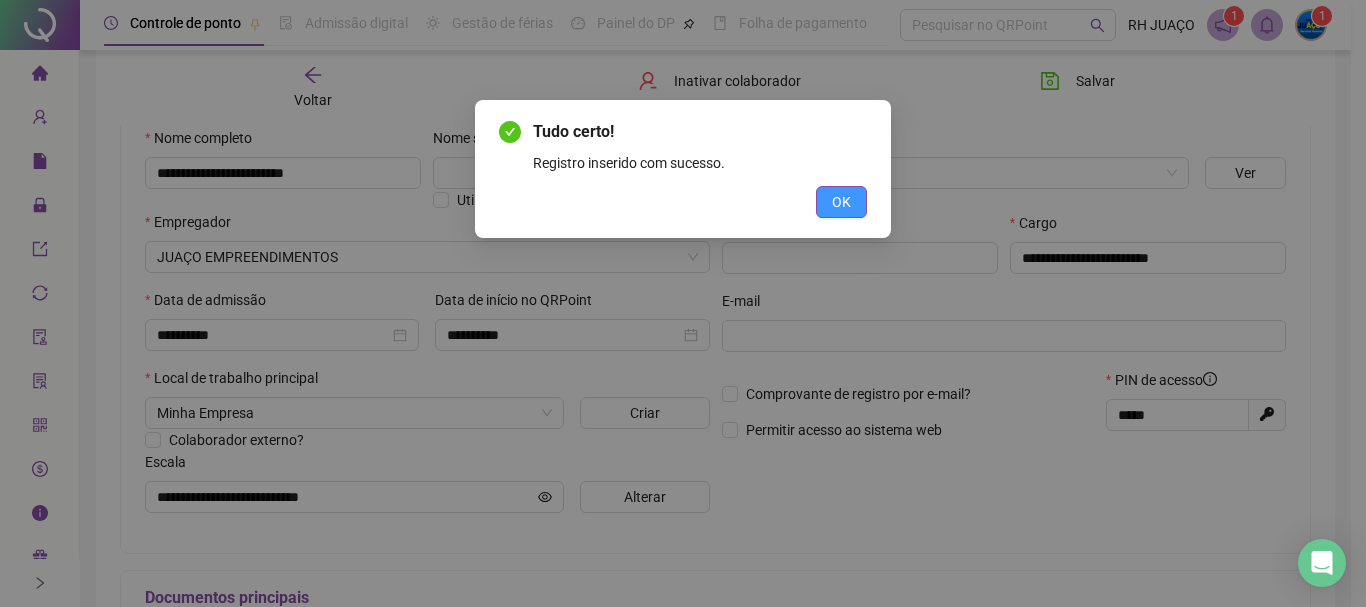 click on "OK" at bounding box center [841, 202] 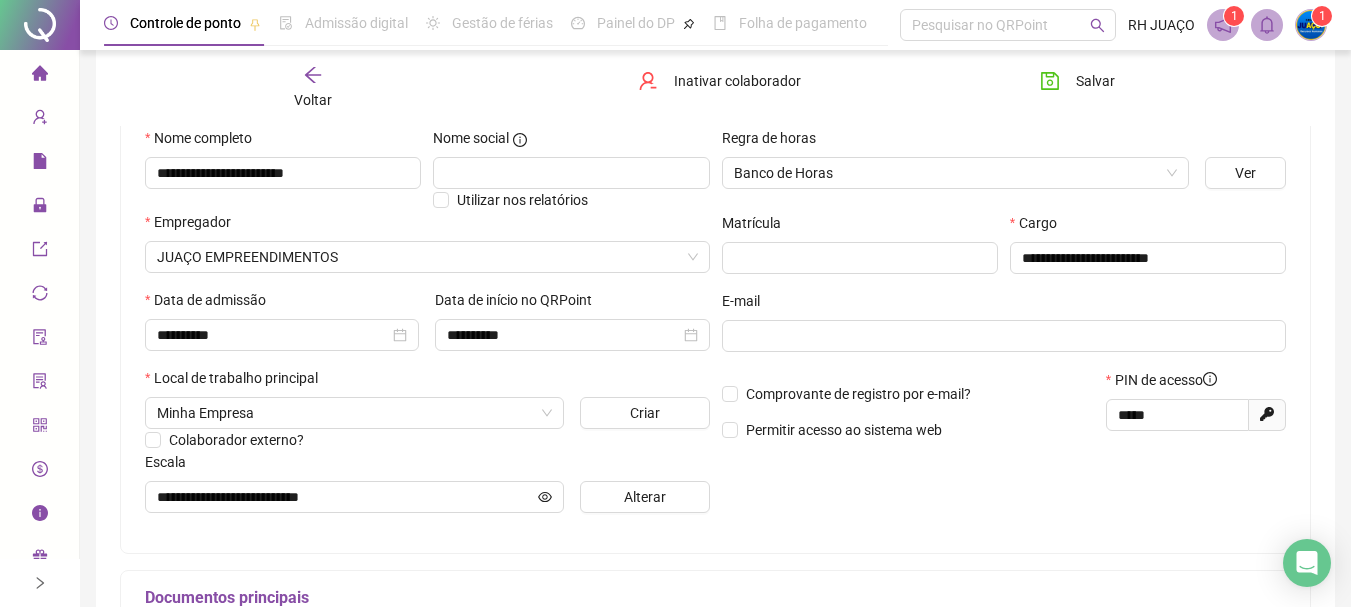 drag, startPoint x: 334, startPoint y: 81, endPoint x: 379, endPoint y: 67, distance: 47.127487 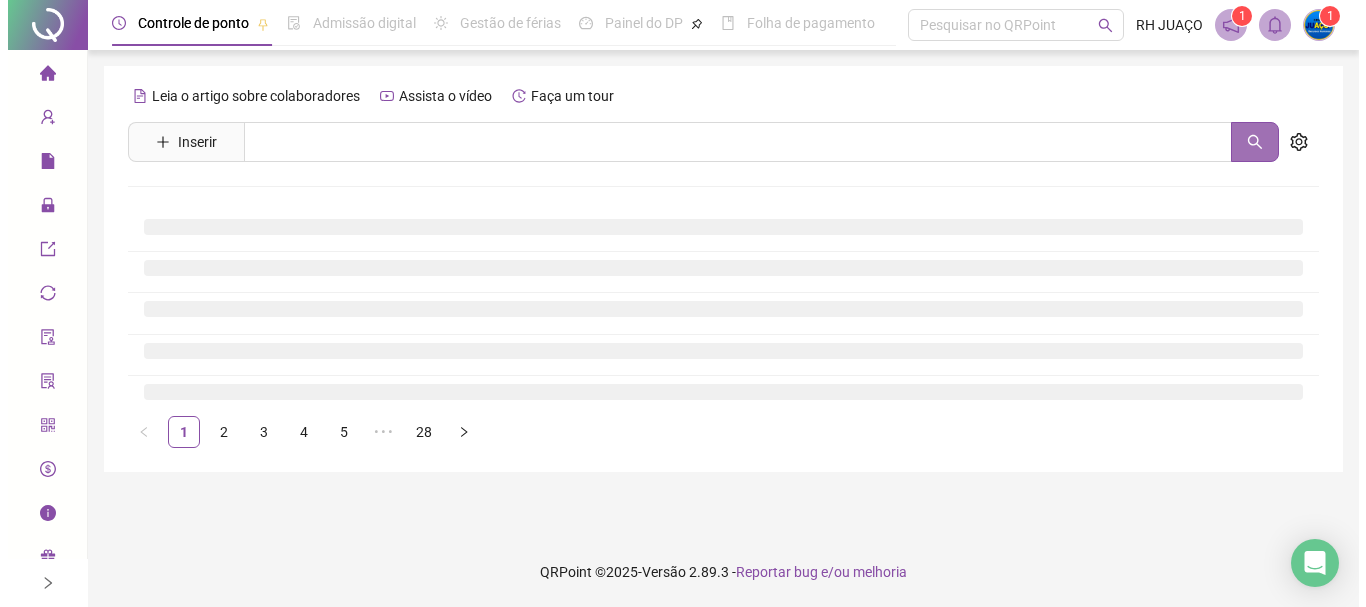 scroll, scrollTop: 0, scrollLeft: 0, axis: both 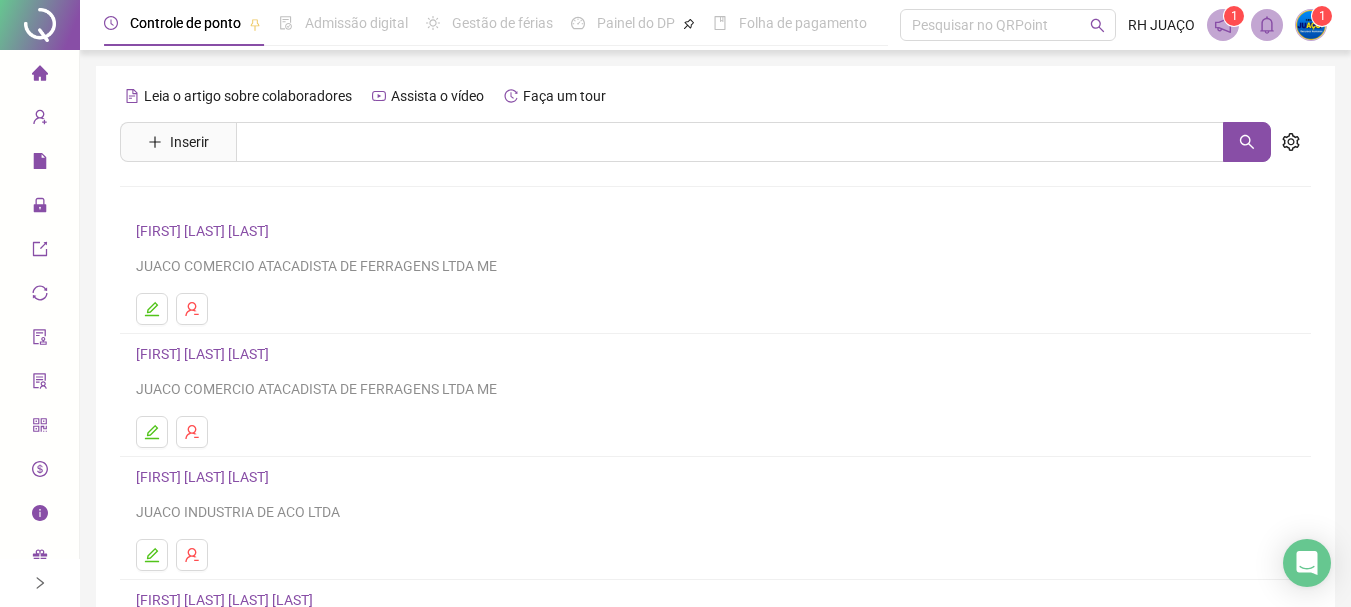 click 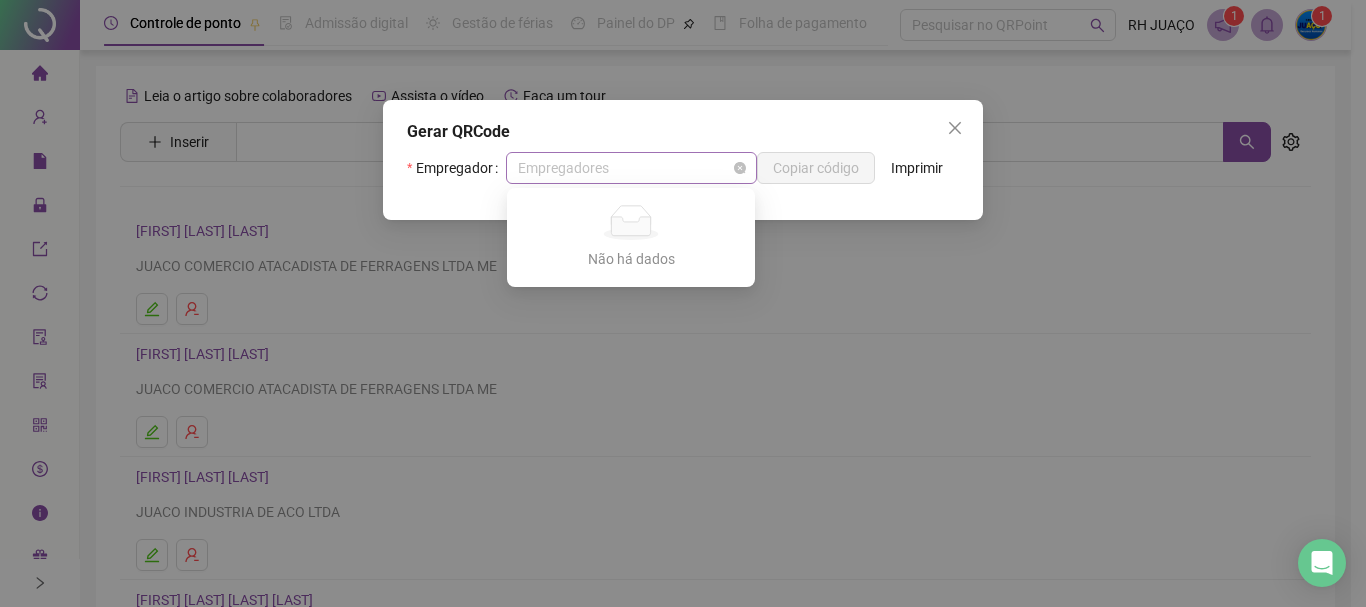 click on "Empregadores" at bounding box center (631, 168) 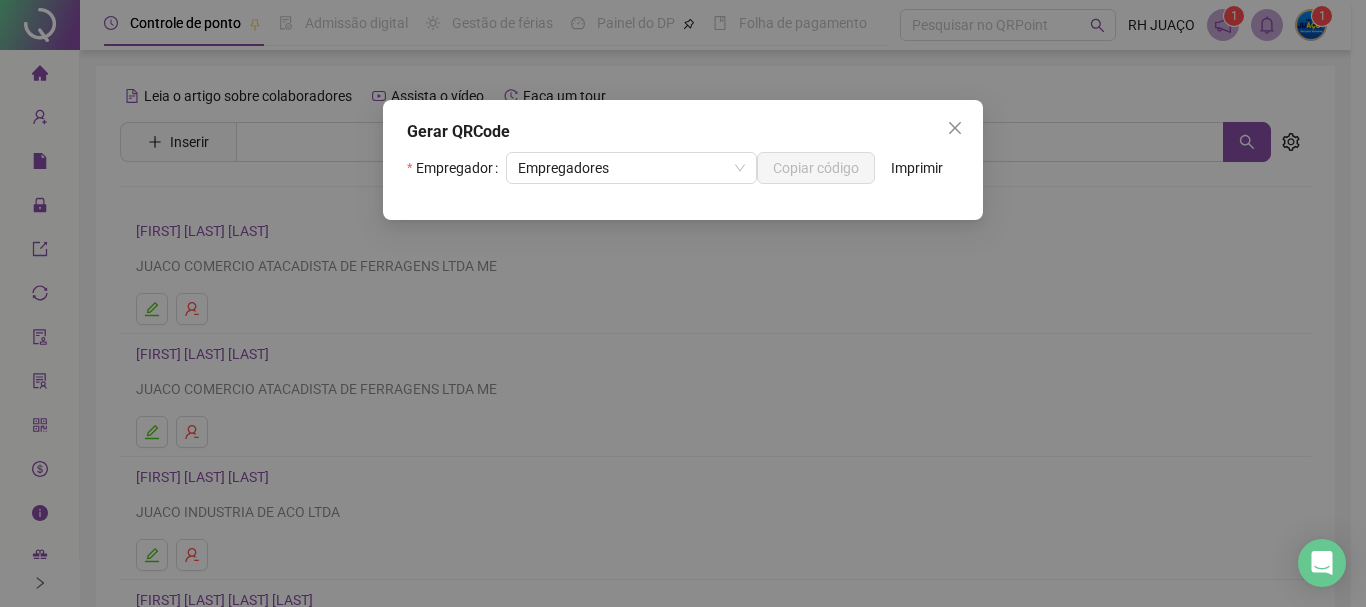 drag, startPoint x: 940, startPoint y: 380, endPoint x: 832, endPoint y: 253, distance: 166.71233 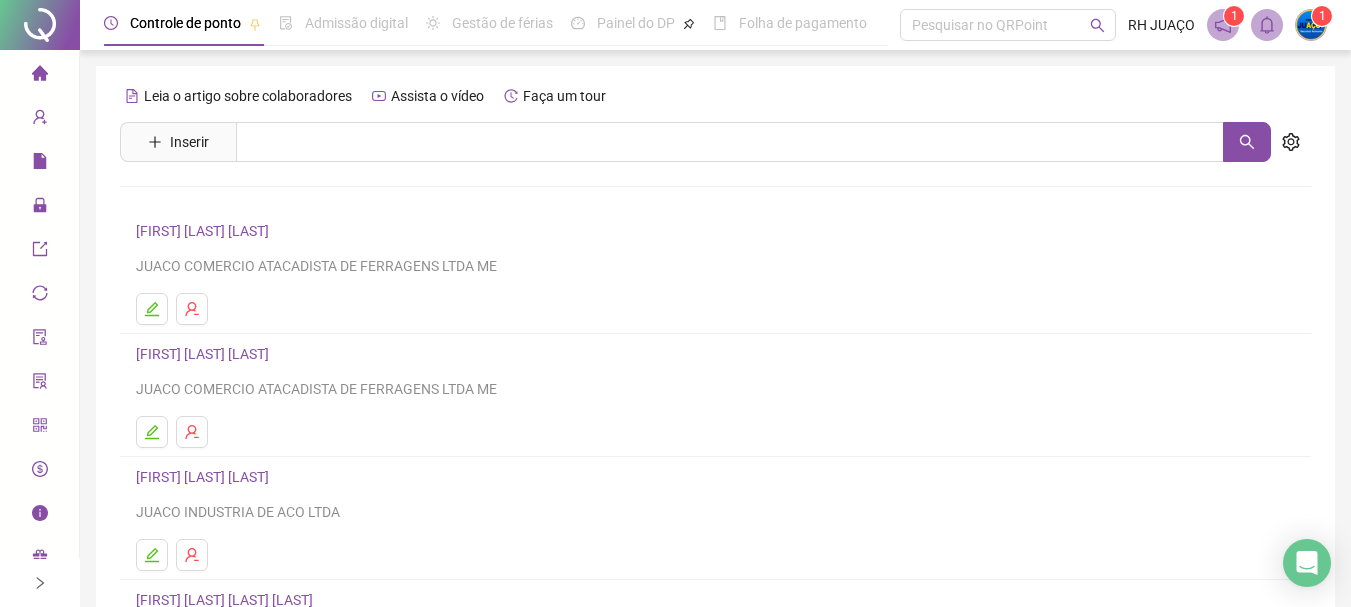 click 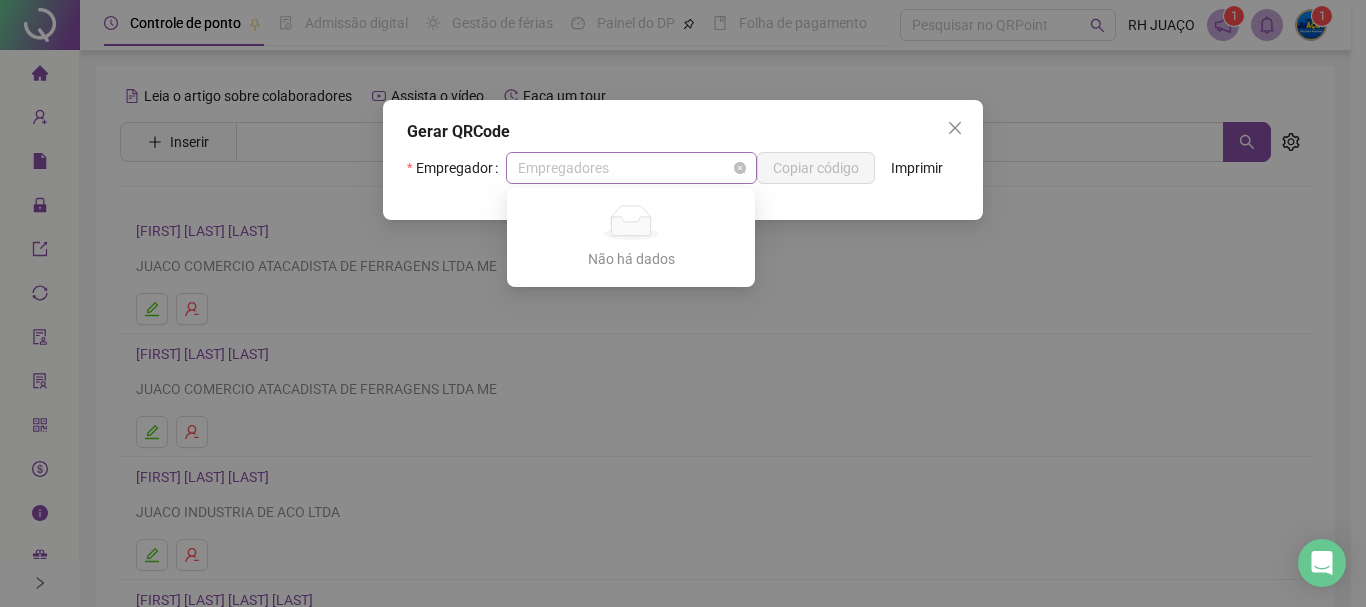 click on "Empregadores" at bounding box center (631, 168) 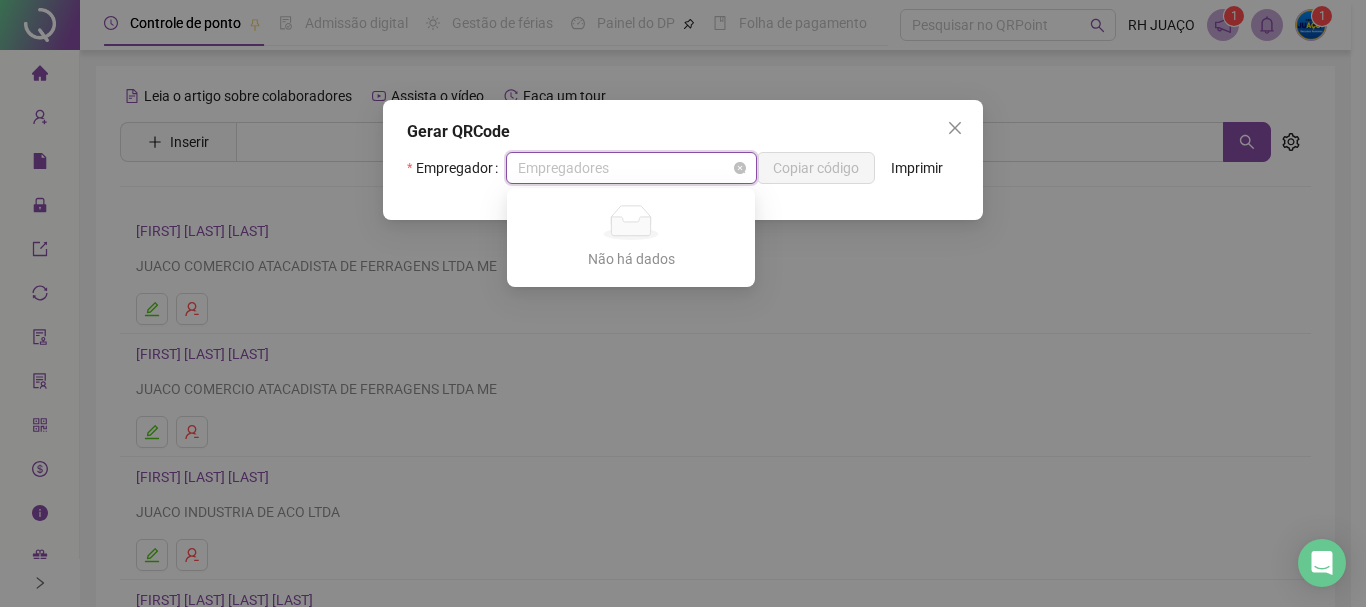 click on "Empregadores" at bounding box center (631, 168) 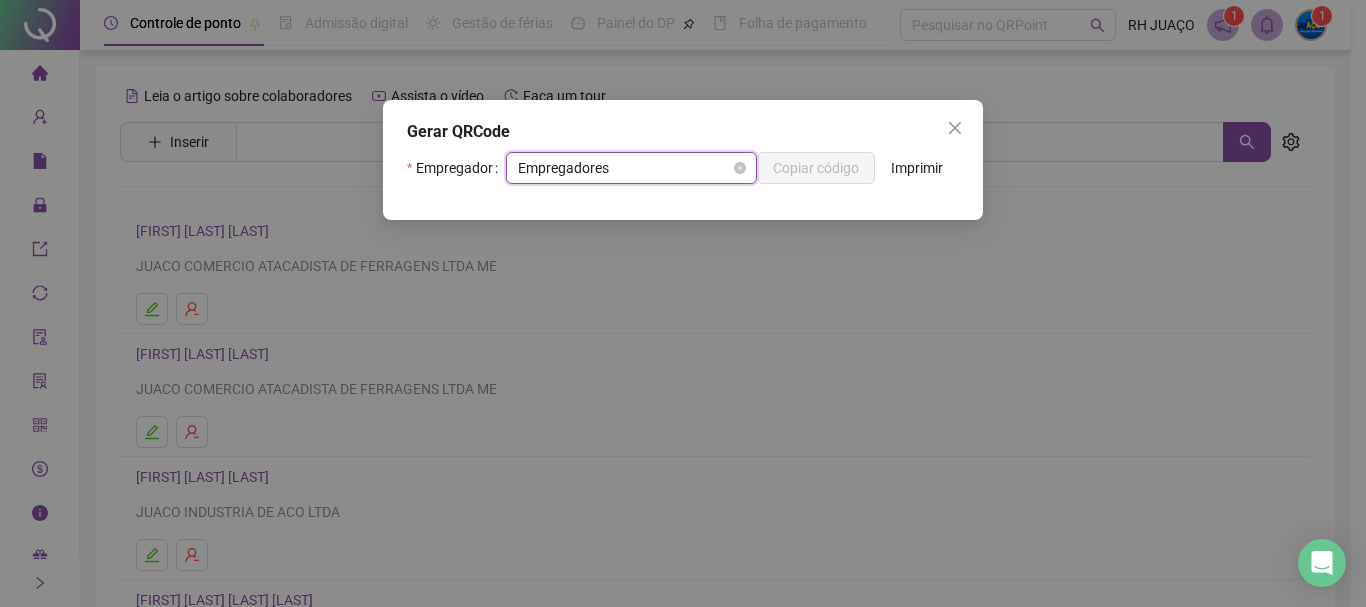 click on "Empregadores" at bounding box center [631, 168] 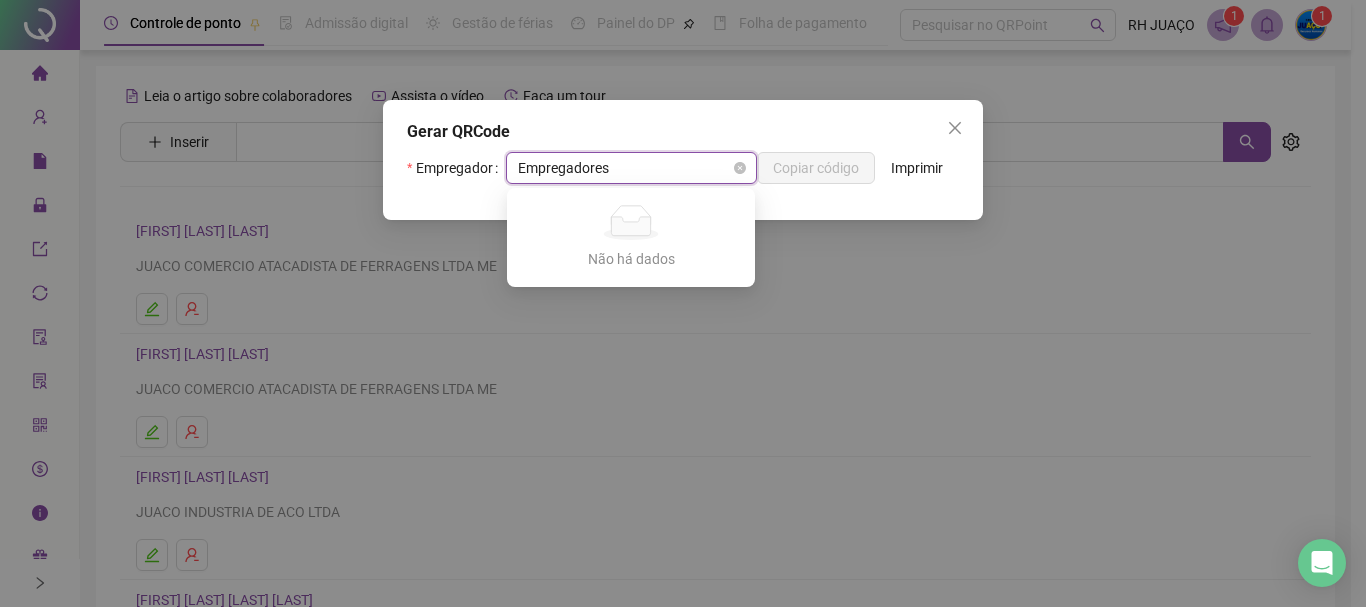 click on "Empregadores" at bounding box center [631, 168] 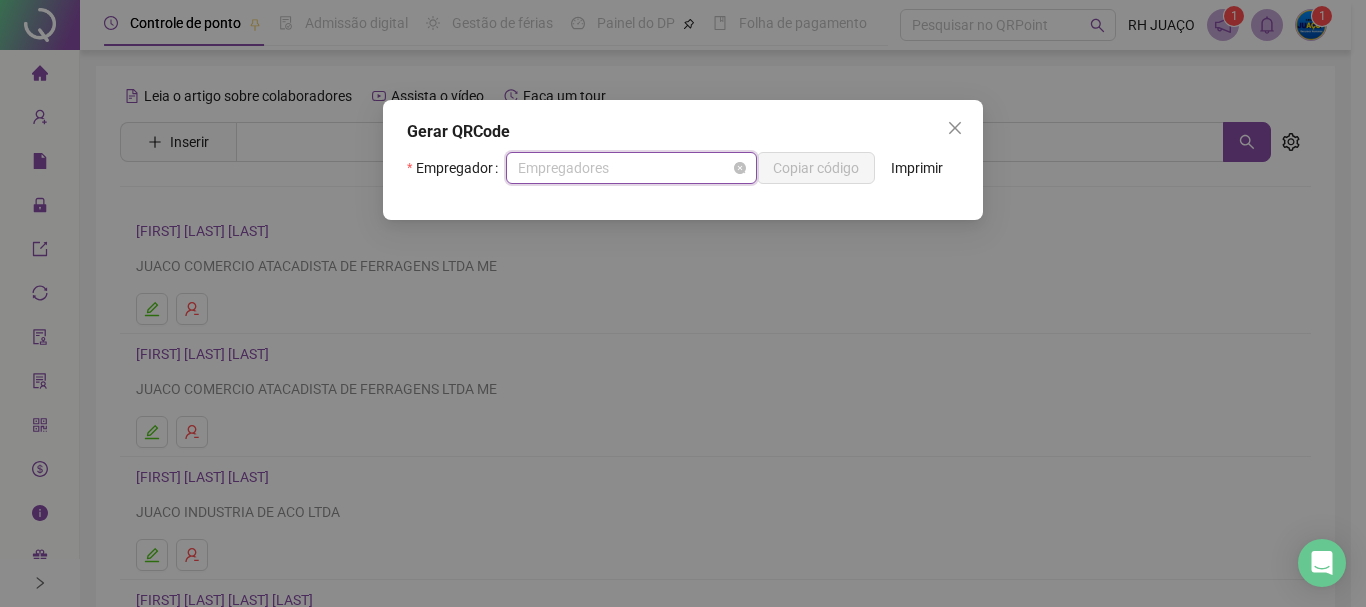 click on "Empregadores" at bounding box center (631, 168) 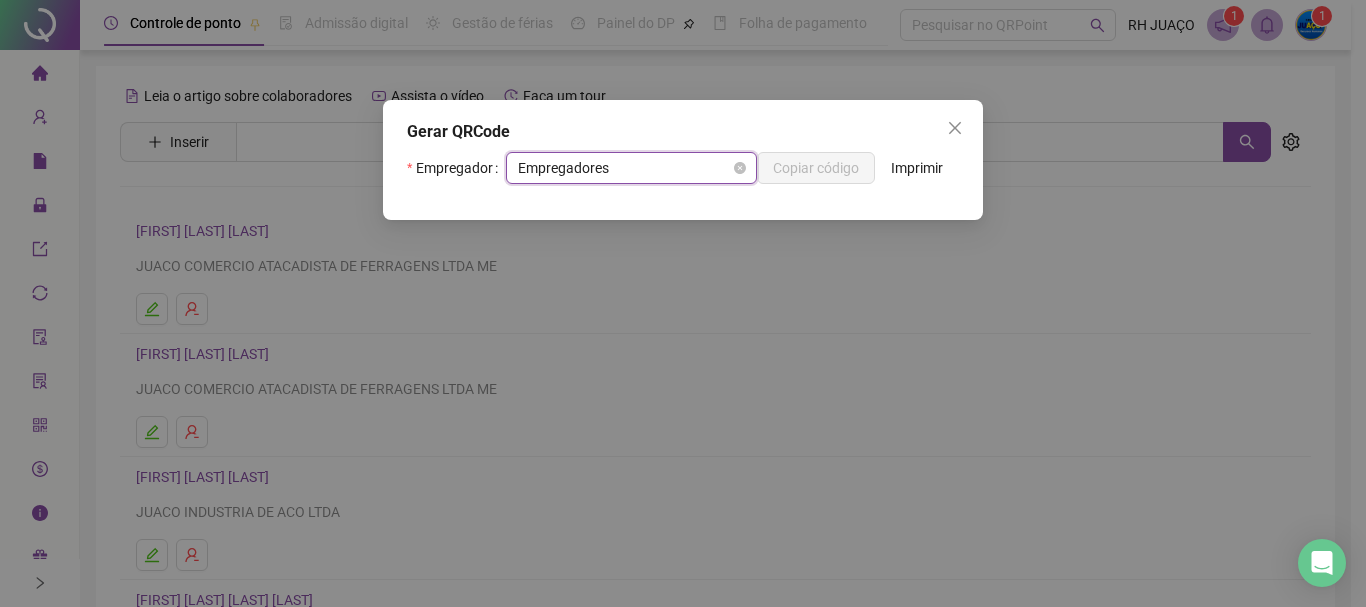 click on "Empregadores" at bounding box center [631, 168] 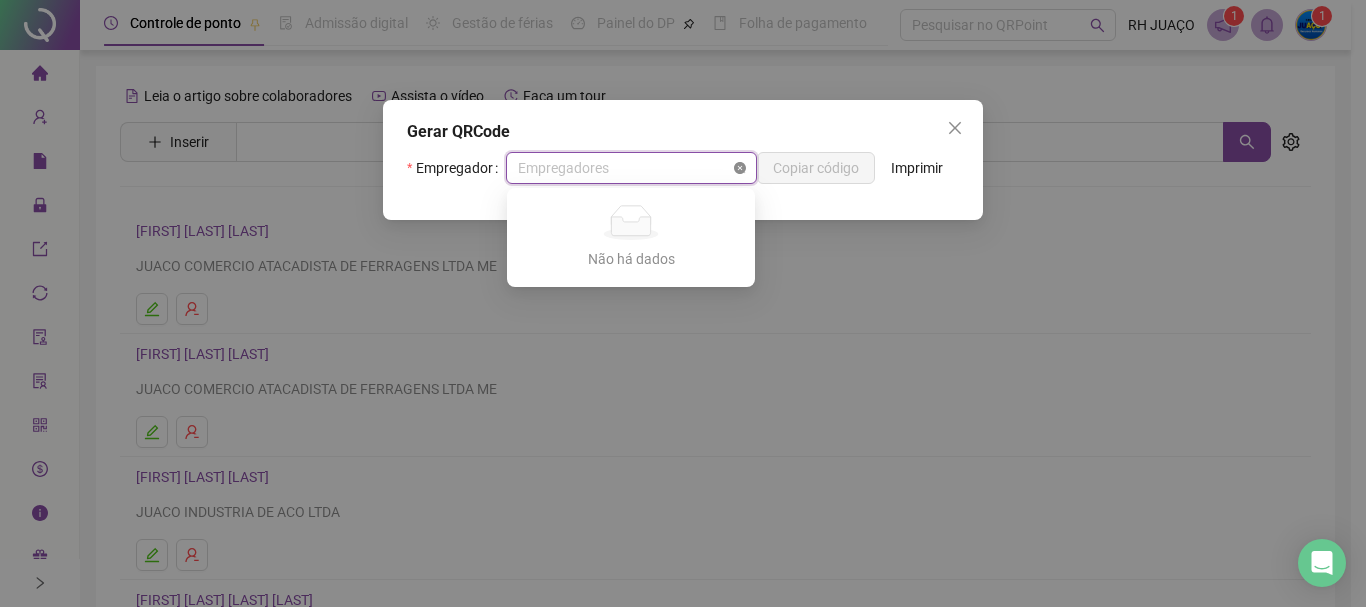 click 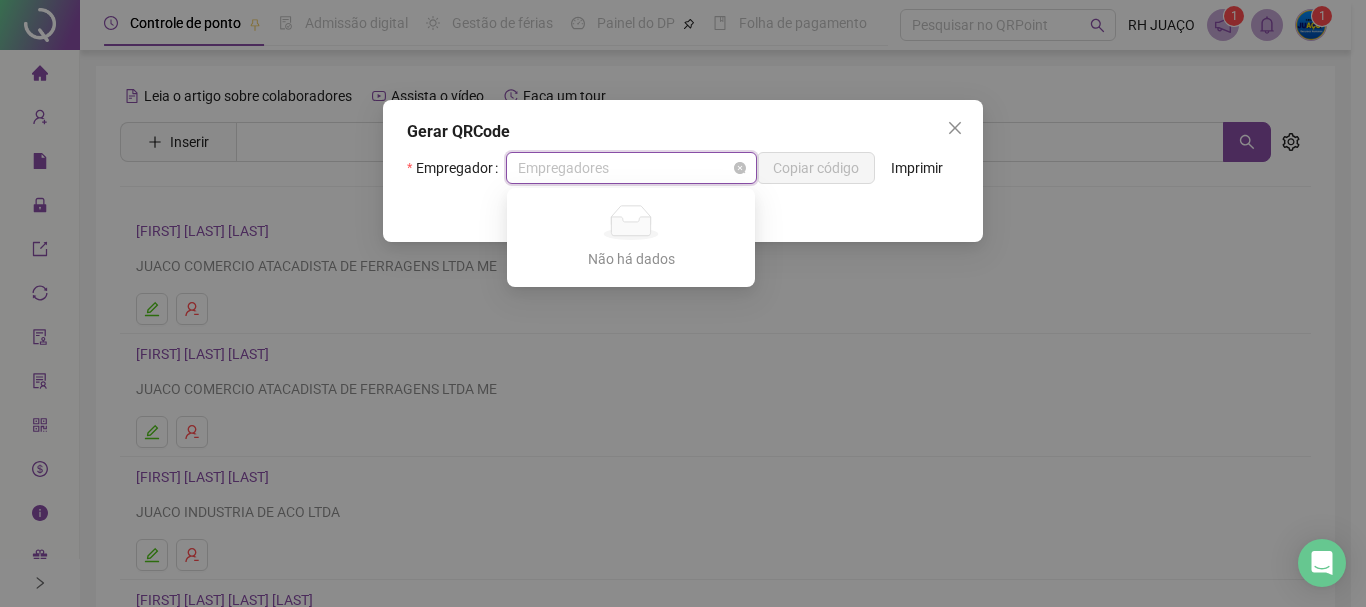 click on "Empregadores" at bounding box center [631, 168] 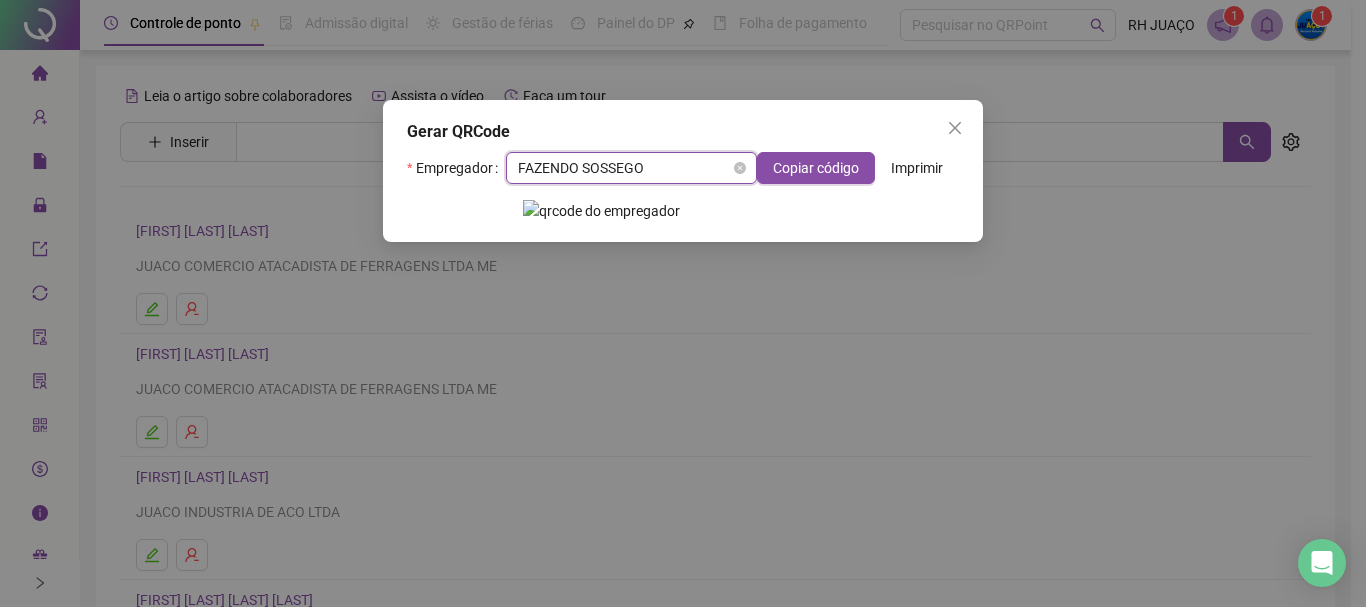 click on "FAZENDO SOSSEGO" at bounding box center [631, 168] 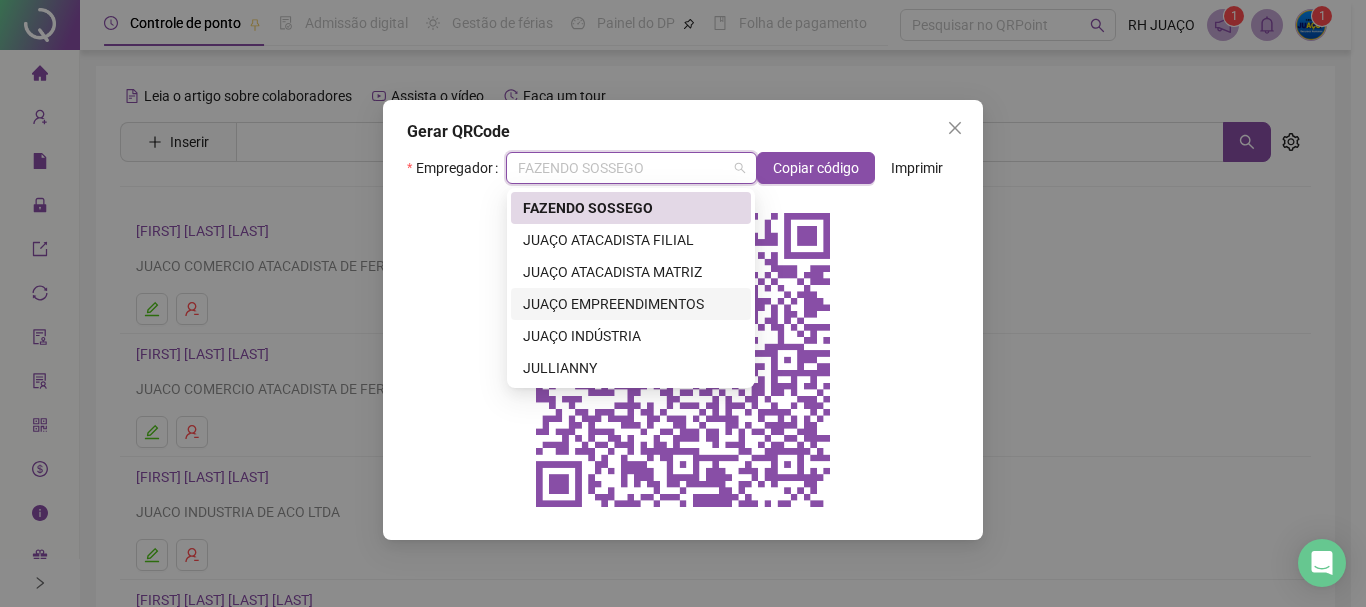 click on "JUAÇO EMPREENDIMENTOS" at bounding box center [631, 304] 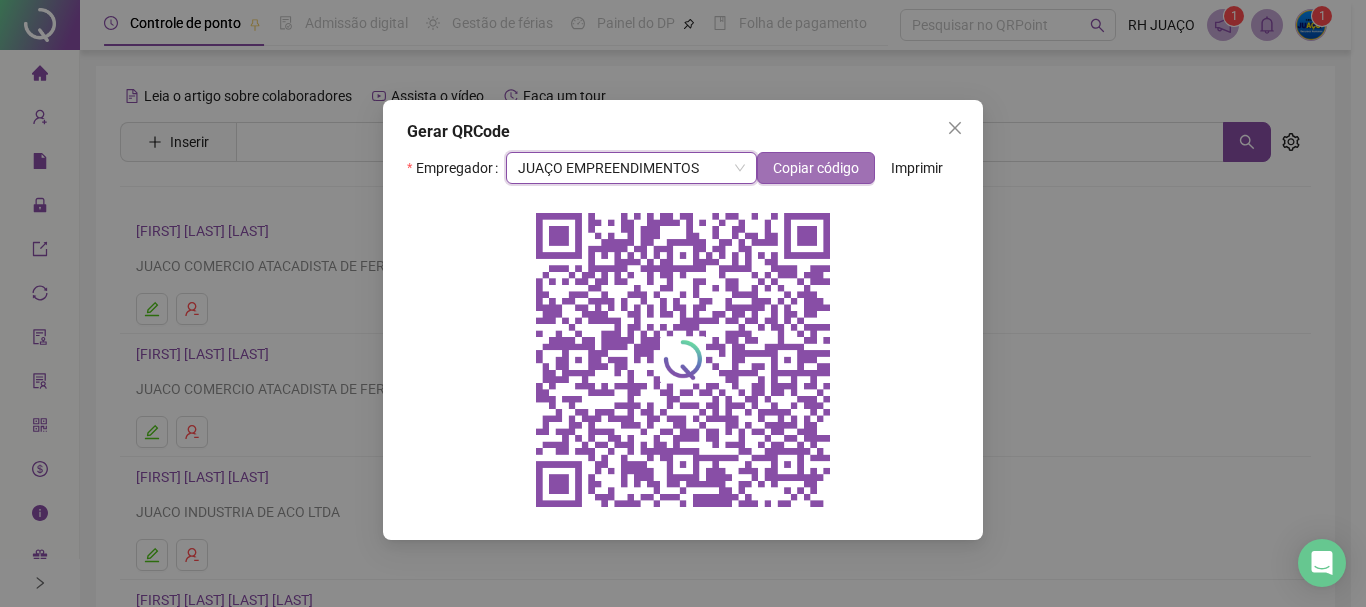 click on "Copiar código" at bounding box center [816, 168] 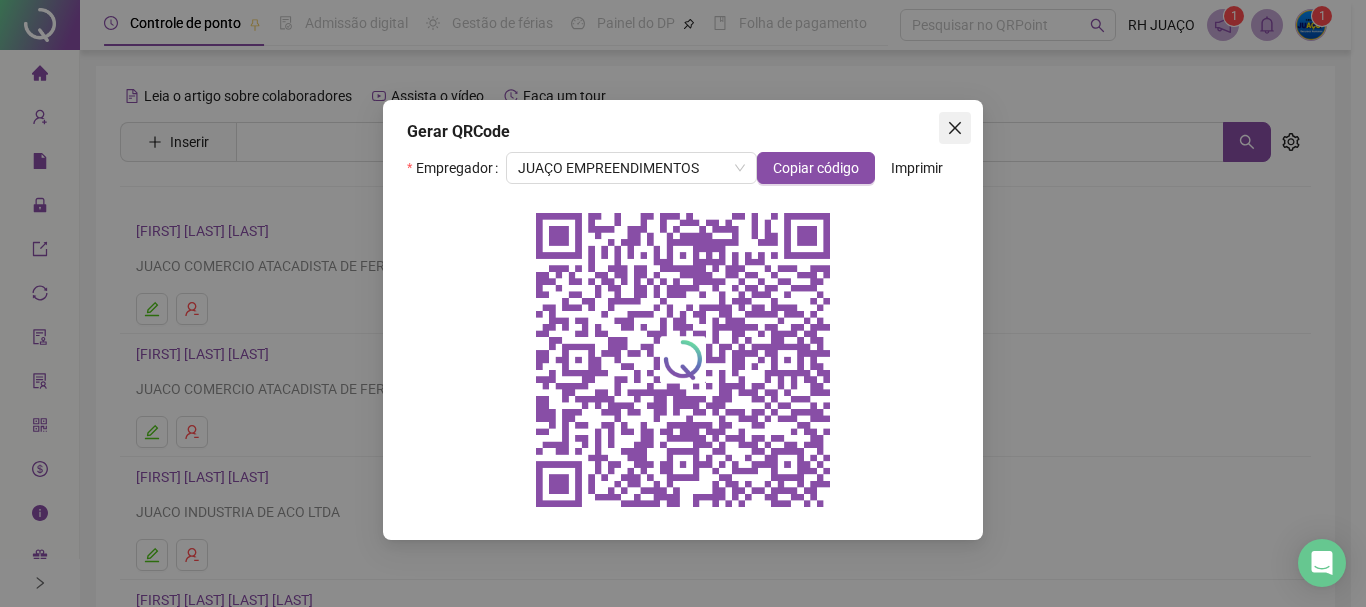 click at bounding box center (955, 128) 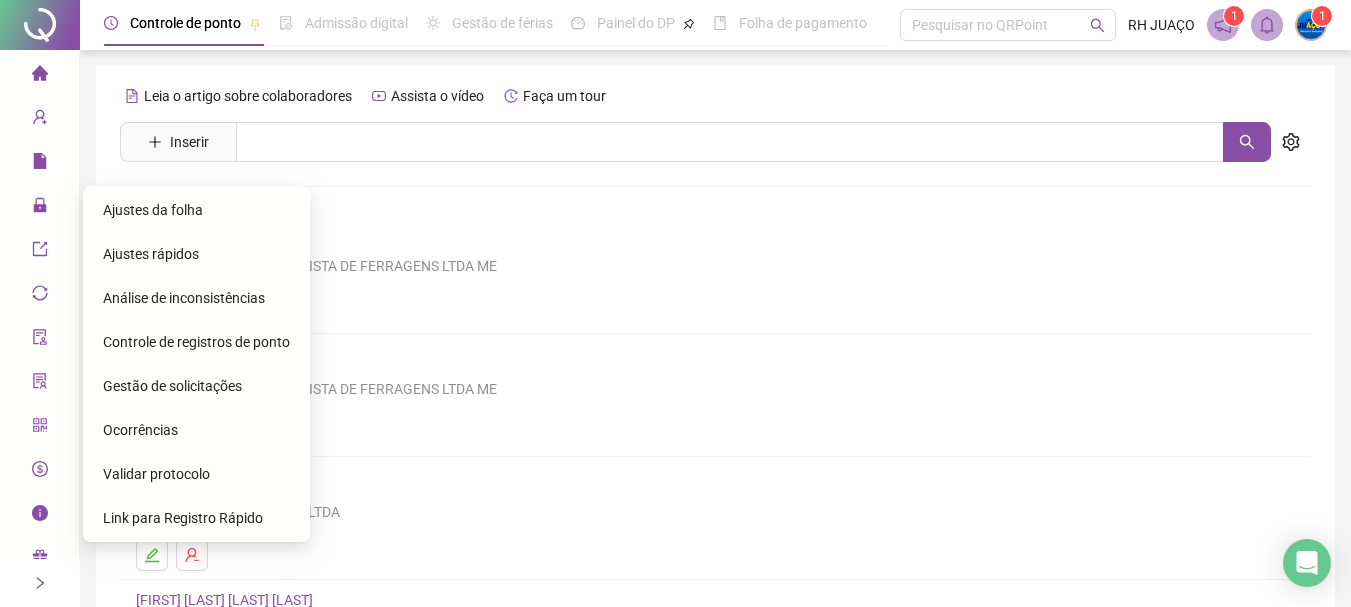 click on "Ajustes da folha" at bounding box center (153, 210) 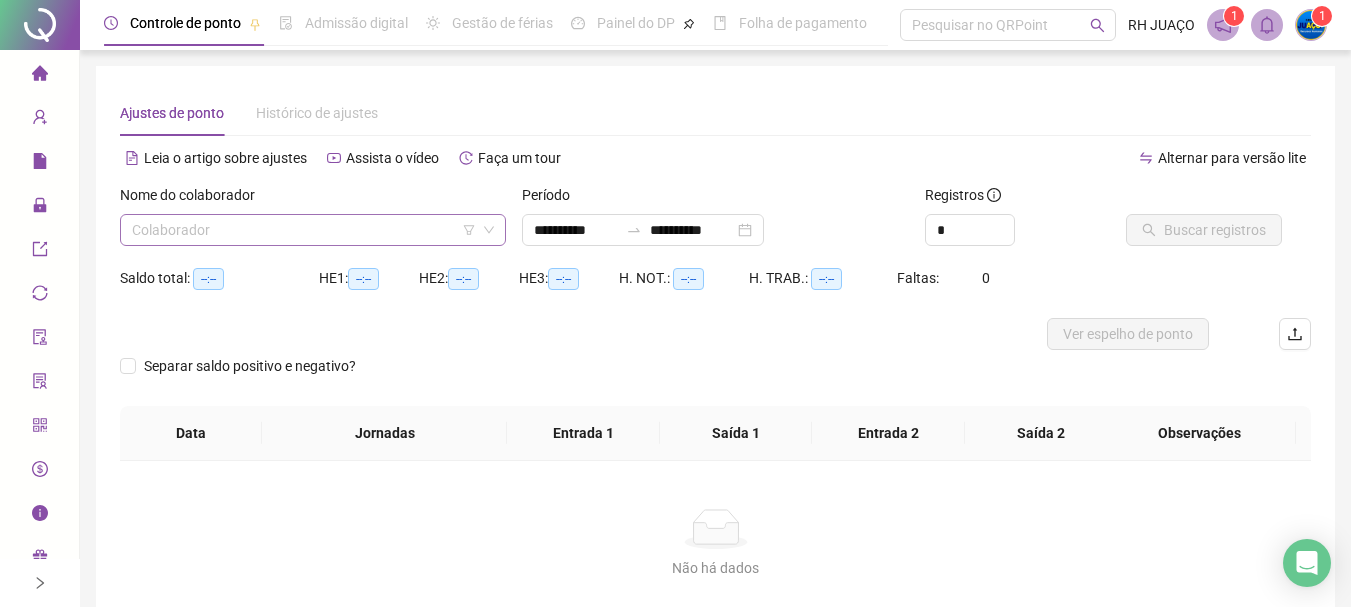 click at bounding box center [304, 230] 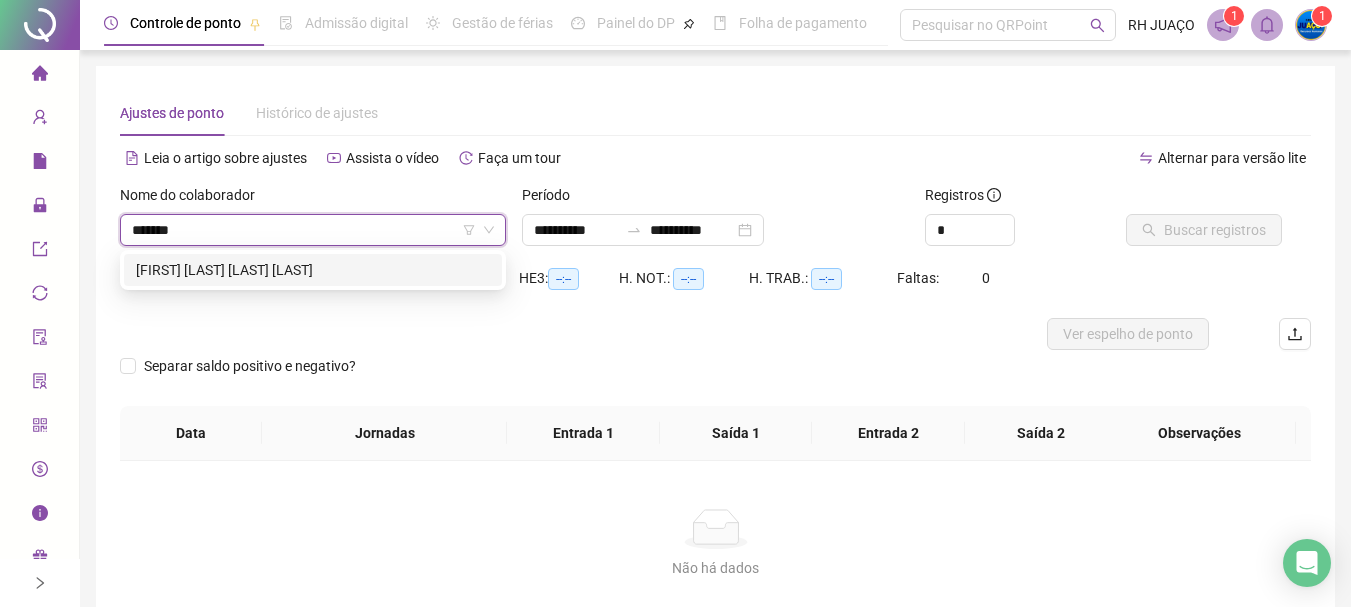 type on "********" 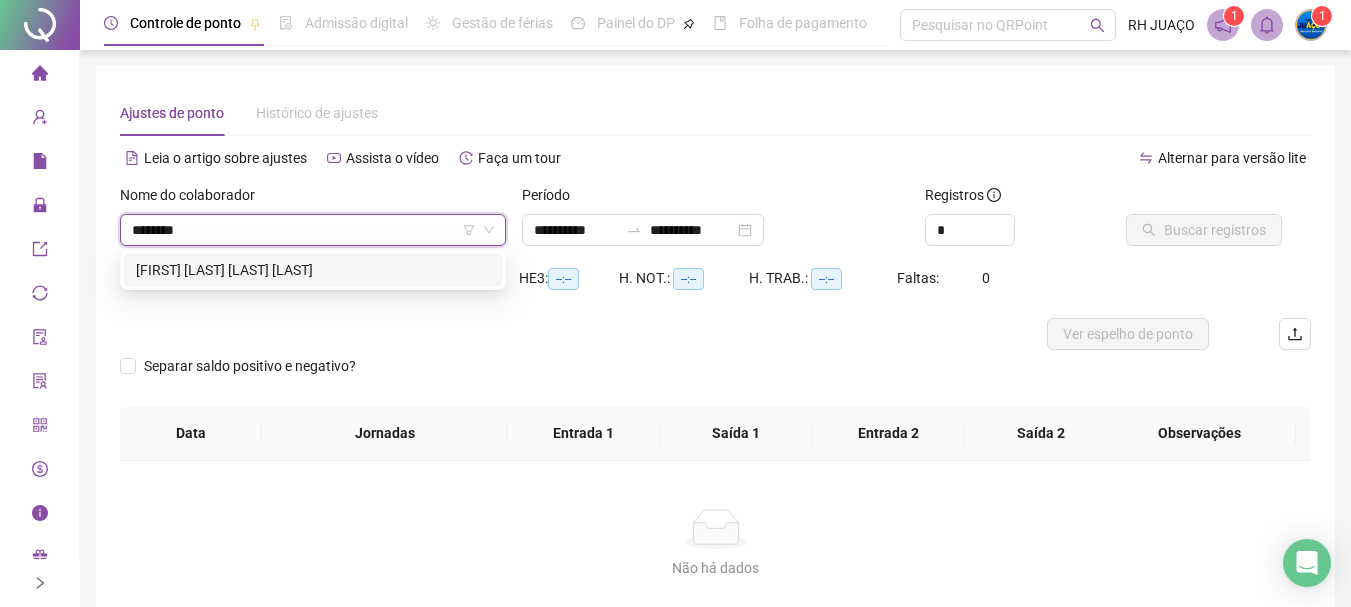 click on "[FIRST] [LAST] [LAST] [LAST]" at bounding box center [313, 270] 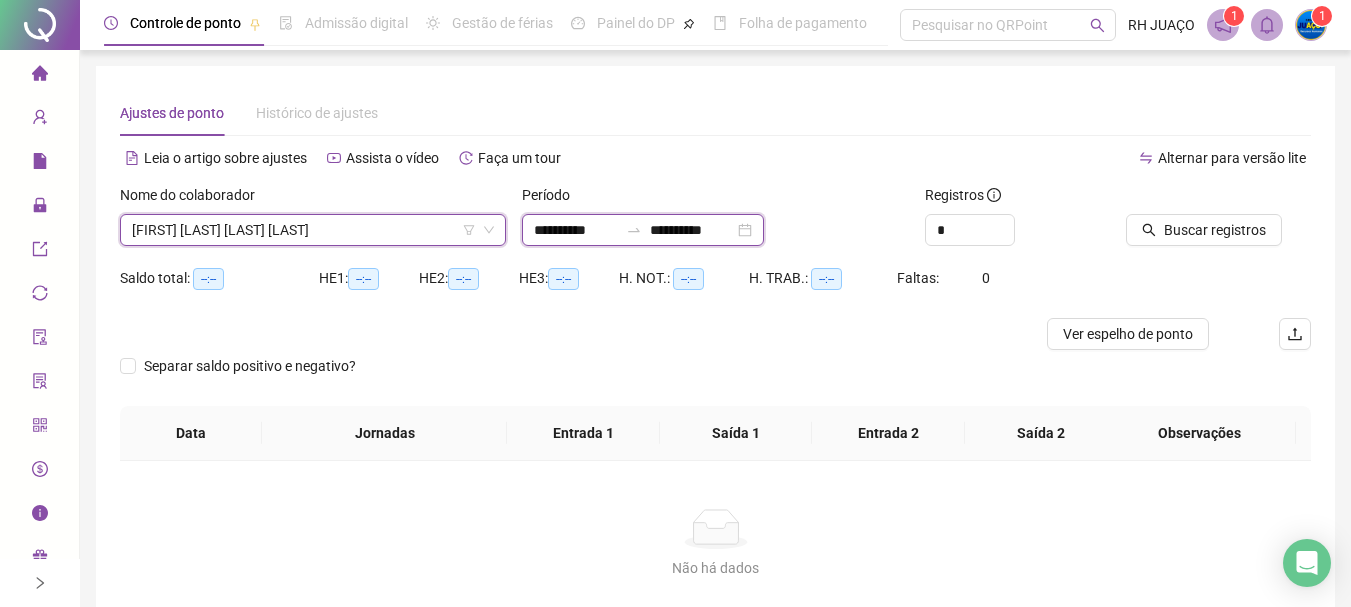 click on "**********" at bounding box center [576, 230] 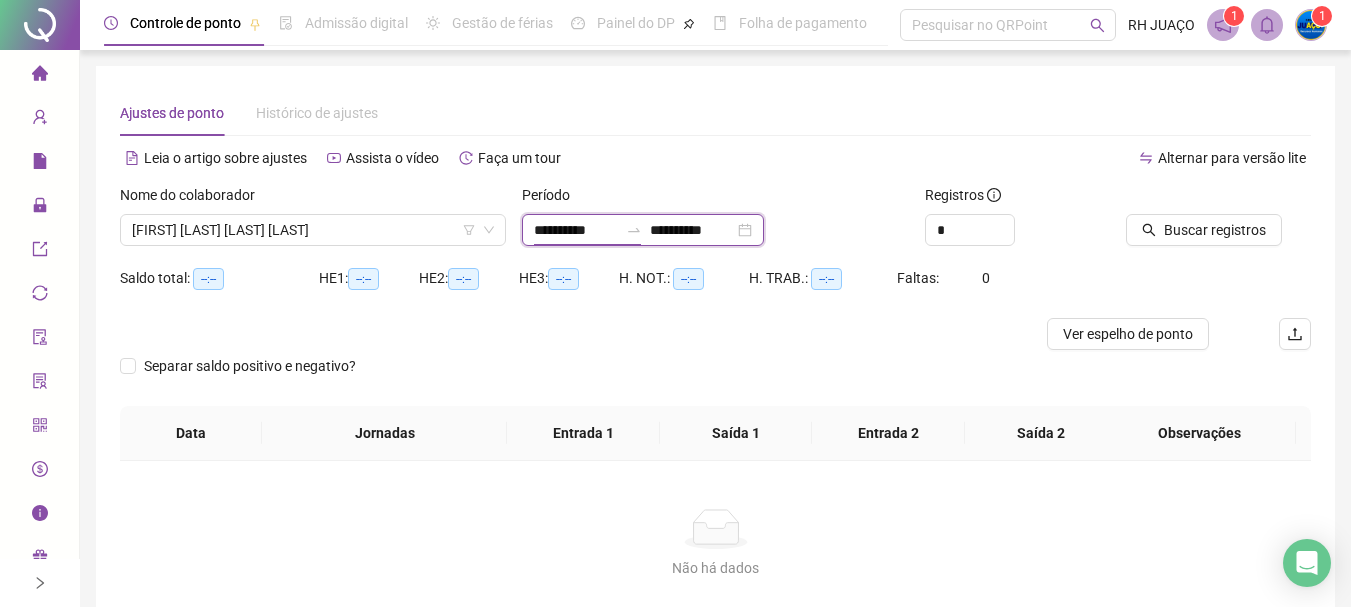 type on "**********" 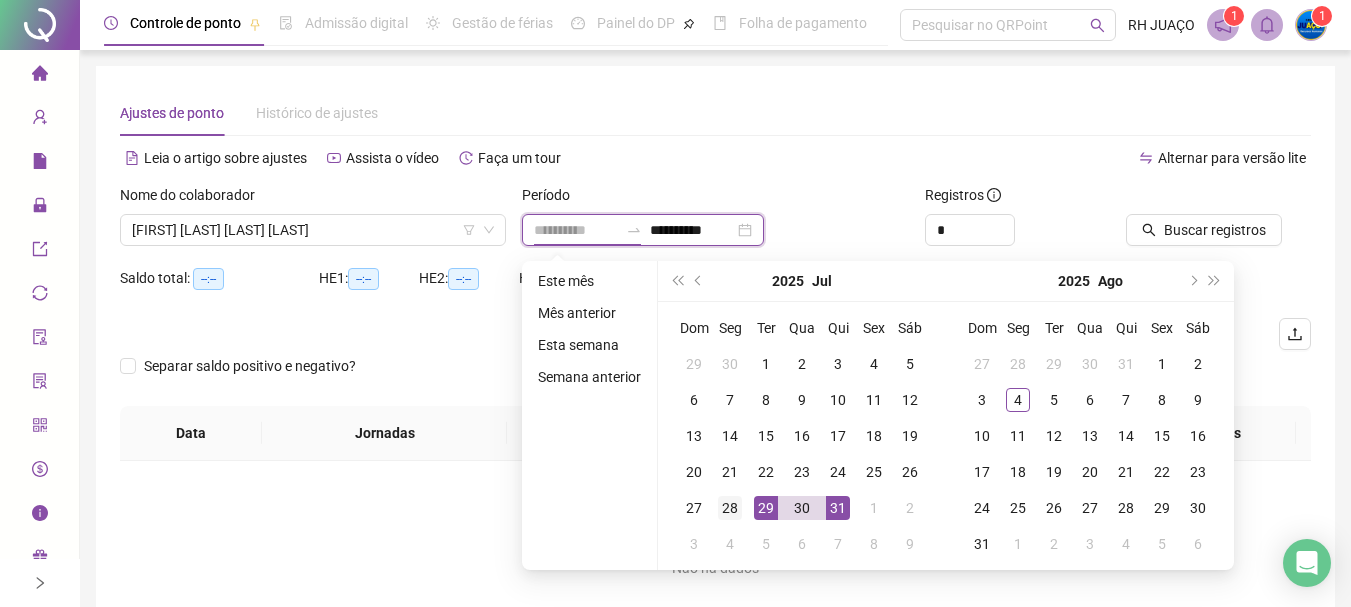 type on "**********" 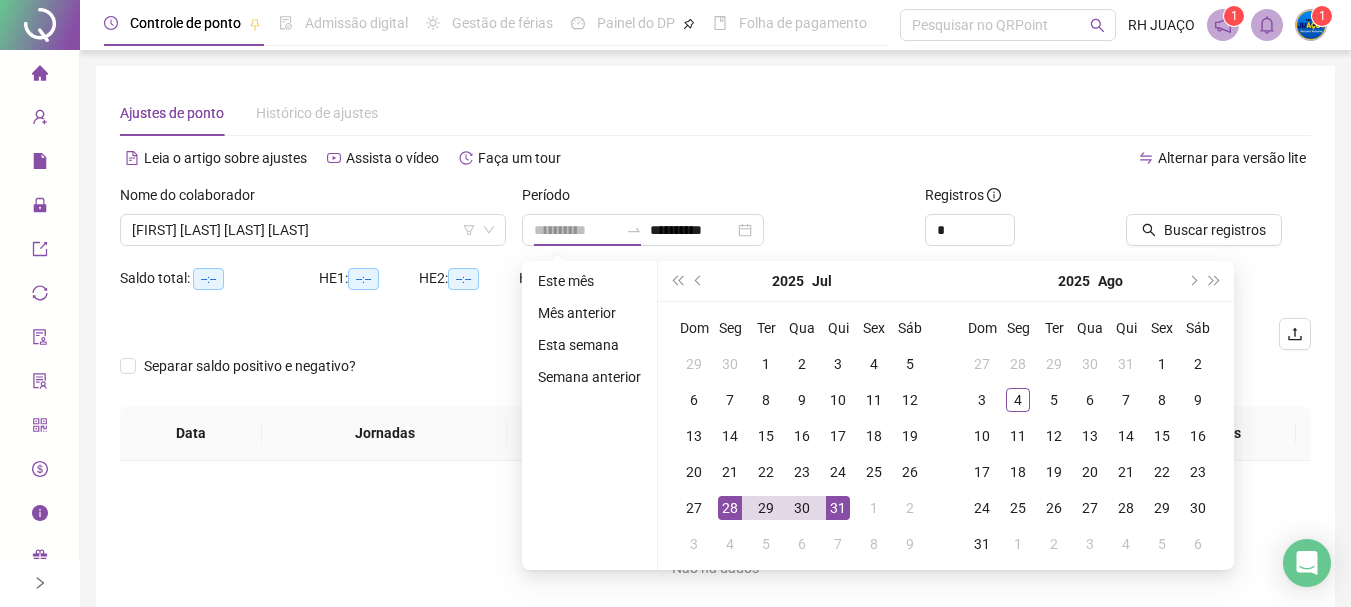 click on "28" at bounding box center (730, 508) 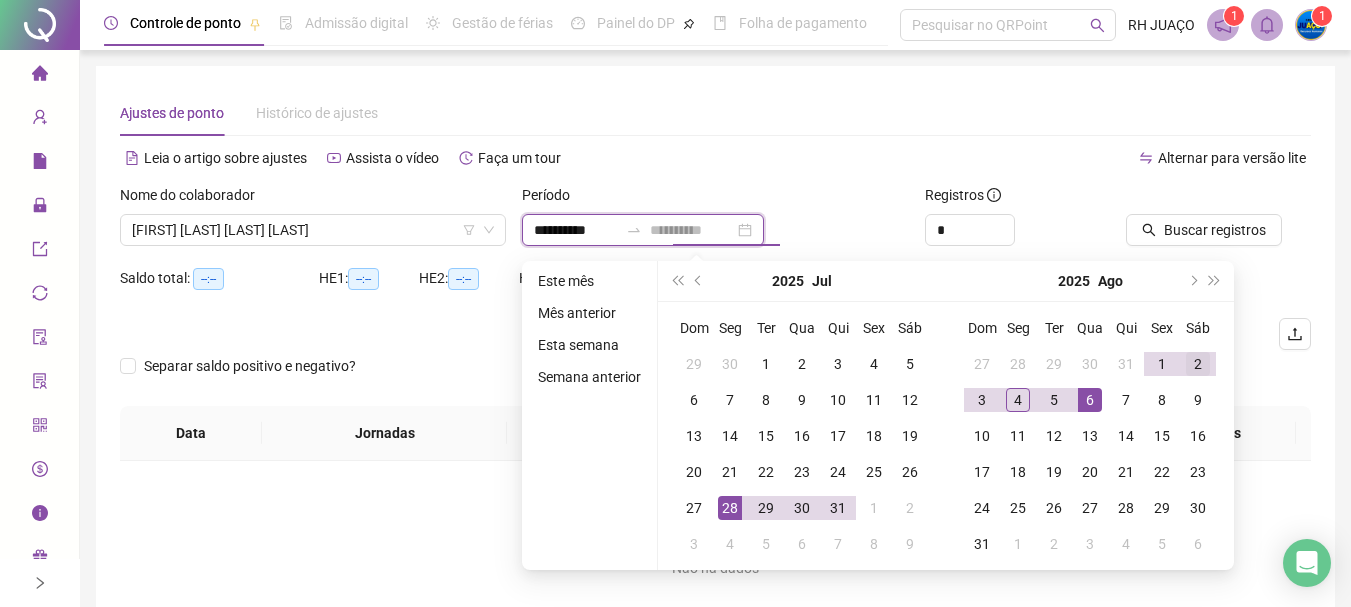 type on "**********" 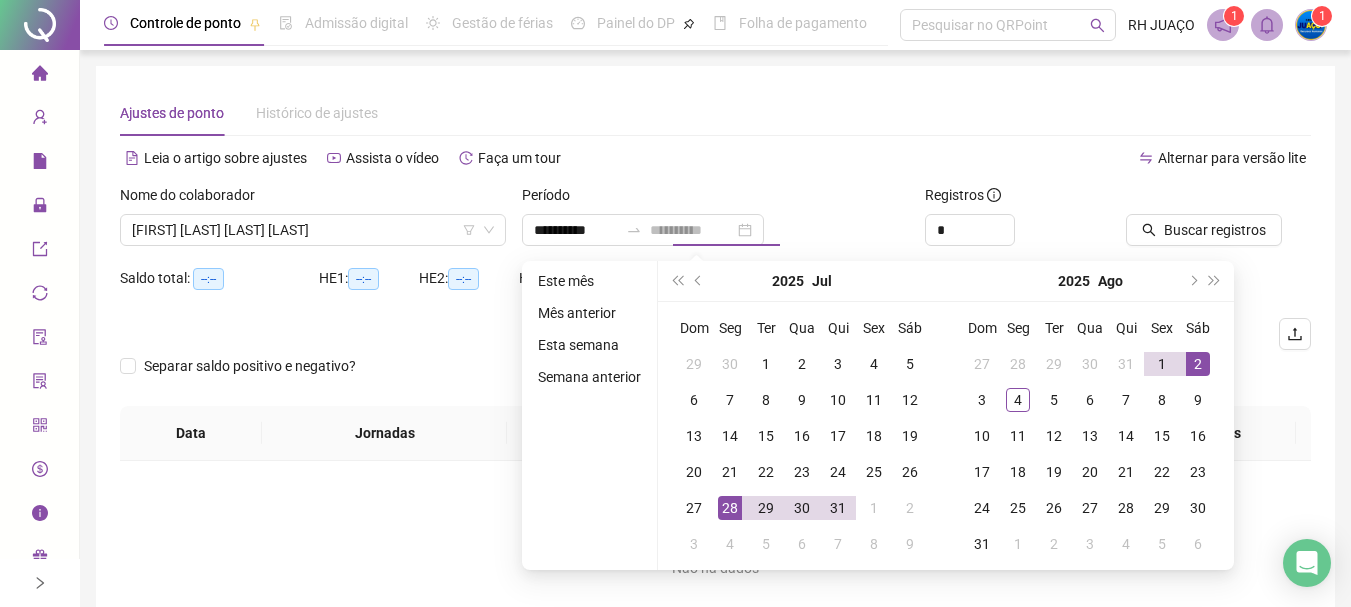 click on "2" at bounding box center (1198, 364) 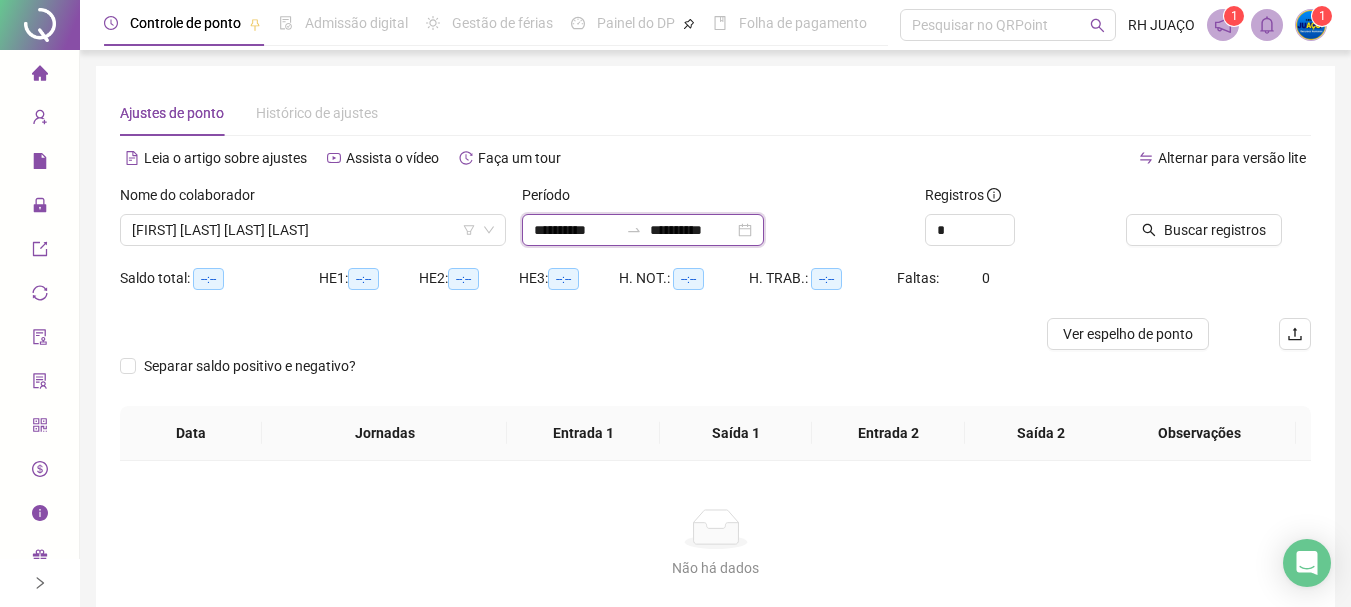 click on "**********" at bounding box center [576, 230] 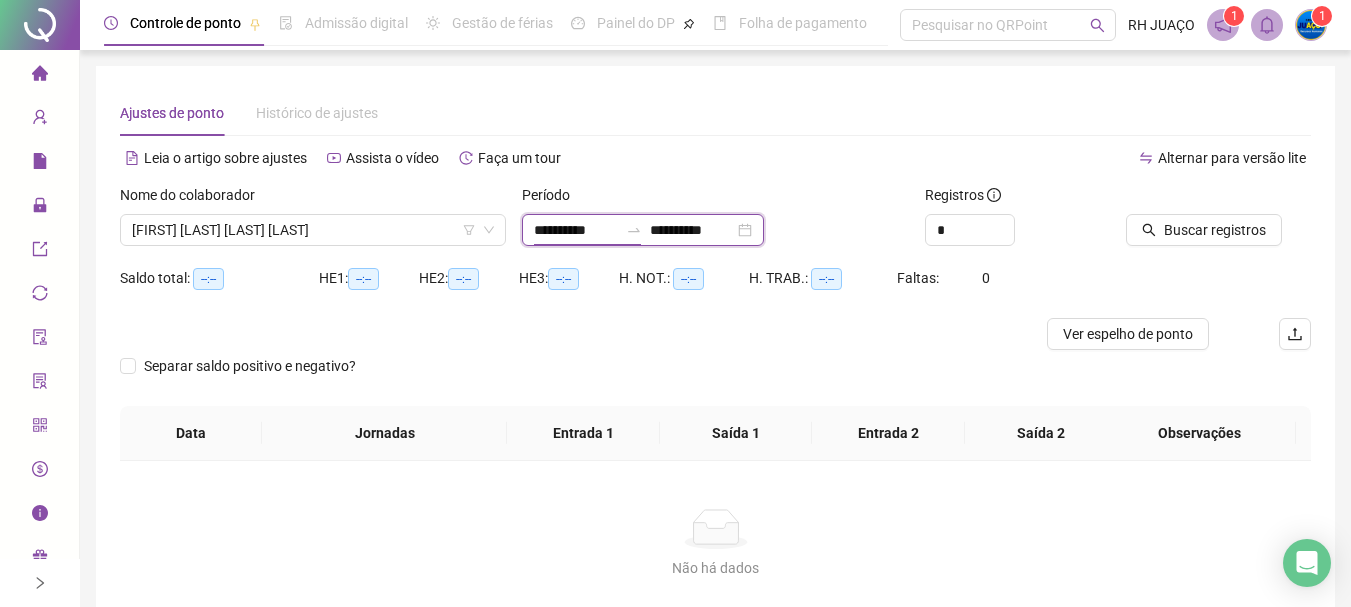 type on "**********" 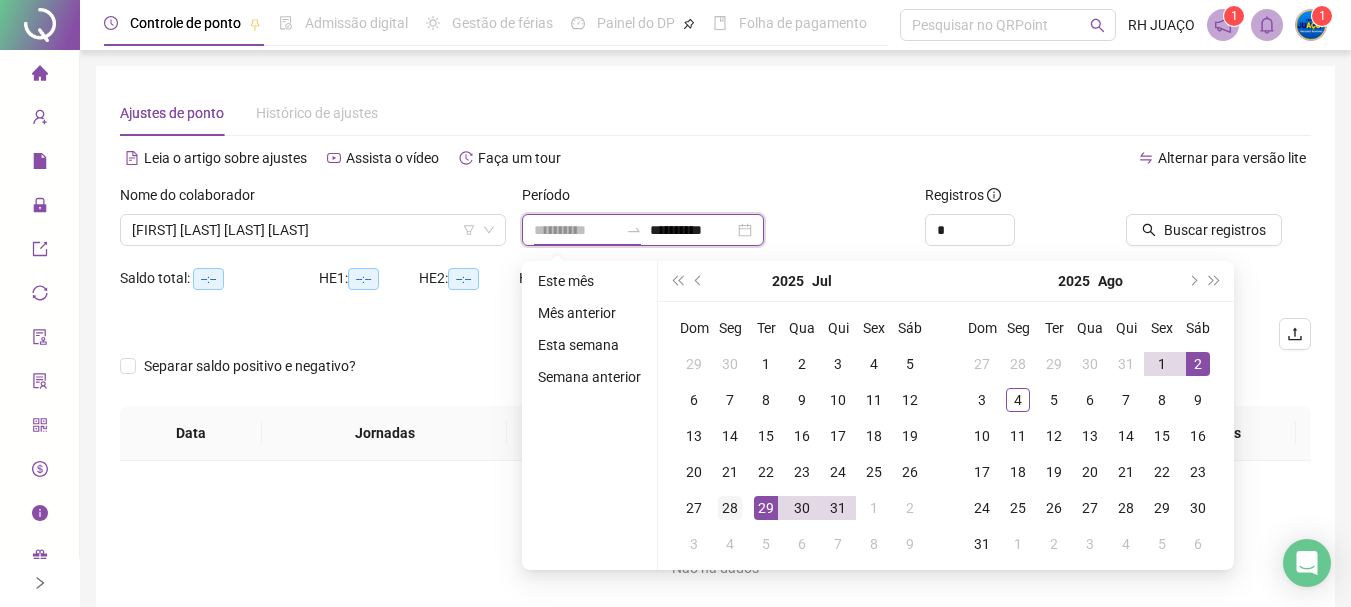 type on "**********" 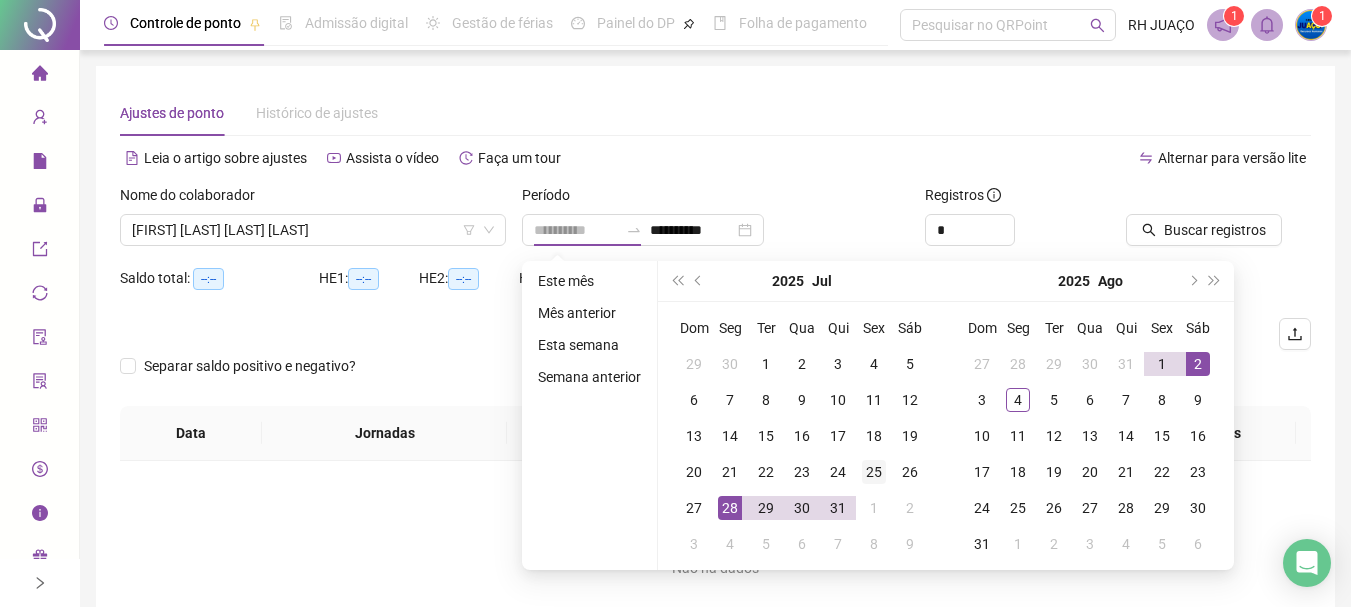 drag, startPoint x: 734, startPoint y: 509, endPoint x: 856, endPoint y: 471, distance: 127.78106 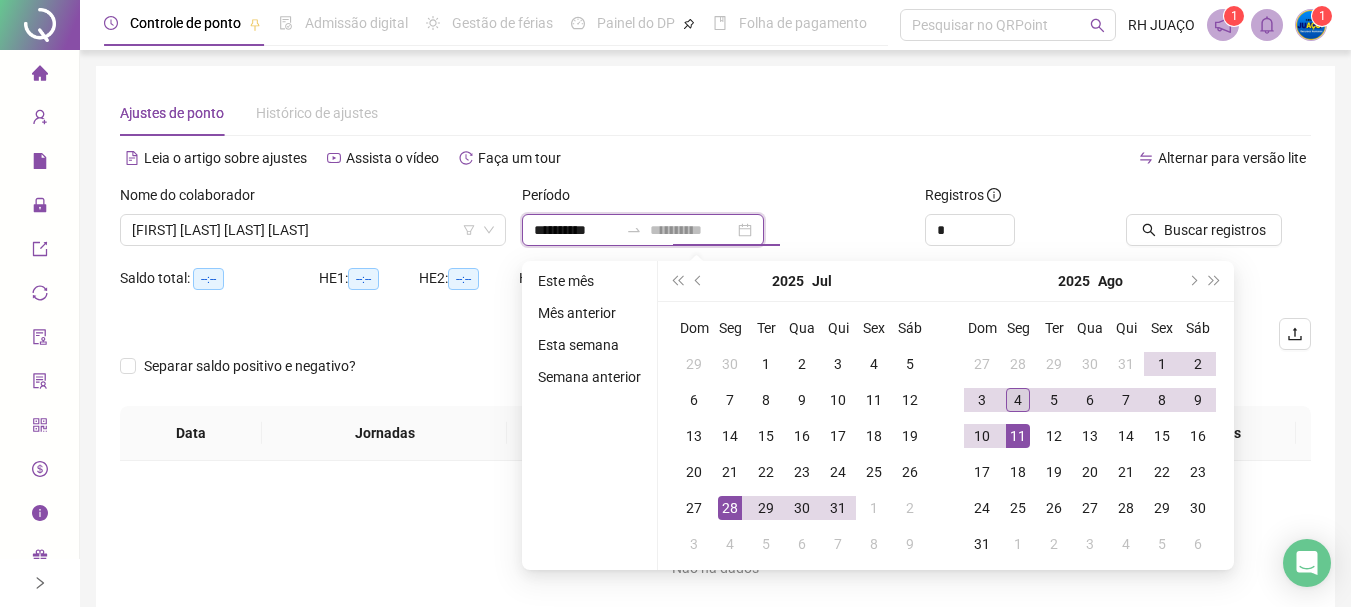 type on "**********" 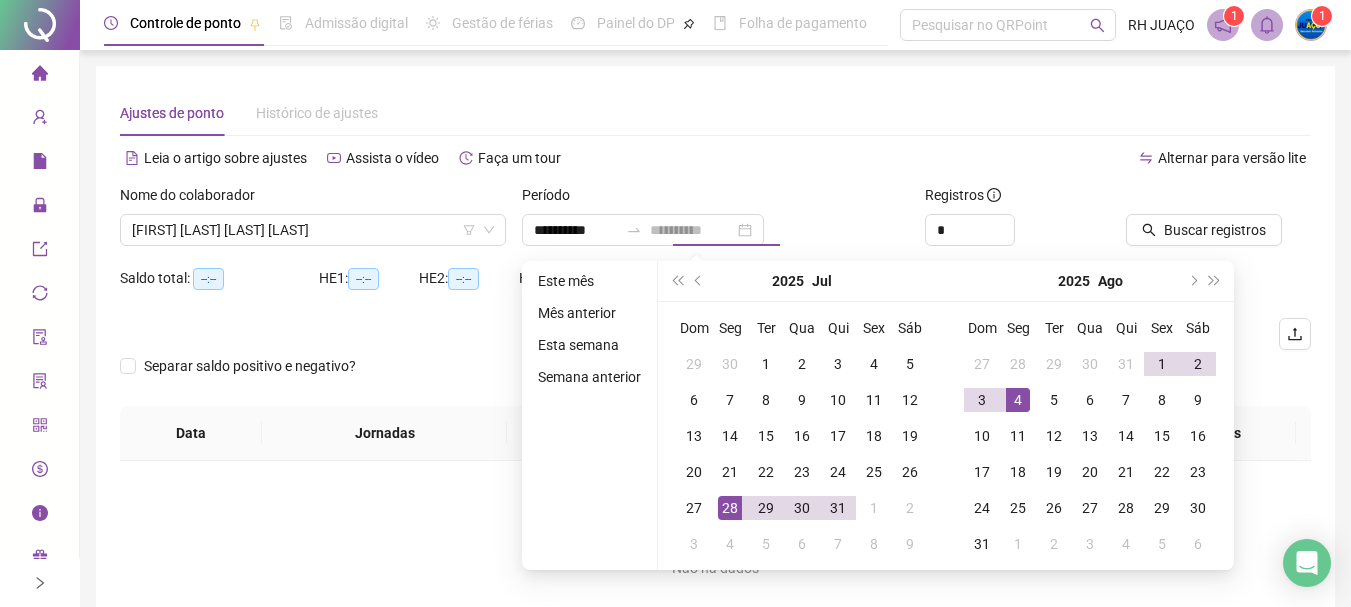 click on "4" at bounding box center [1018, 400] 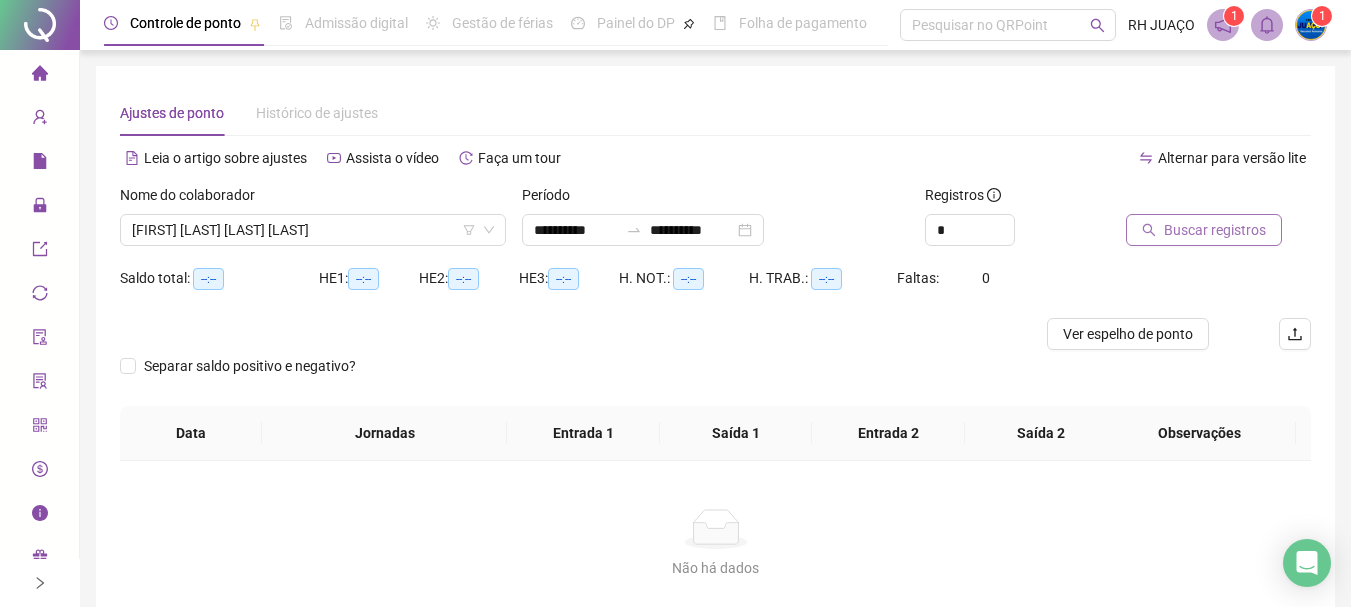 click 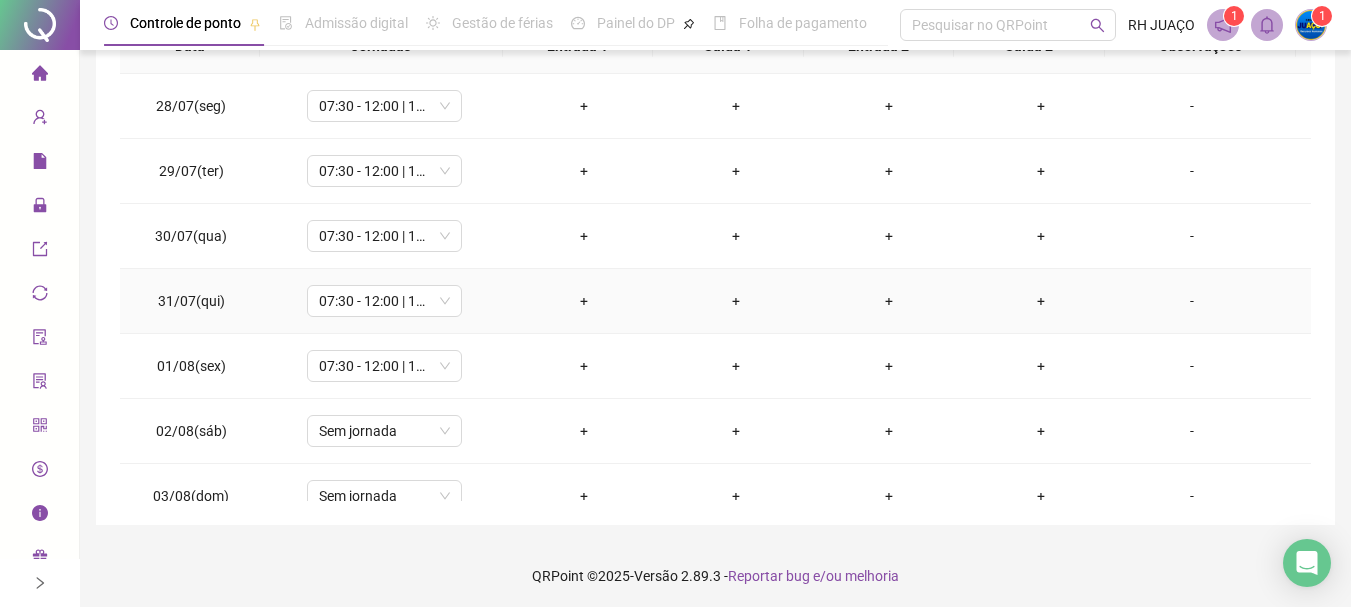 scroll, scrollTop: 415, scrollLeft: 0, axis: vertical 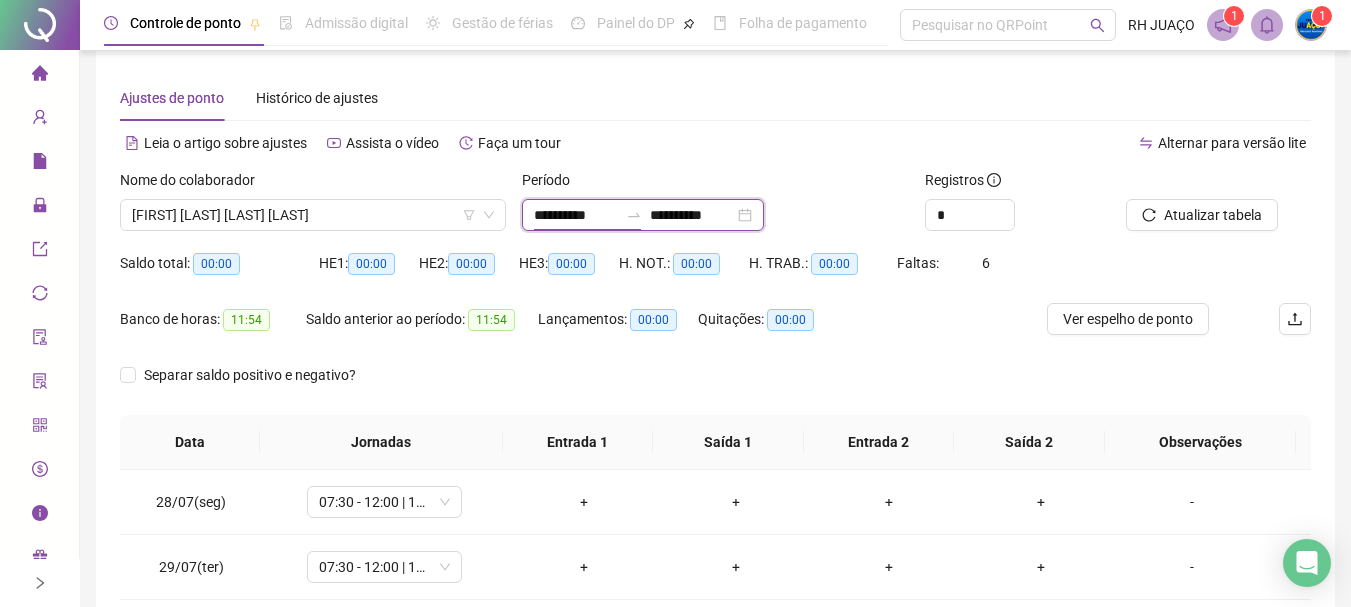 click on "**********" at bounding box center (576, 215) 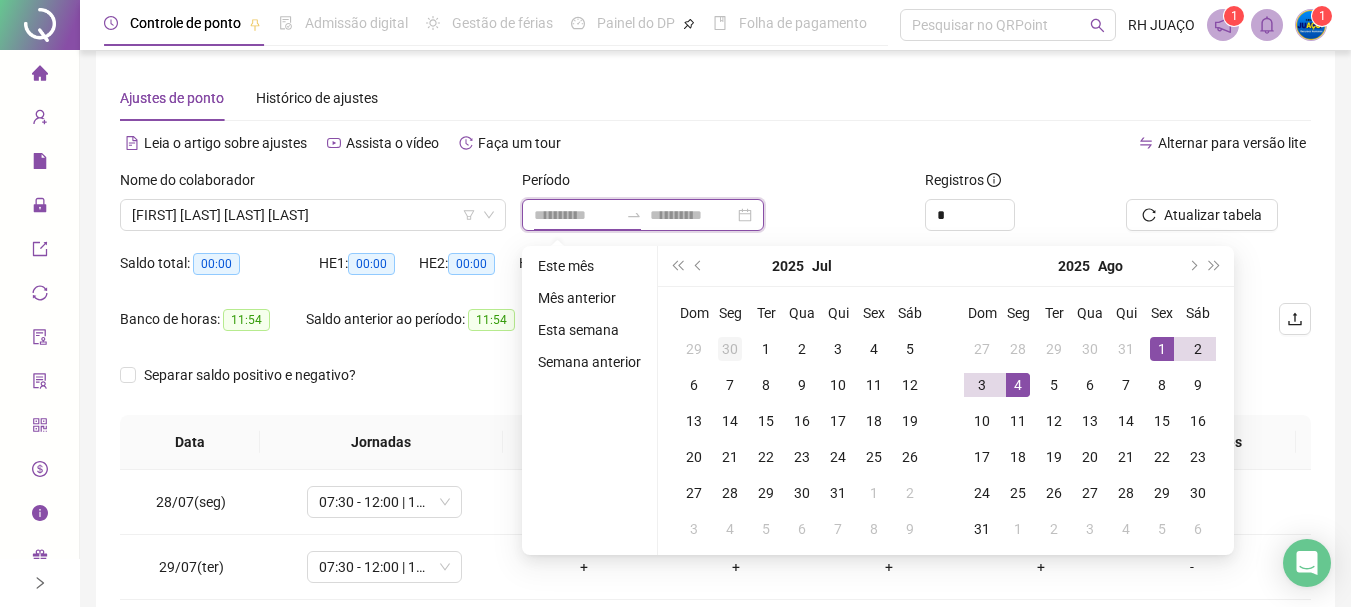 type on "**********" 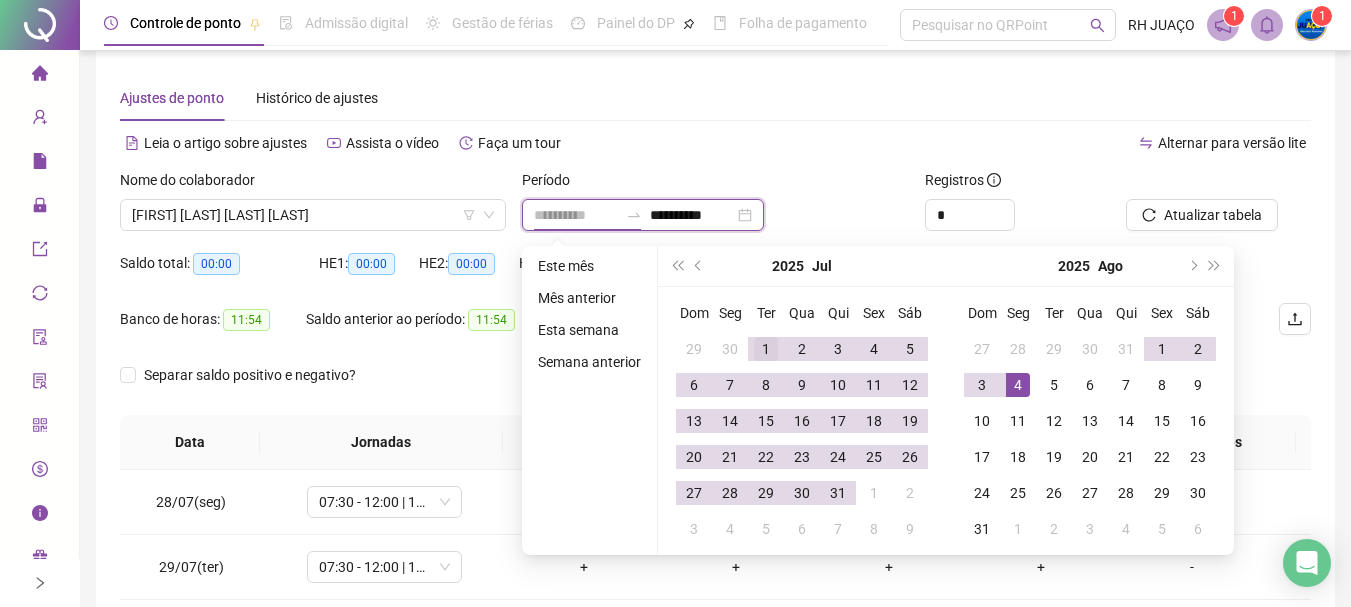 type on "**********" 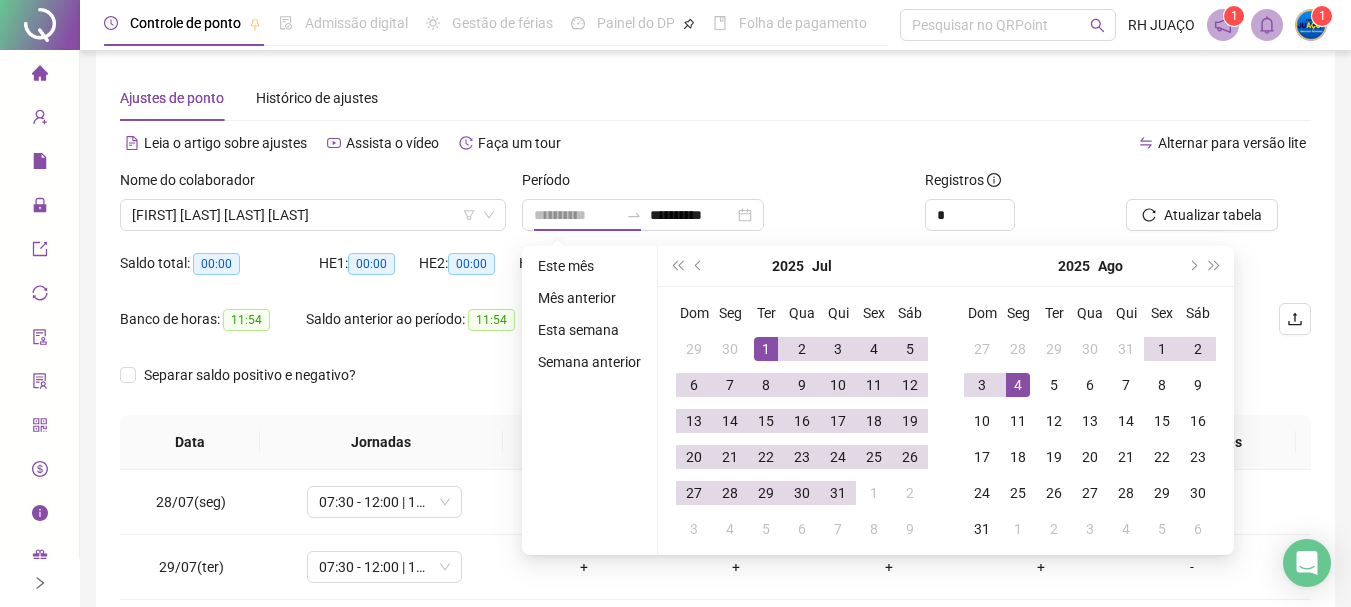 click on "1" at bounding box center (766, 349) 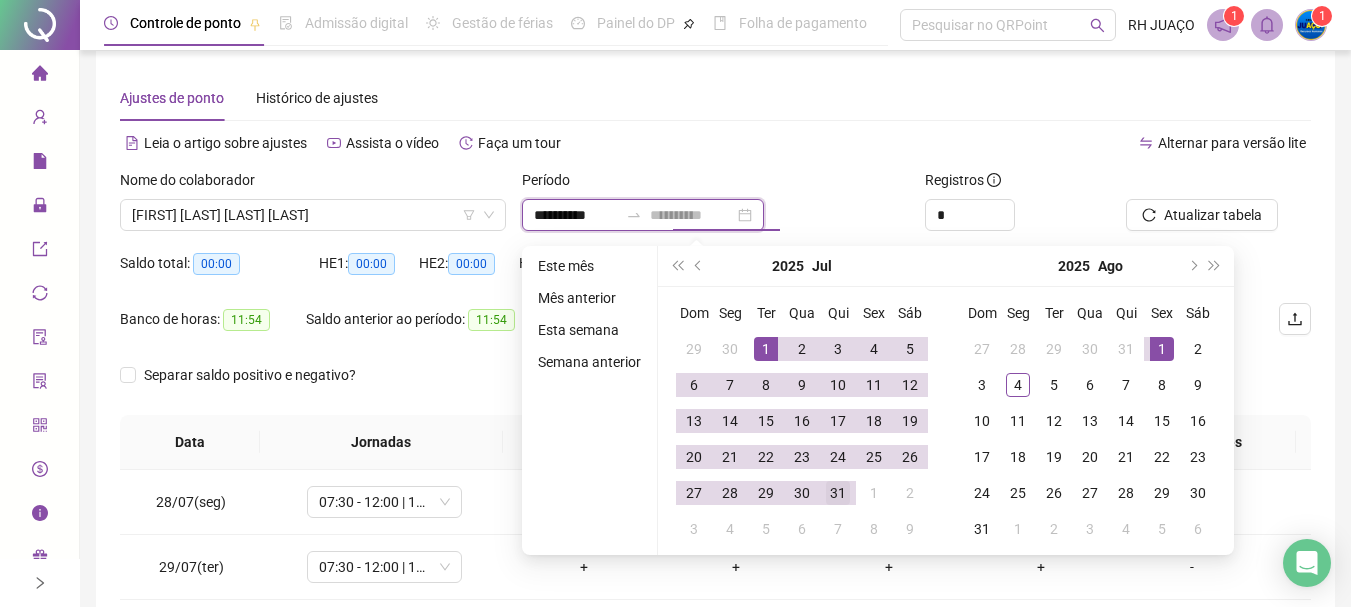 type on "**********" 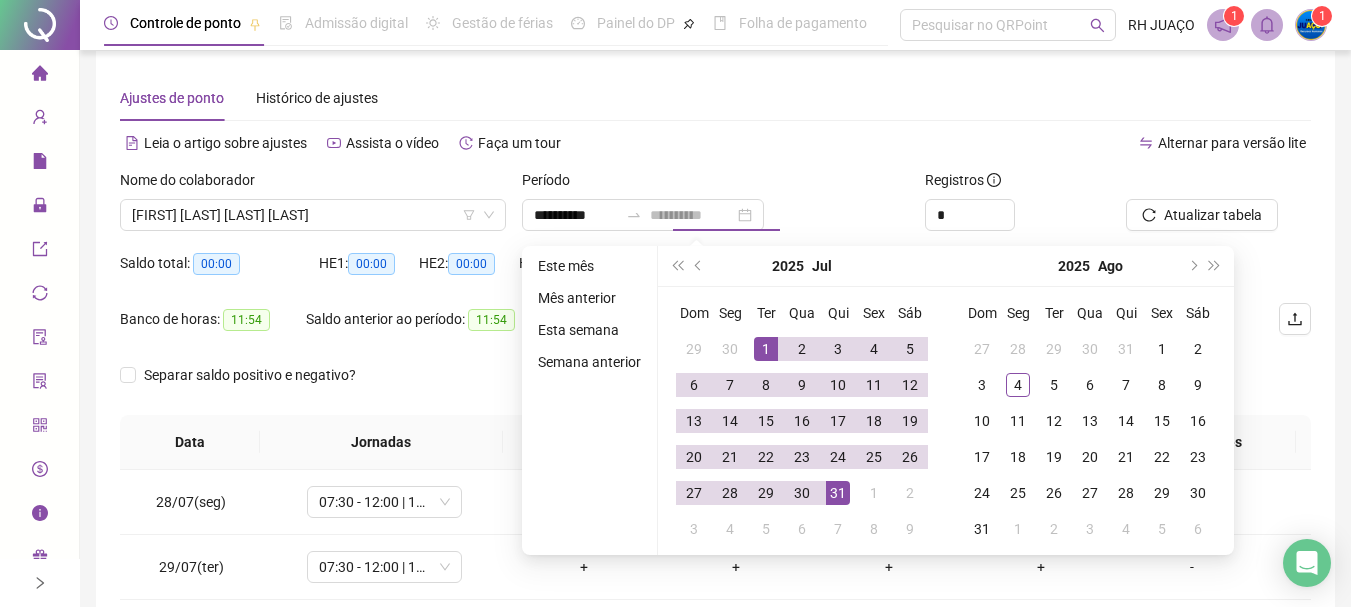 click on "31" at bounding box center [838, 493] 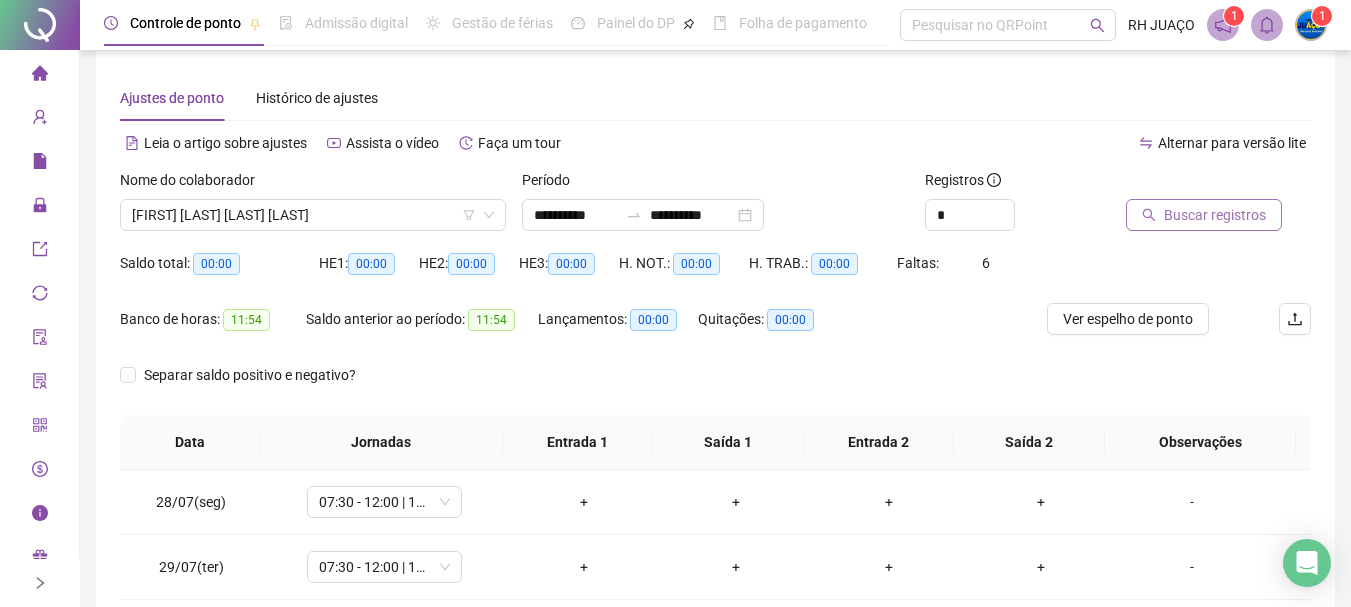click on "Buscar registros" at bounding box center [1215, 215] 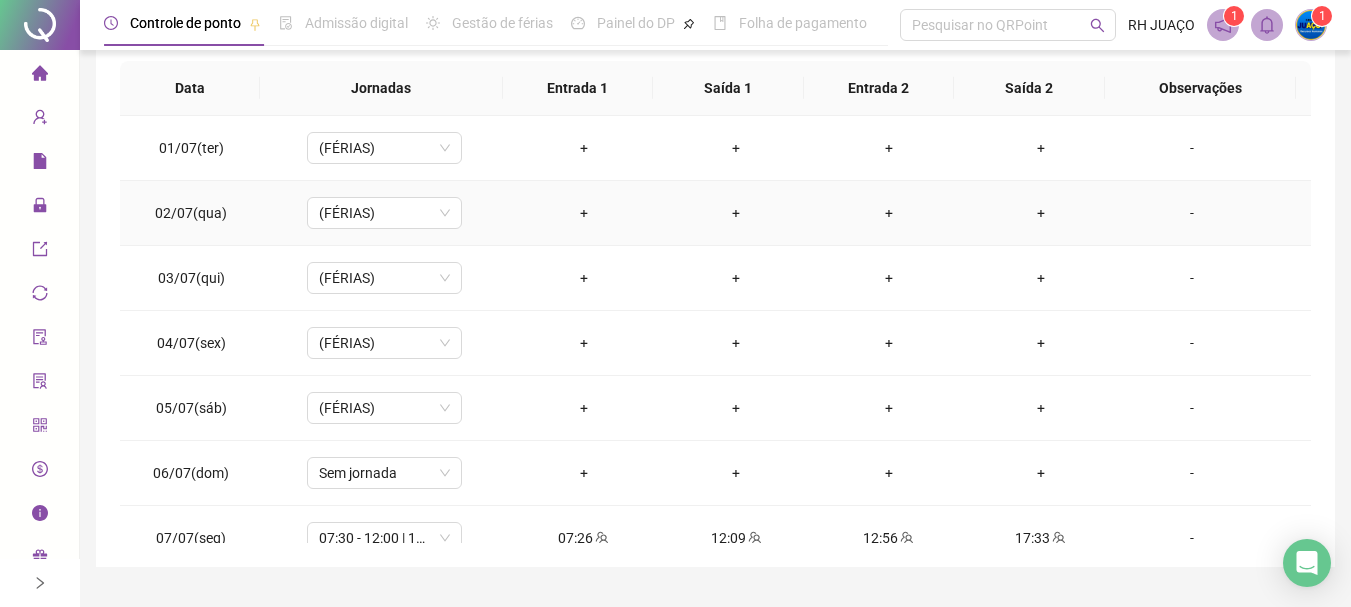 scroll, scrollTop: 415, scrollLeft: 0, axis: vertical 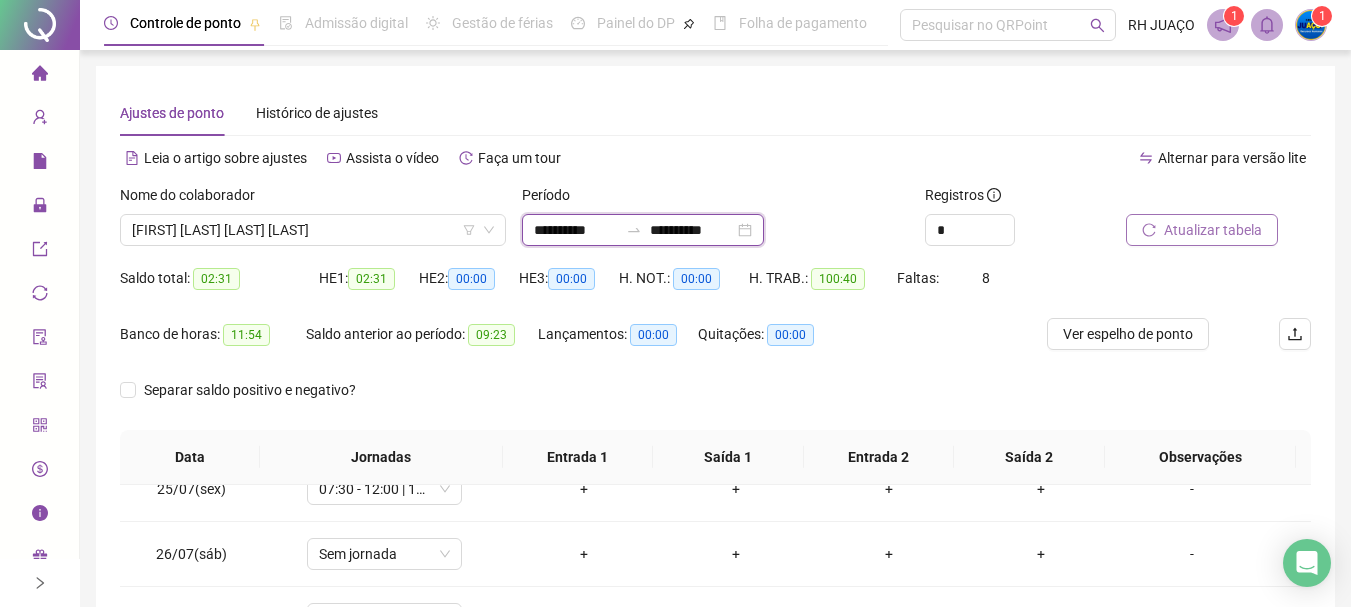 click on "**********" at bounding box center [576, 230] 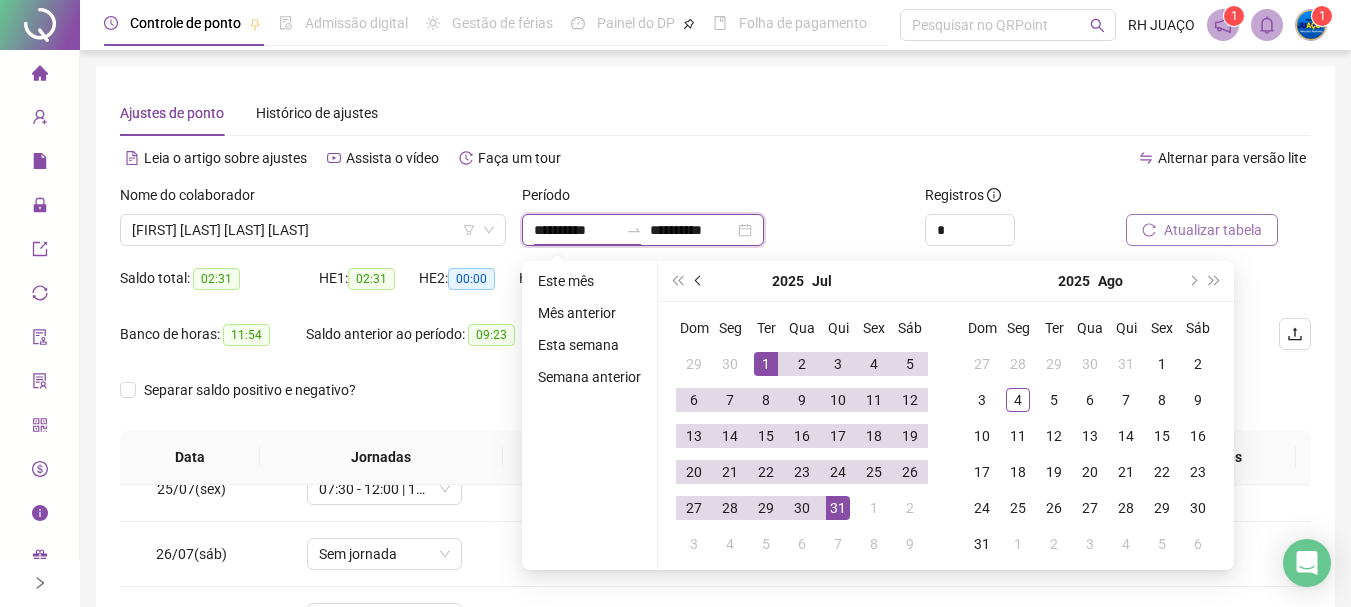 type on "**********" 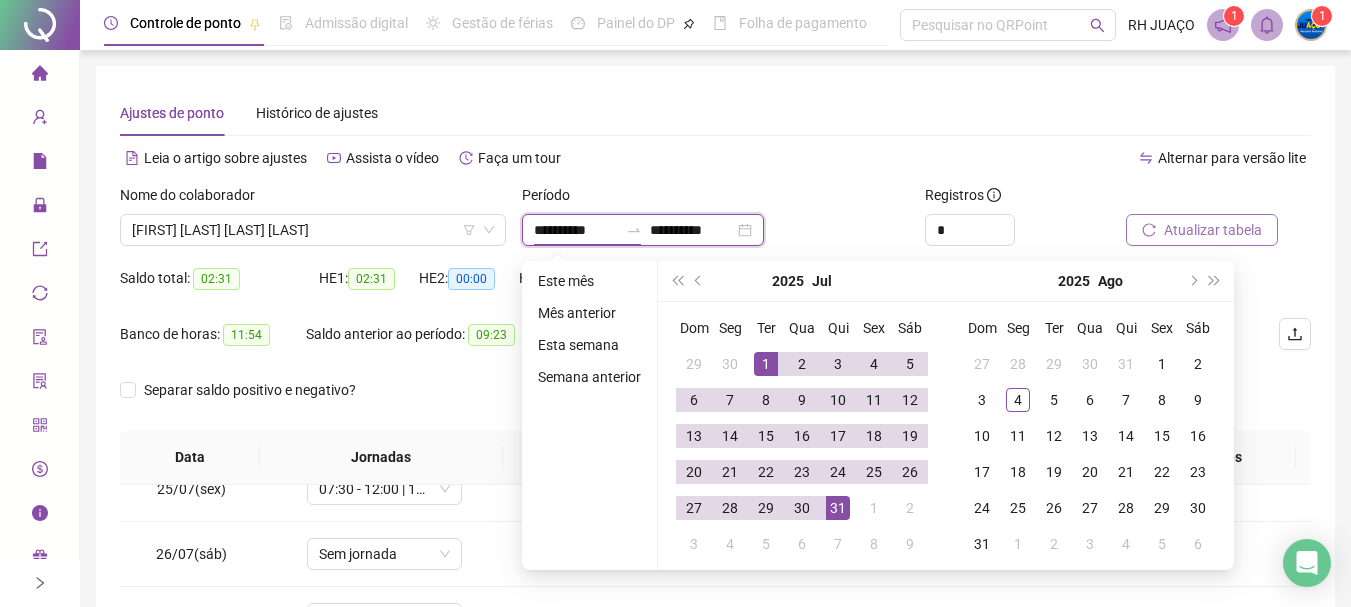 type on "**********" 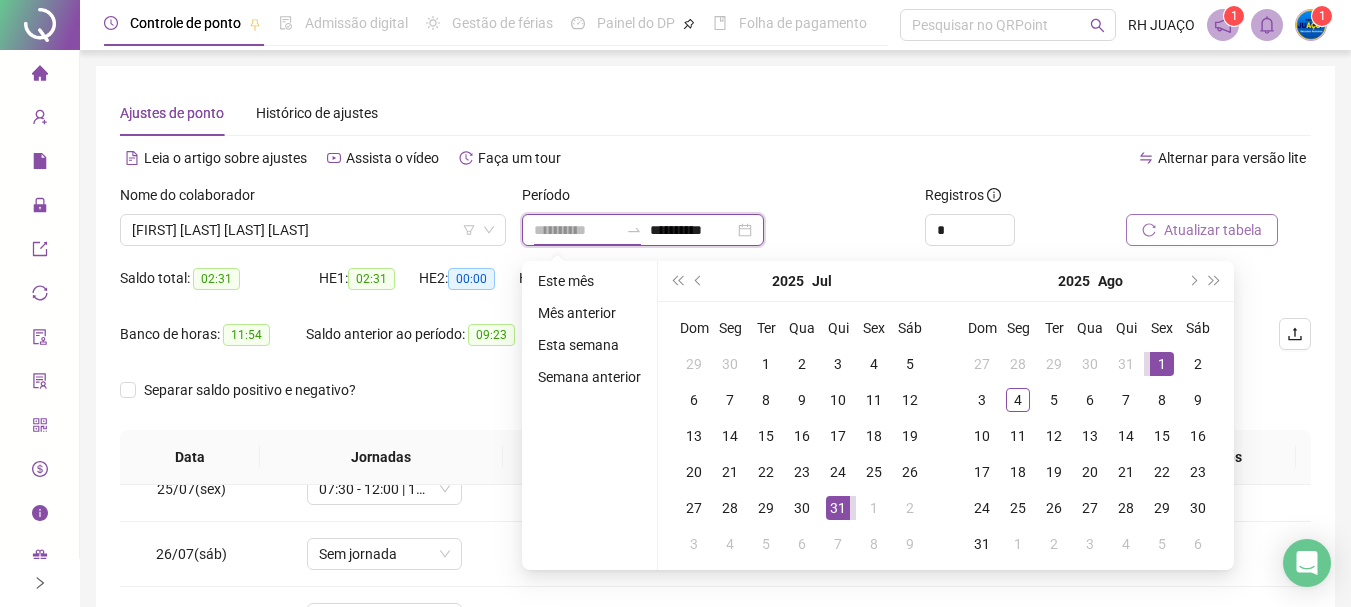 type on "**********" 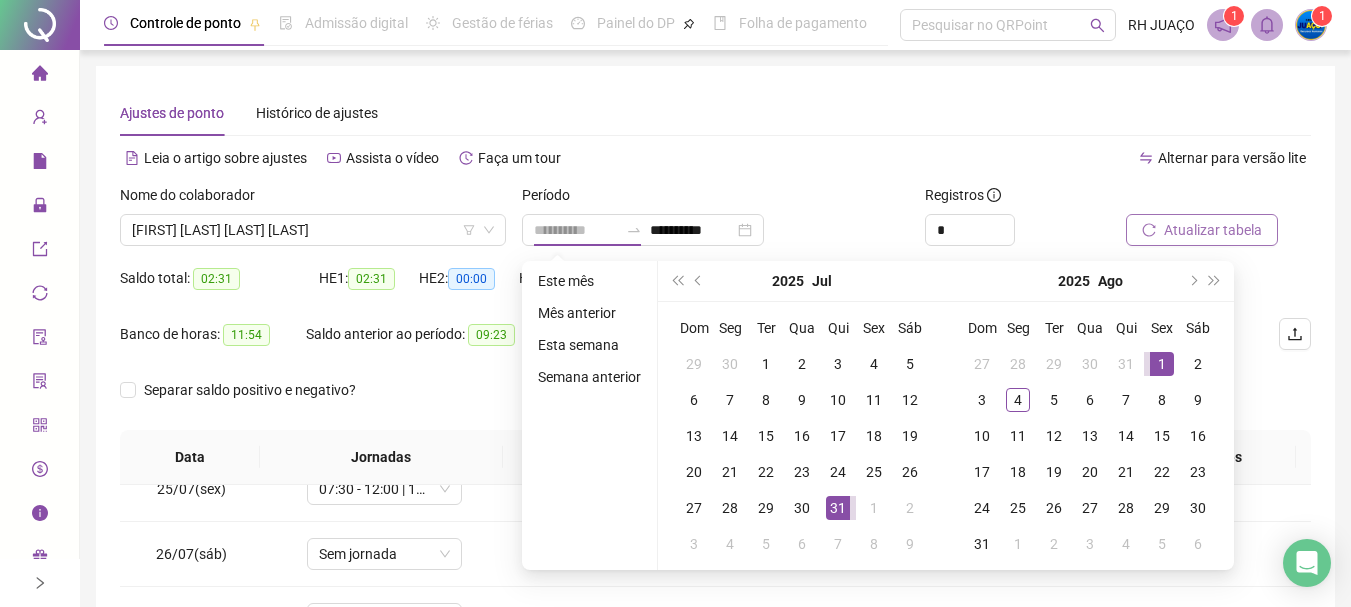 click on "1" at bounding box center [1162, 364] 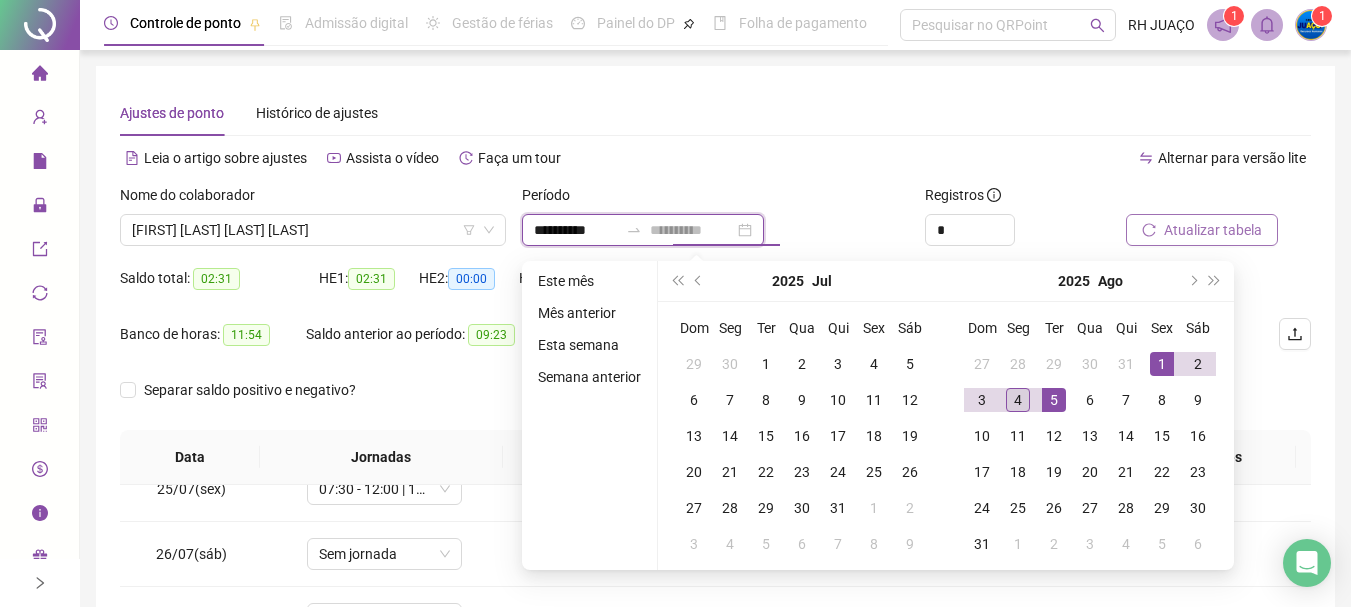 type on "**********" 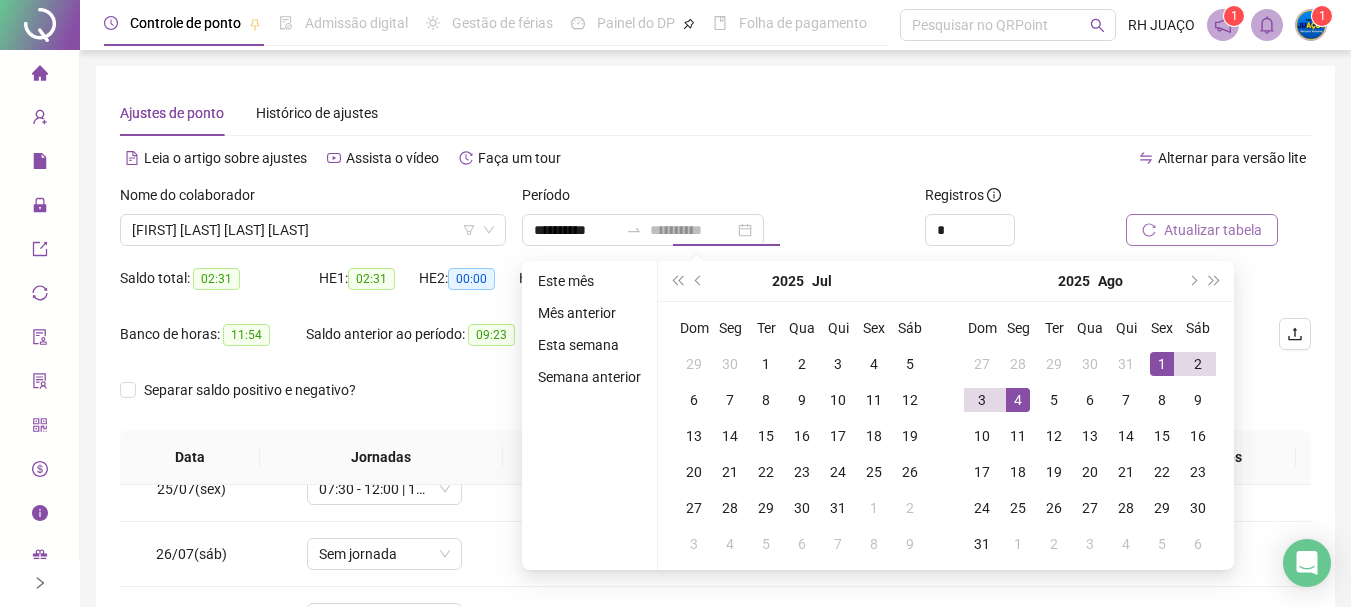 click on "4" at bounding box center [1018, 400] 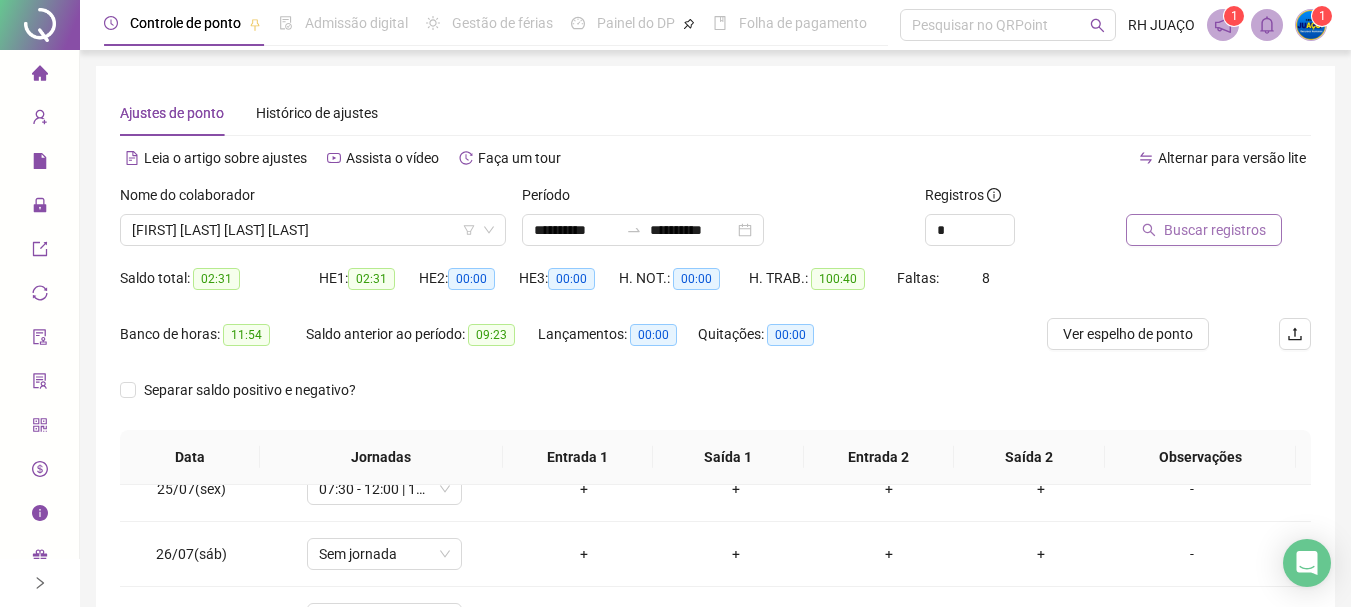 click on "Buscar registros" at bounding box center [1215, 230] 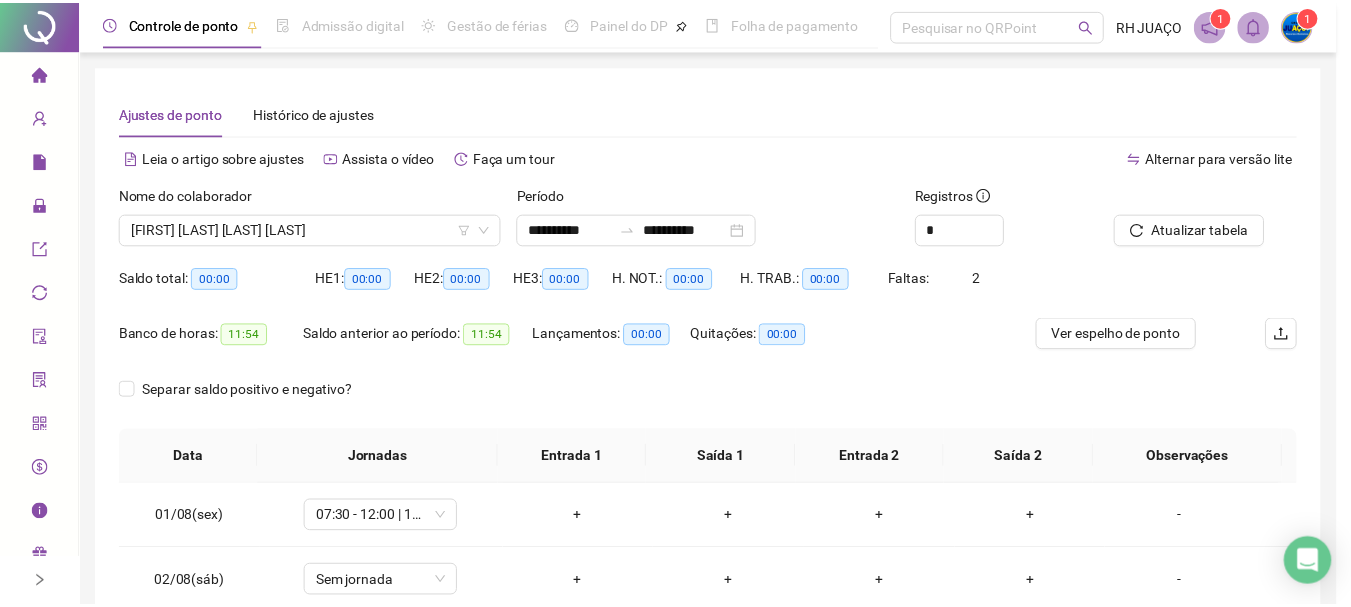 scroll, scrollTop: 0, scrollLeft: 0, axis: both 